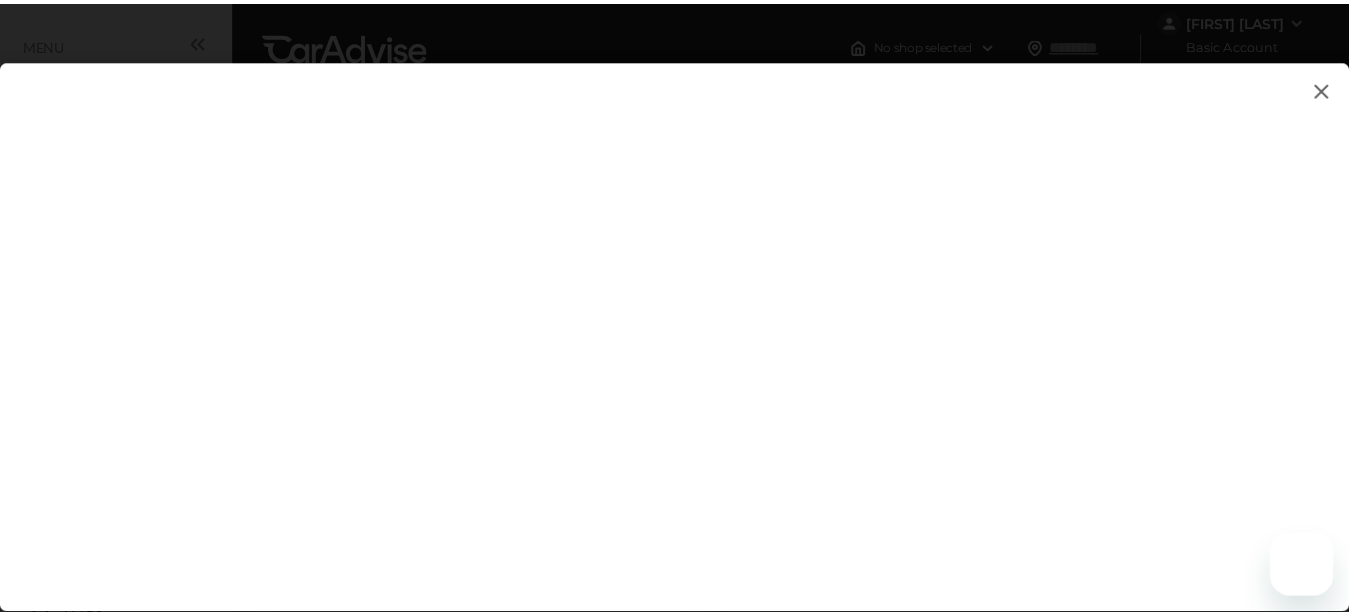 scroll, scrollTop: 0, scrollLeft: 0, axis: both 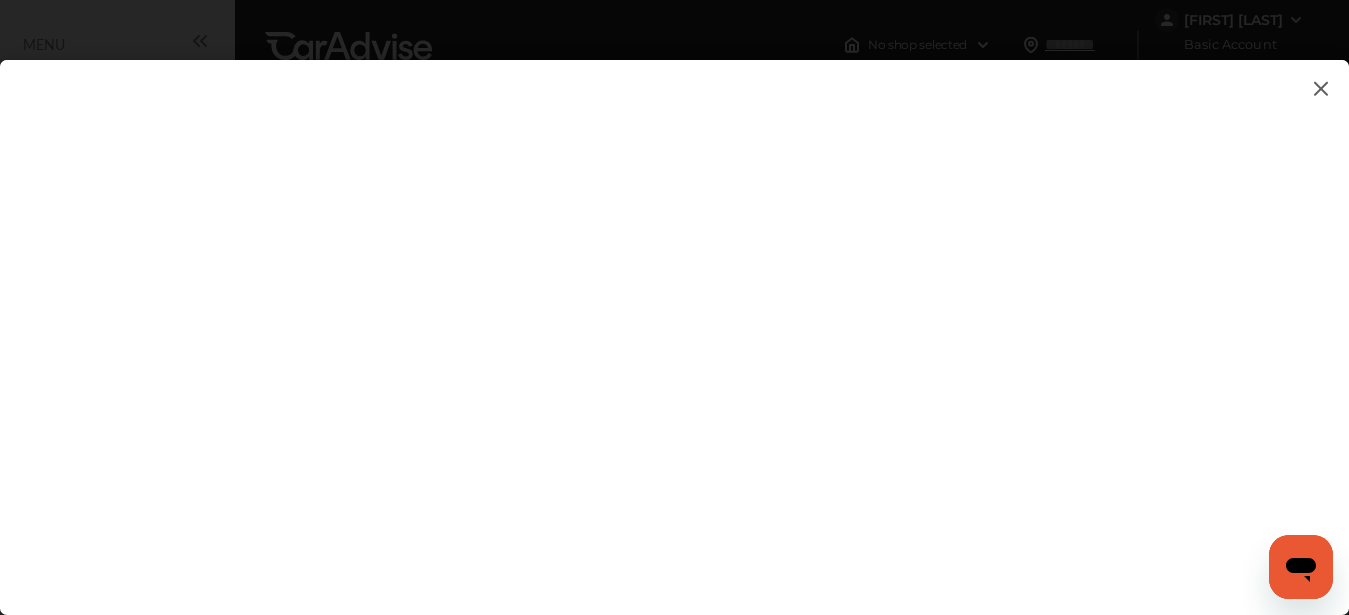 click at bounding box center [1321, 88] 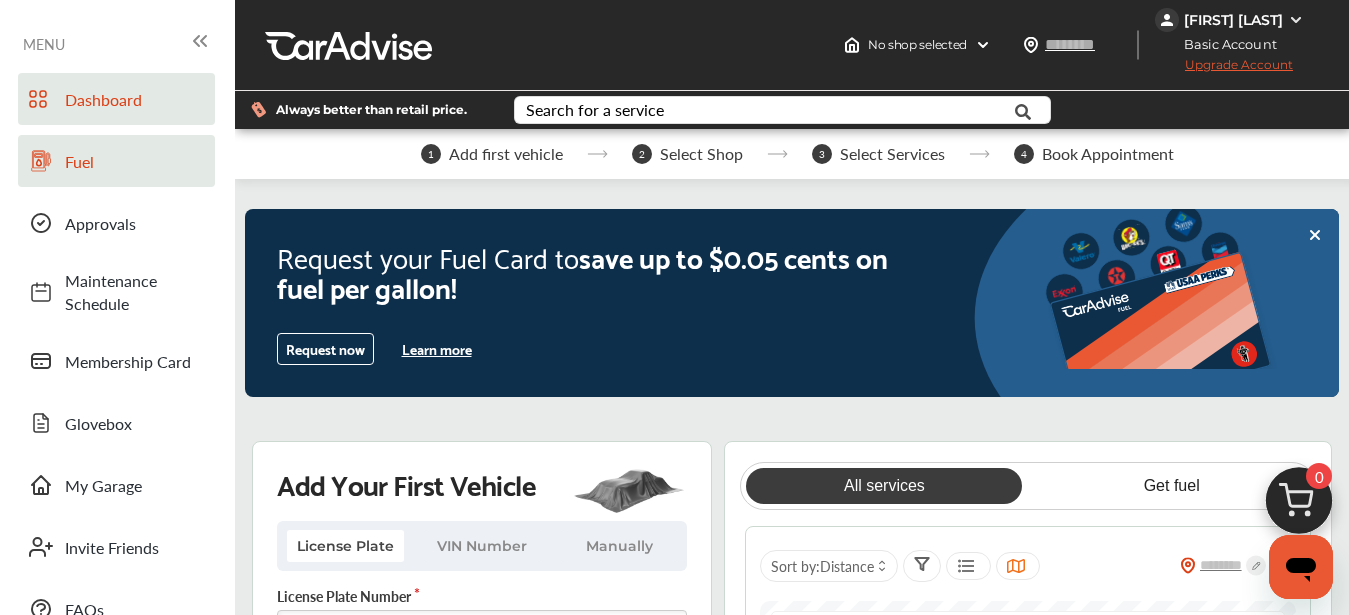 click on "Fuel" at bounding box center (135, 161) 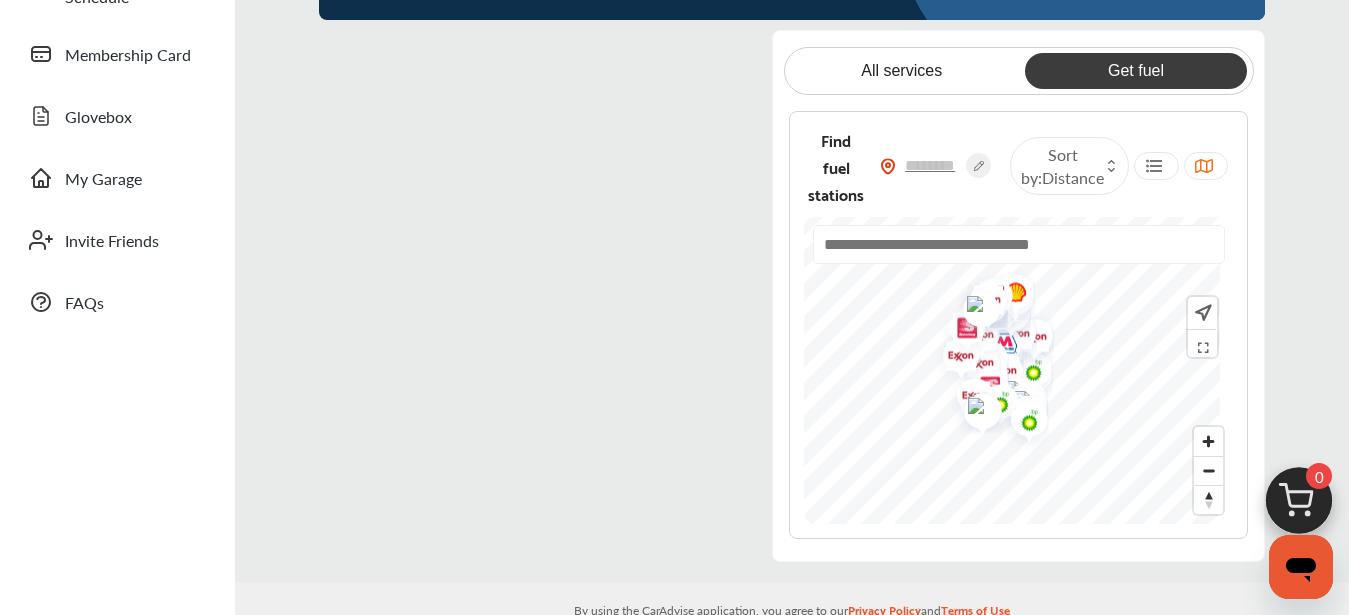 scroll, scrollTop: 309, scrollLeft: 0, axis: vertical 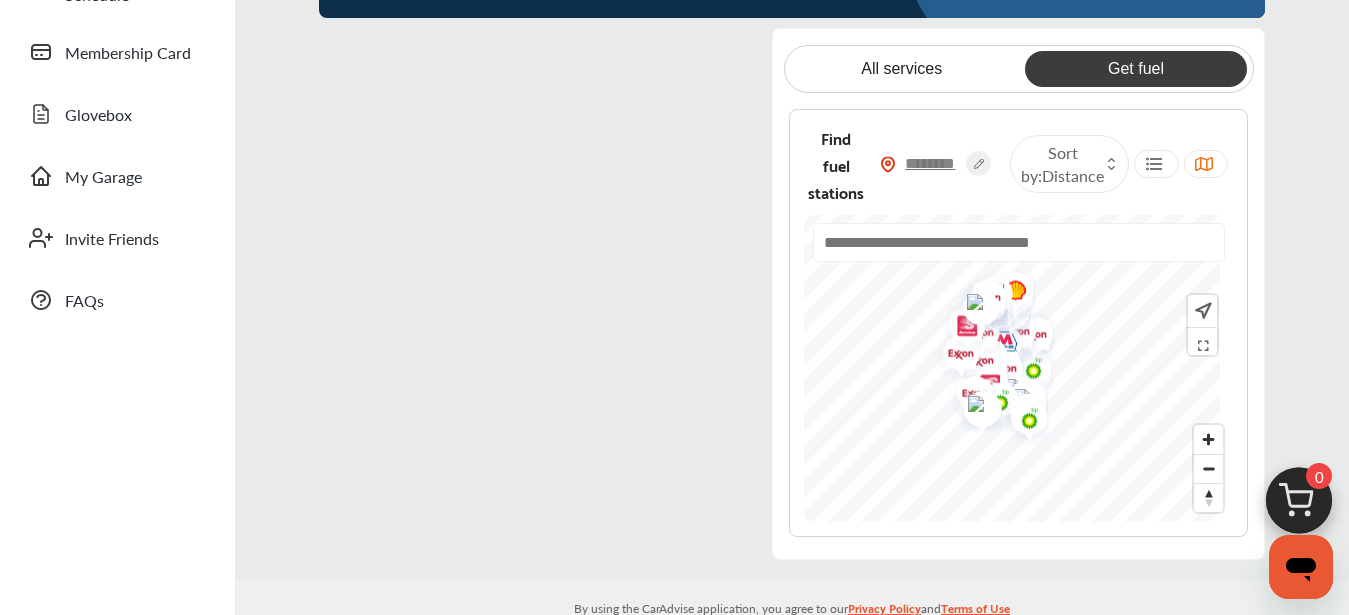 click at bounding box center [931, 163] 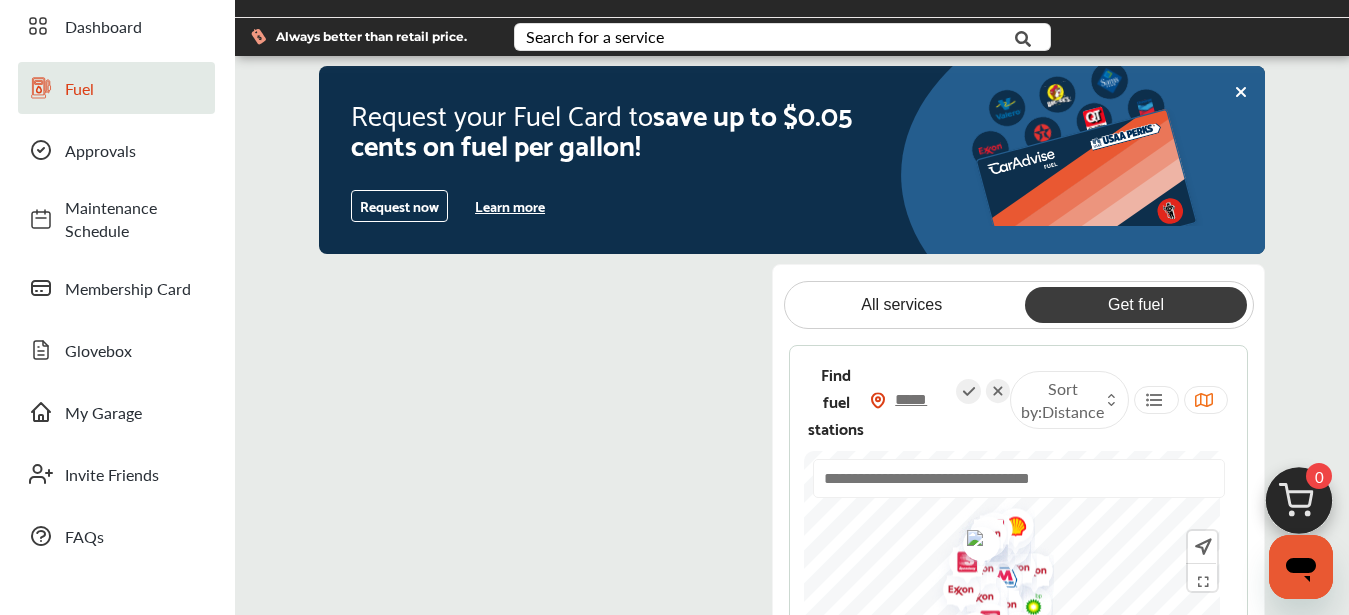 scroll, scrollTop: 0, scrollLeft: 0, axis: both 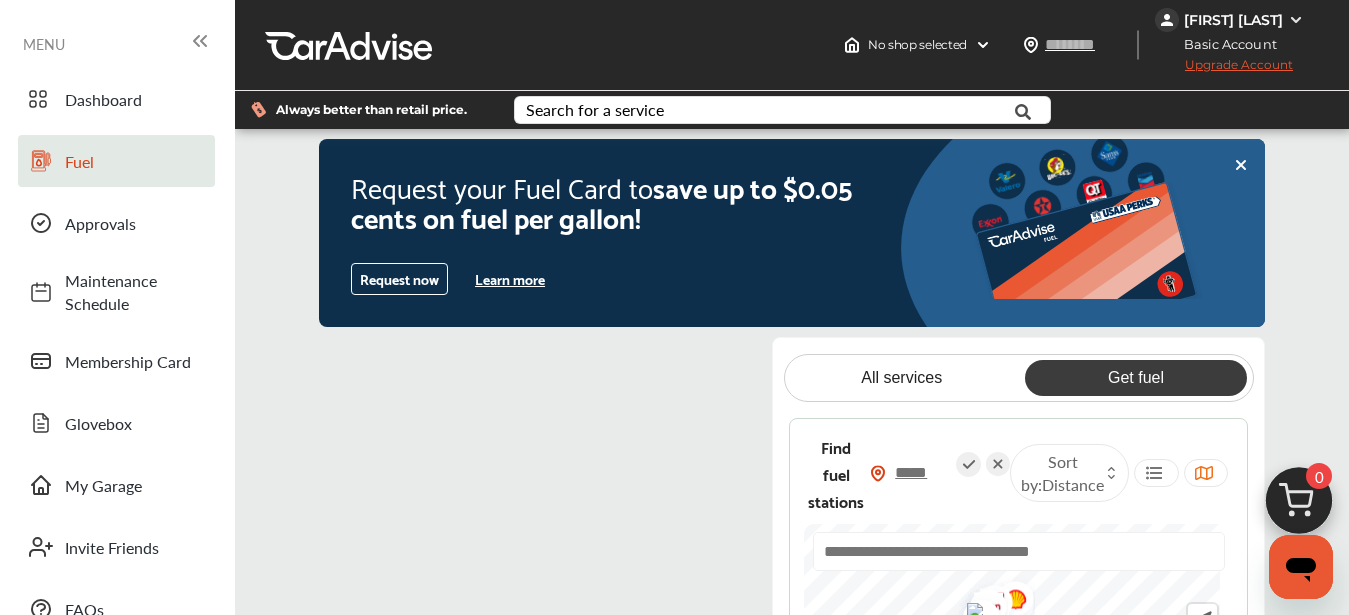 type on "*****" 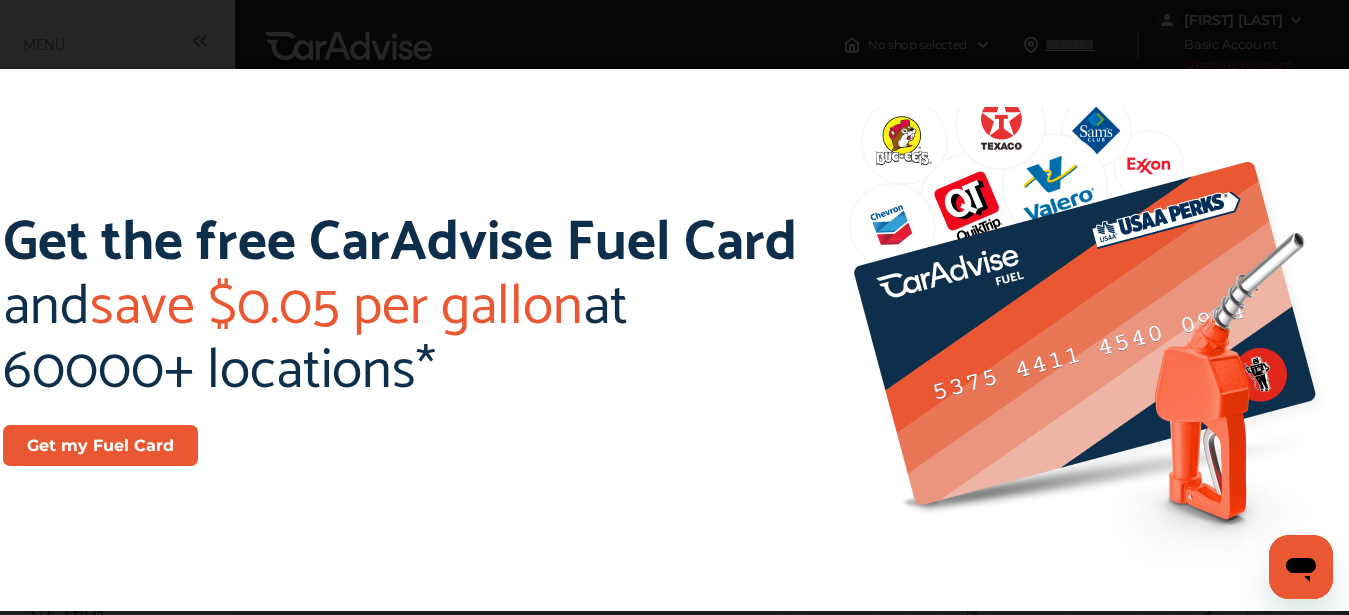 scroll, scrollTop: 268, scrollLeft: 0, axis: vertical 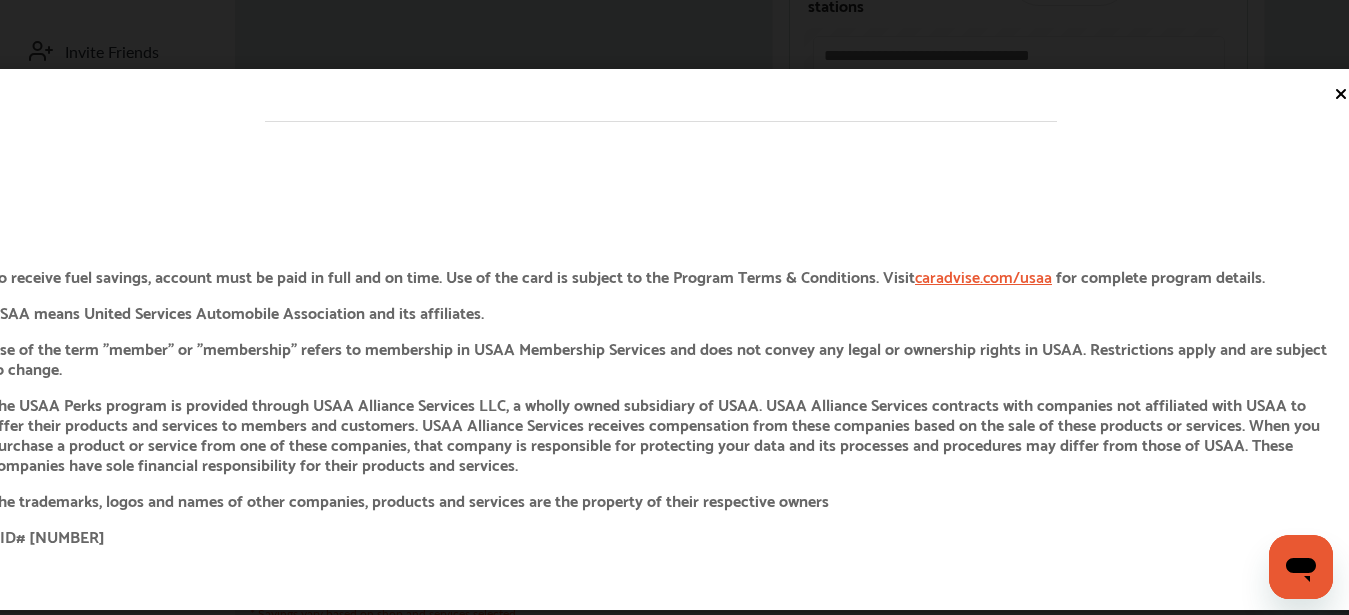 click 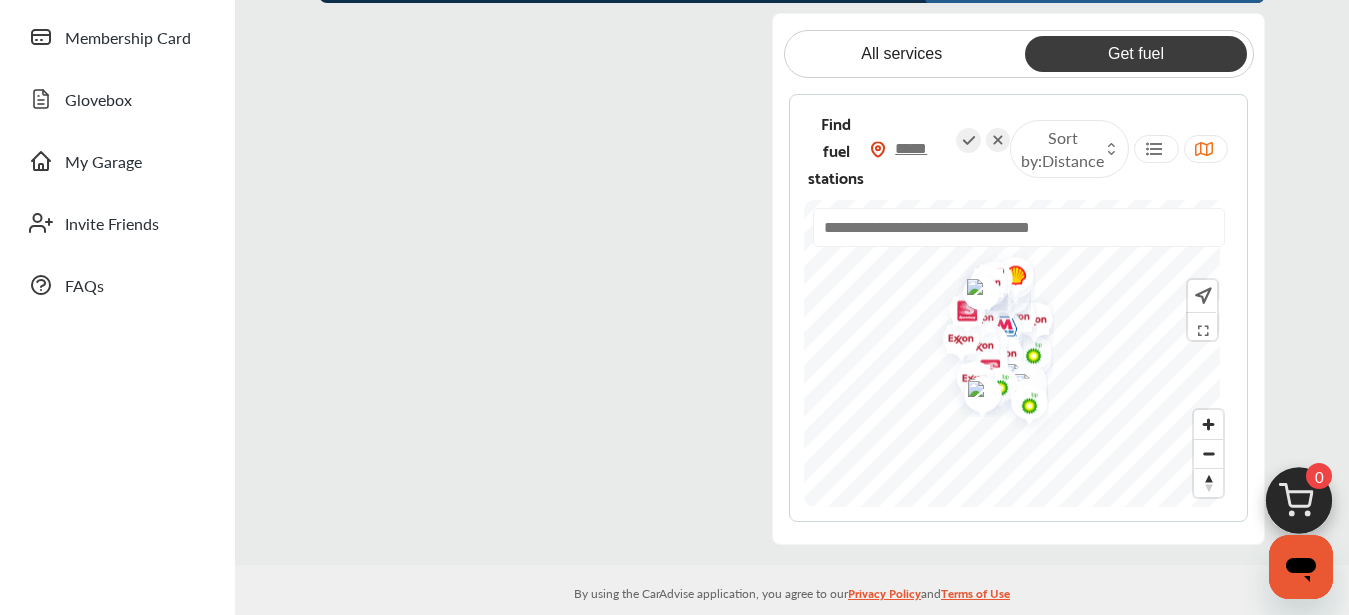 scroll, scrollTop: 322, scrollLeft: 0, axis: vertical 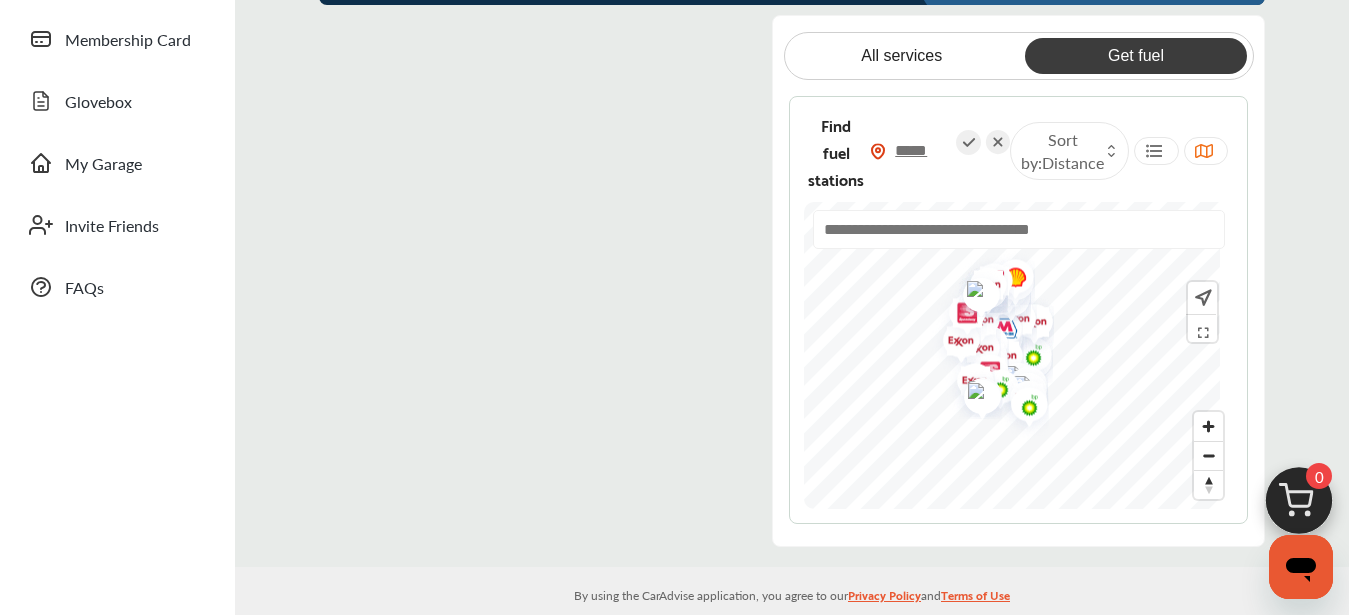 click at bounding box center (1019, 229) 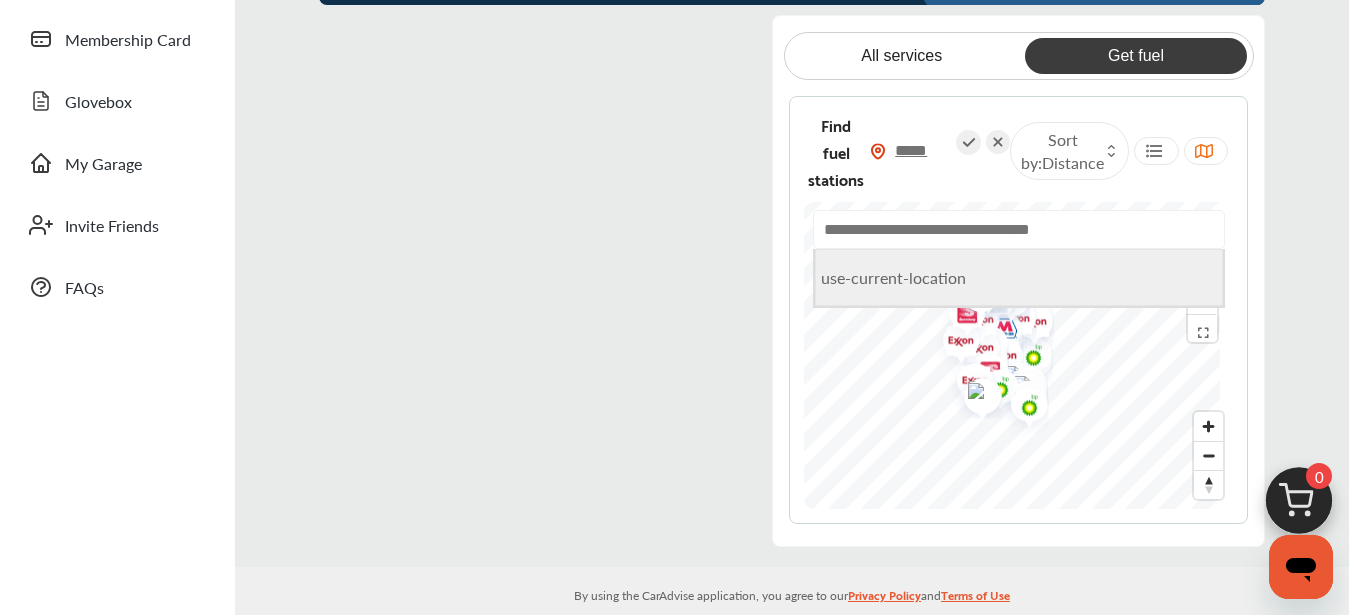 click on "use-current-location" at bounding box center (1019, 277) 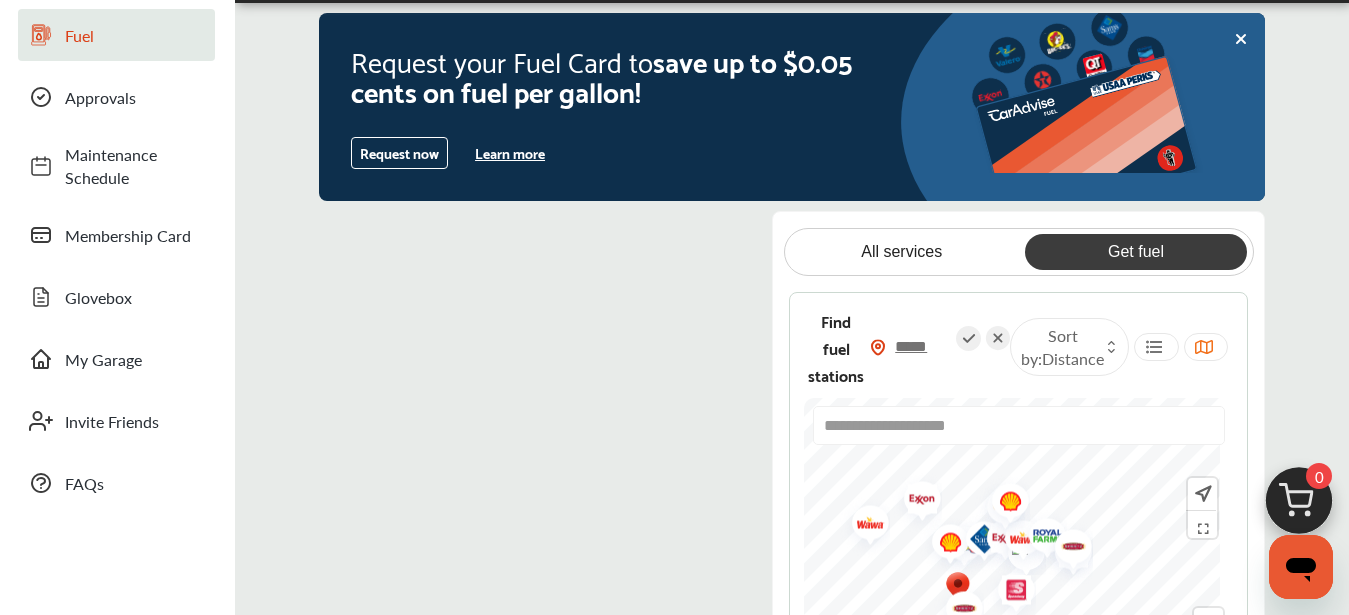 scroll, scrollTop: 124, scrollLeft: 0, axis: vertical 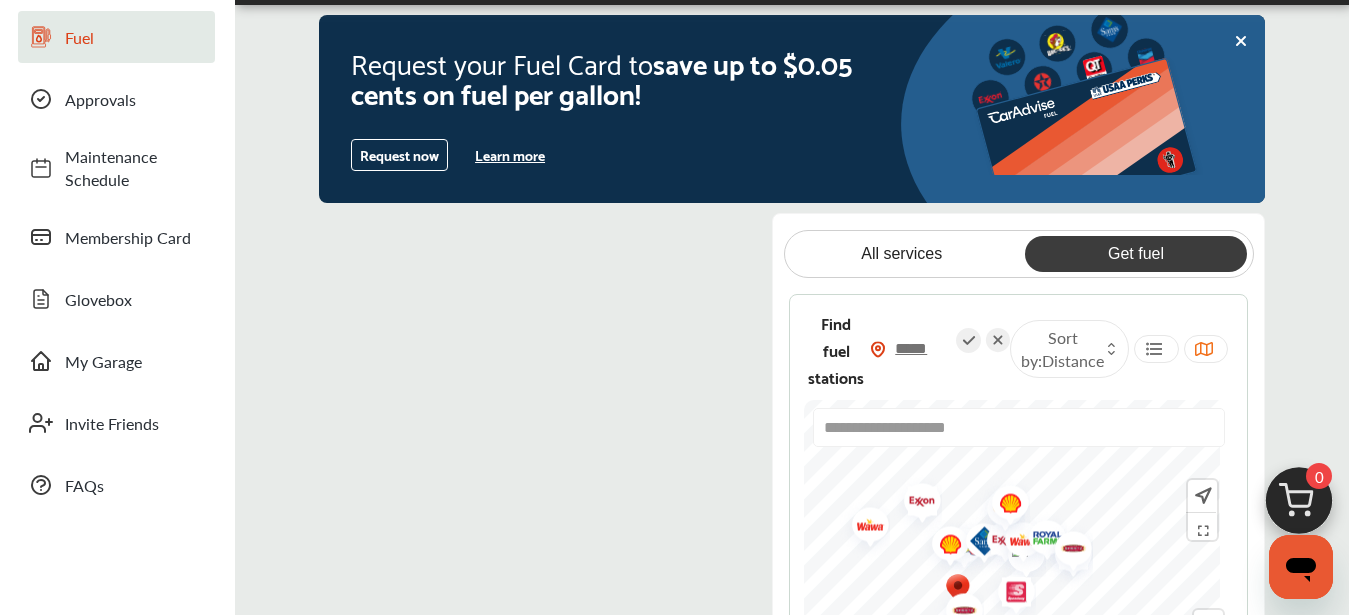 click on "Learn more" at bounding box center (510, 155) 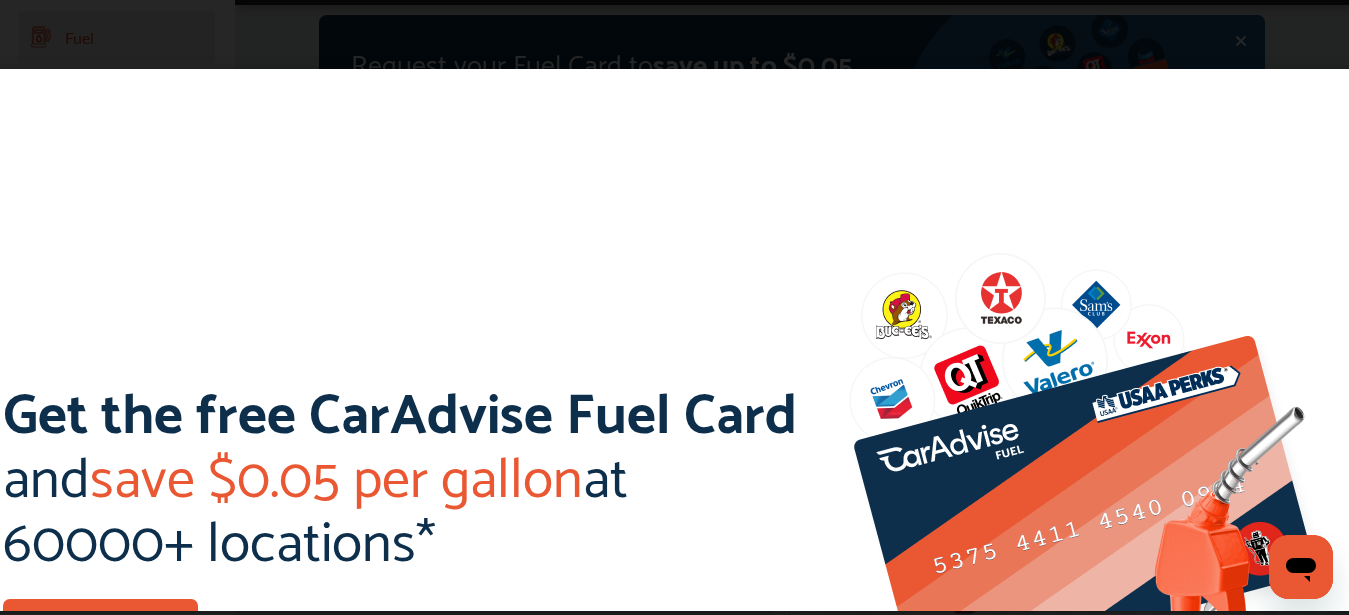 scroll, scrollTop: 106, scrollLeft: 0, axis: vertical 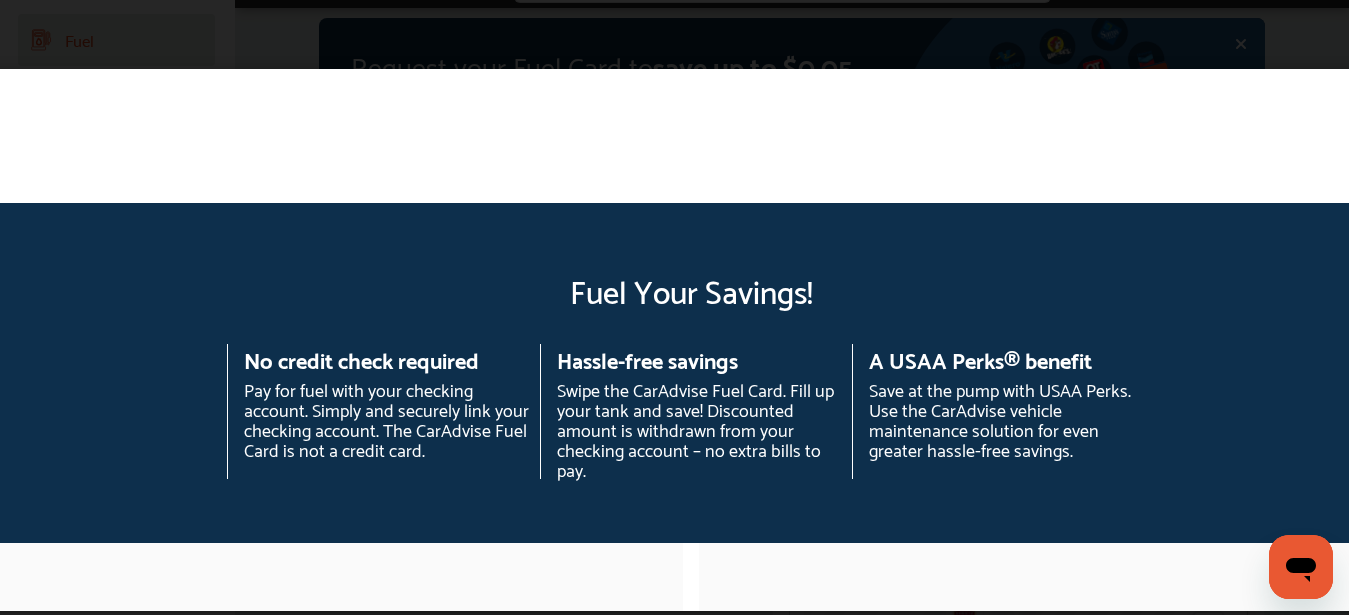 click on "Get the free CarAdvise Fuel Card and save [CURRENCY][NUMBER] per gallon at [NUMBER]+ locations* Get my Fuel Card Fuel Your Savings! No credit check required Pay for fuel with your checking account. Simply and securely link your checking account. The CarAdvise Fuel Card is not a credit card. Hassle-free savings Swipe the CarAdvise Fuel Card. Fill up your tank and save! Discounted amount is withdrawn from your checking account – no extra bills to pay. A USAA Perks® benefit Save at the pump with USAA Perks. Use the CarAdvise vehicle maintenance solution for even greater hassle-free savings. Sign up in minutes & unlock savings 1 Provide shipping address 2 Securely link checking account 3 Download mobile app to easily find fuel stations & track savings Get my Fuel Card Save big on every gallon! 1 Use the mobile app to find fuel stations 2 Swipe the fuel card 3 Fuel and save [CURRENCY][NUMBER] / gallon!* Get my Fuel Card Frequently Asked Questions Where can I use the CarAdvise Fuel card? How do I pay the bill for the Fuel card?" at bounding box center [690, 323] 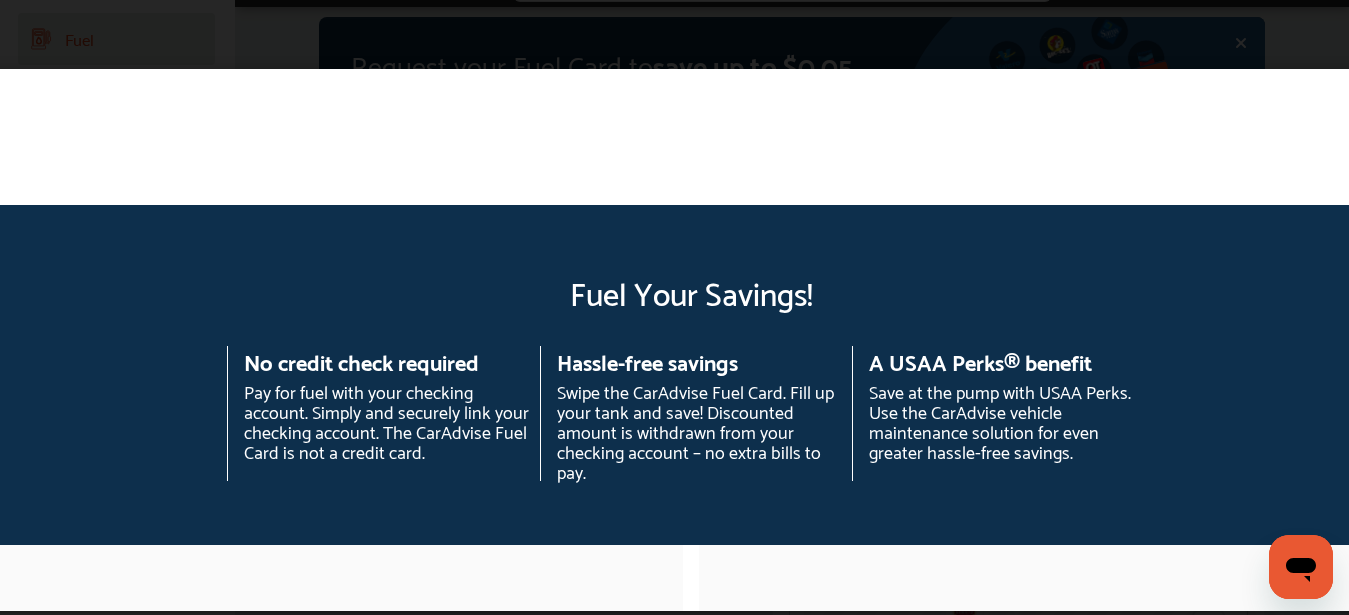 scroll, scrollTop: 139, scrollLeft: 0, axis: vertical 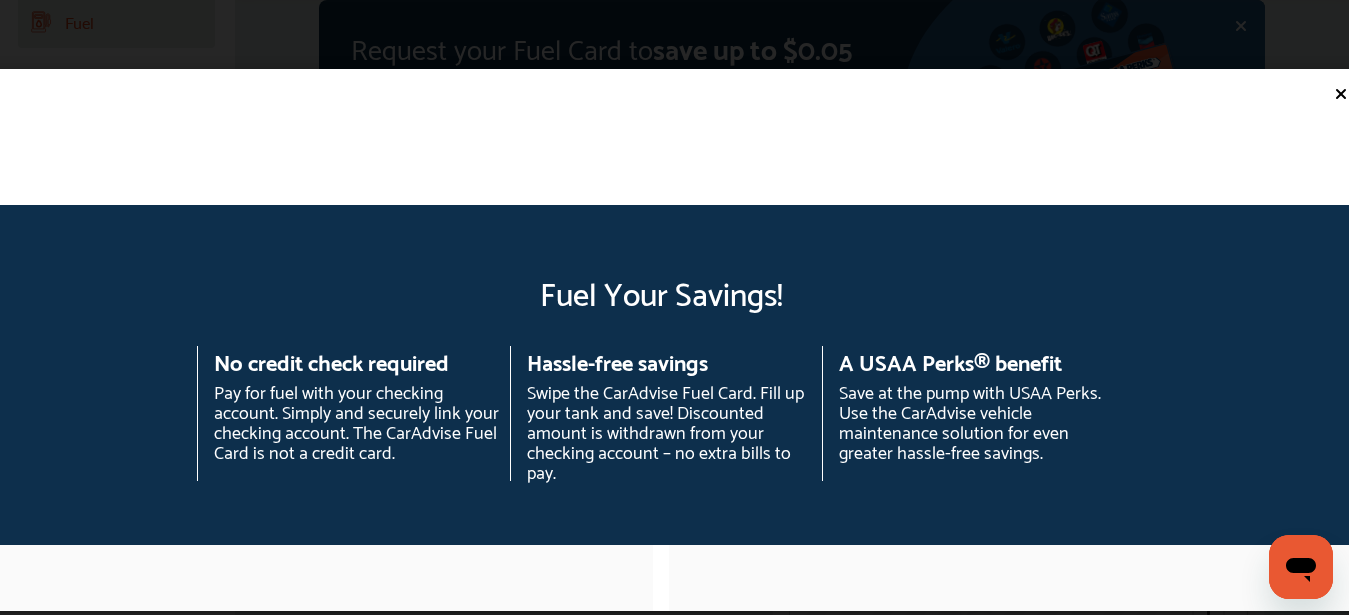 click 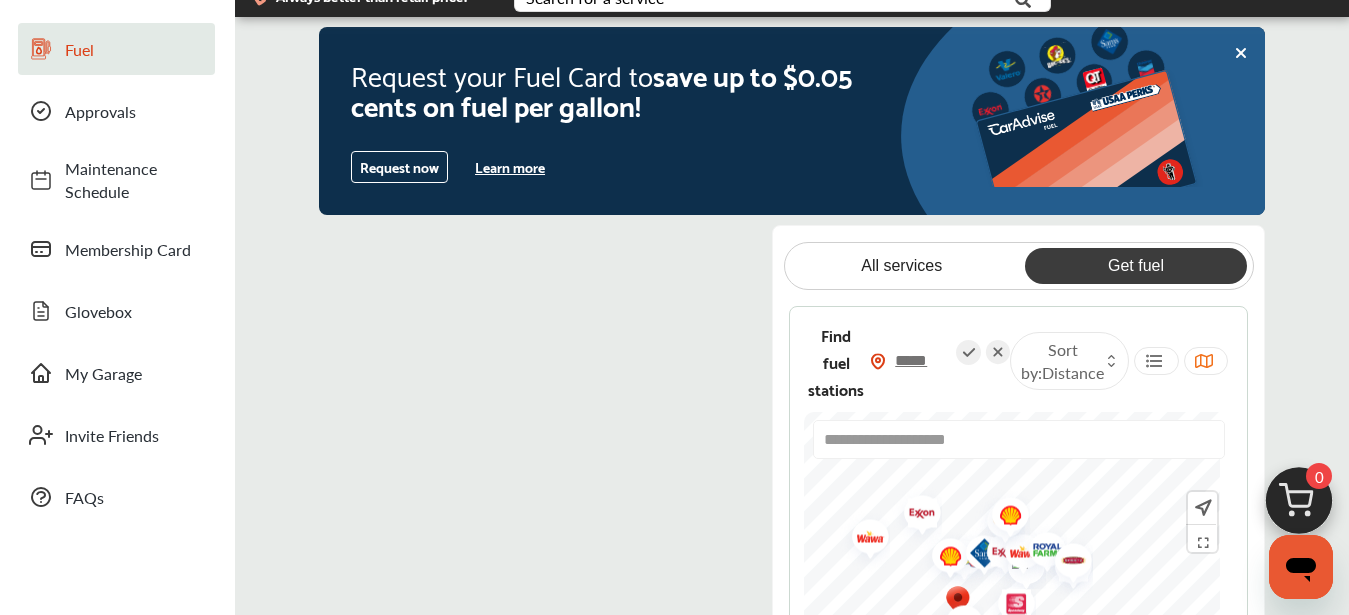 scroll, scrollTop: 119, scrollLeft: 0, axis: vertical 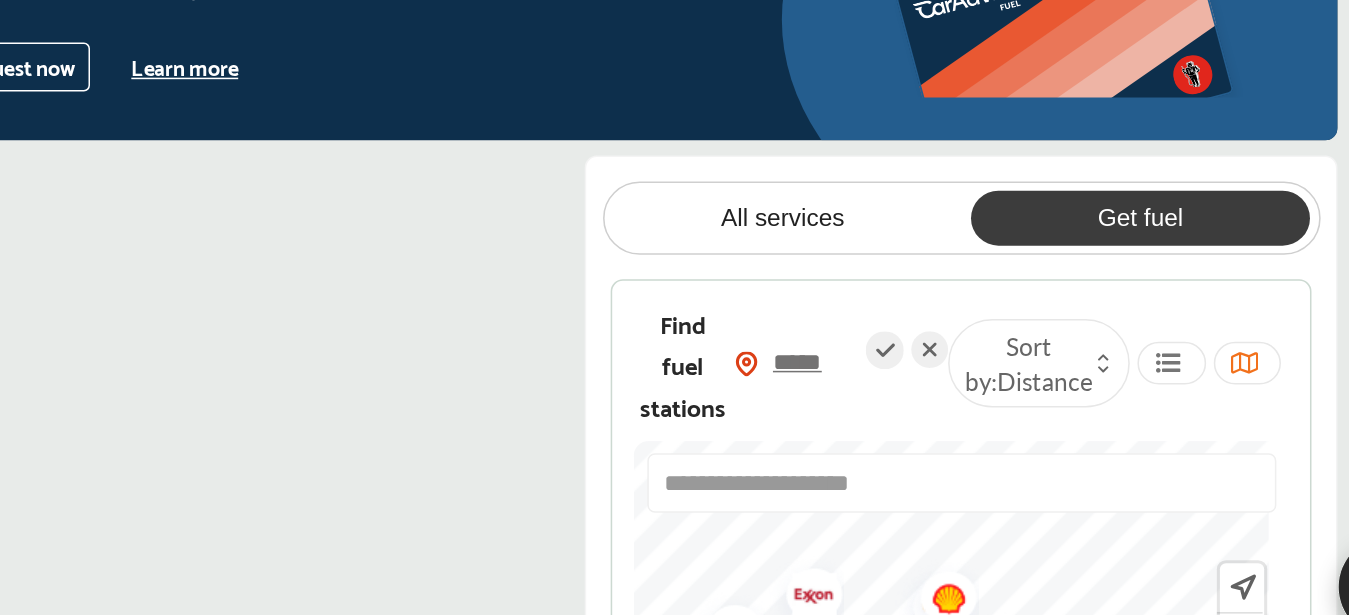 click on "Learn more" at bounding box center (510, 160) 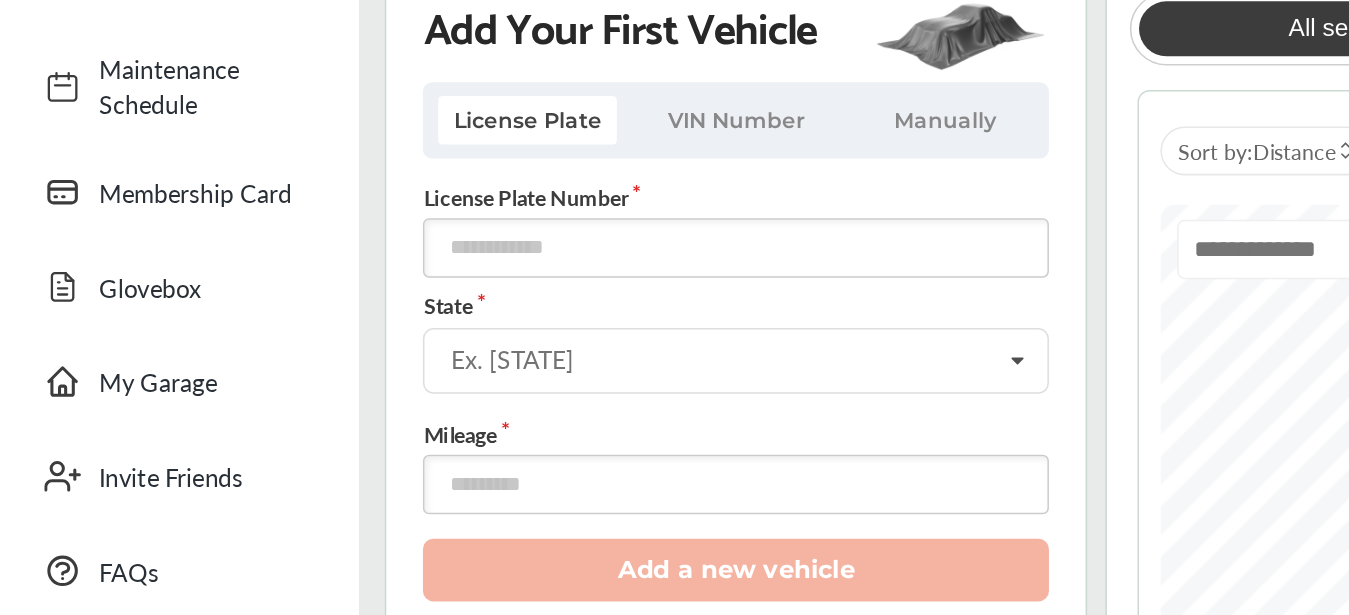 scroll, scrollTop: 282, scrollLeft: 0, axis: vertical 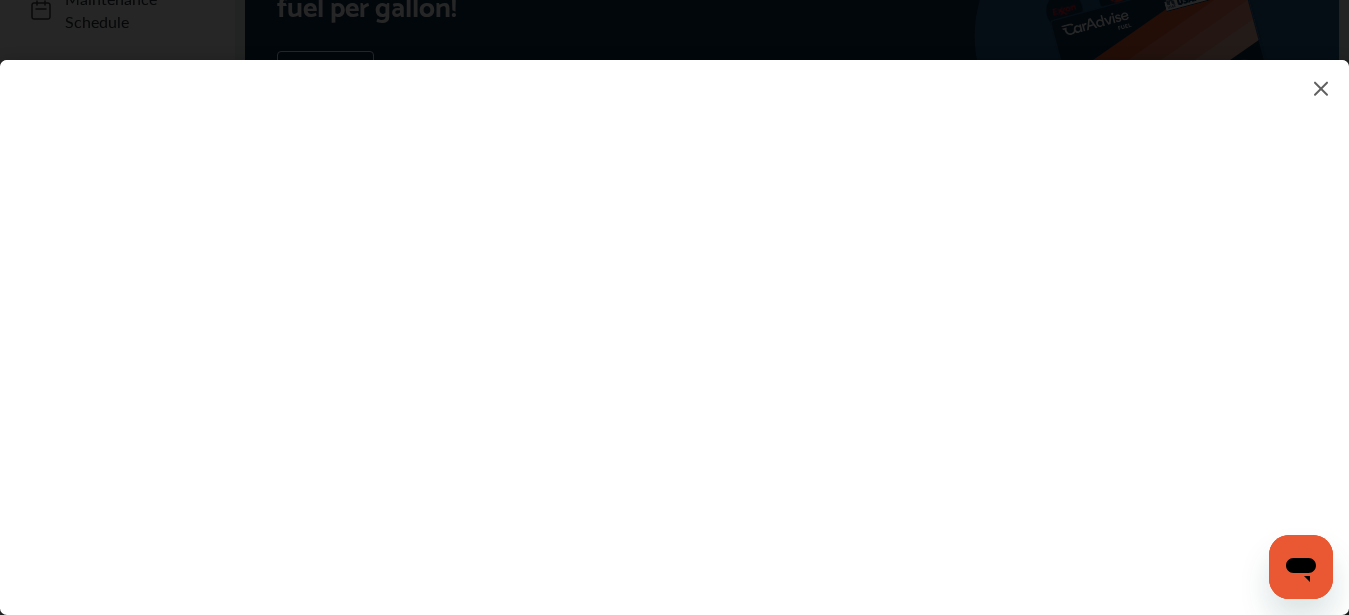 click at bounding box center (1321, 88) 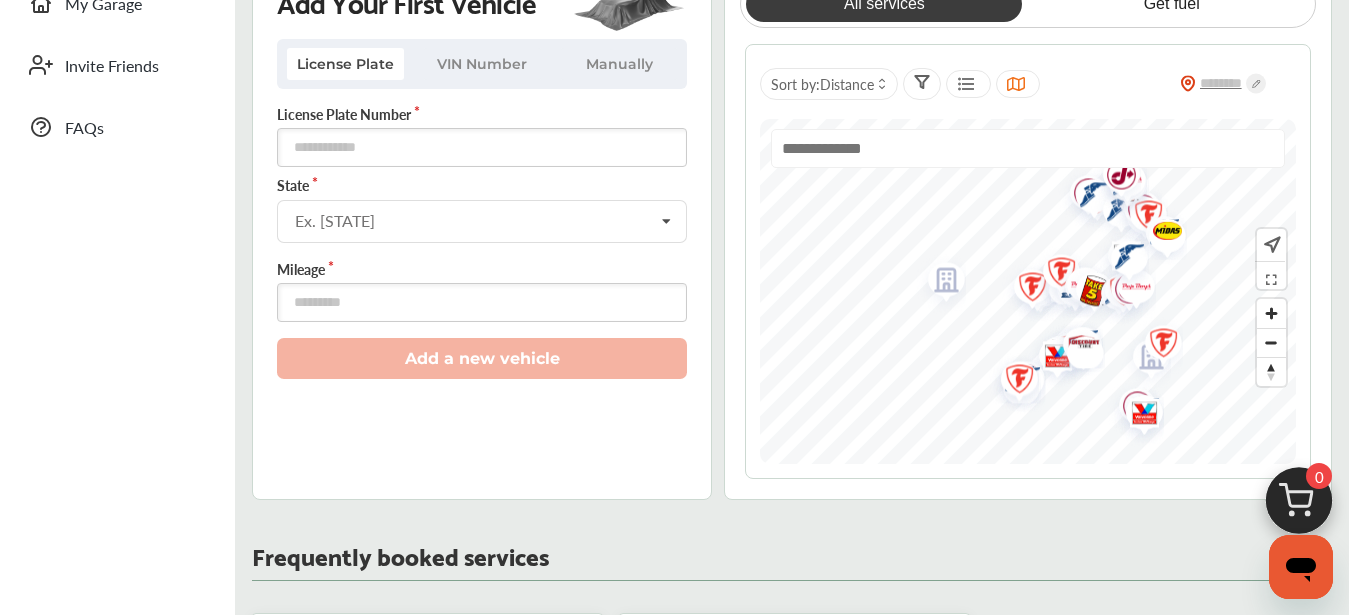 scroll, scrollTop: 483, scrollLeft: 0, axis: vertical 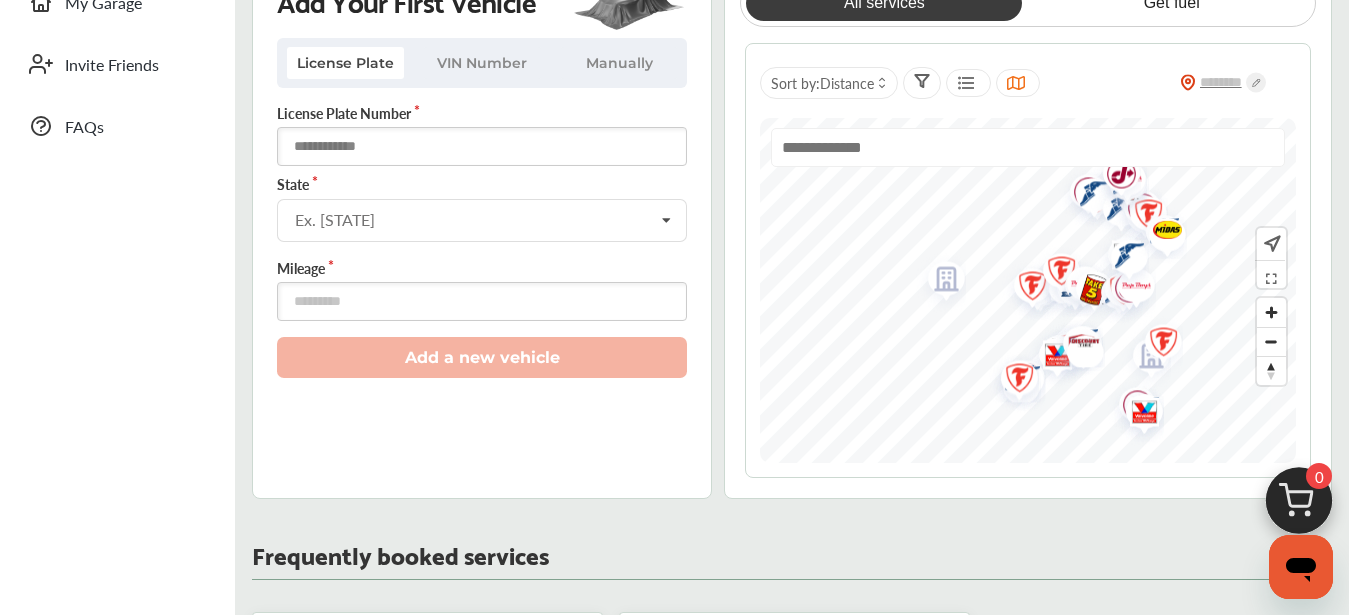 click at bounding box center (482, 146) 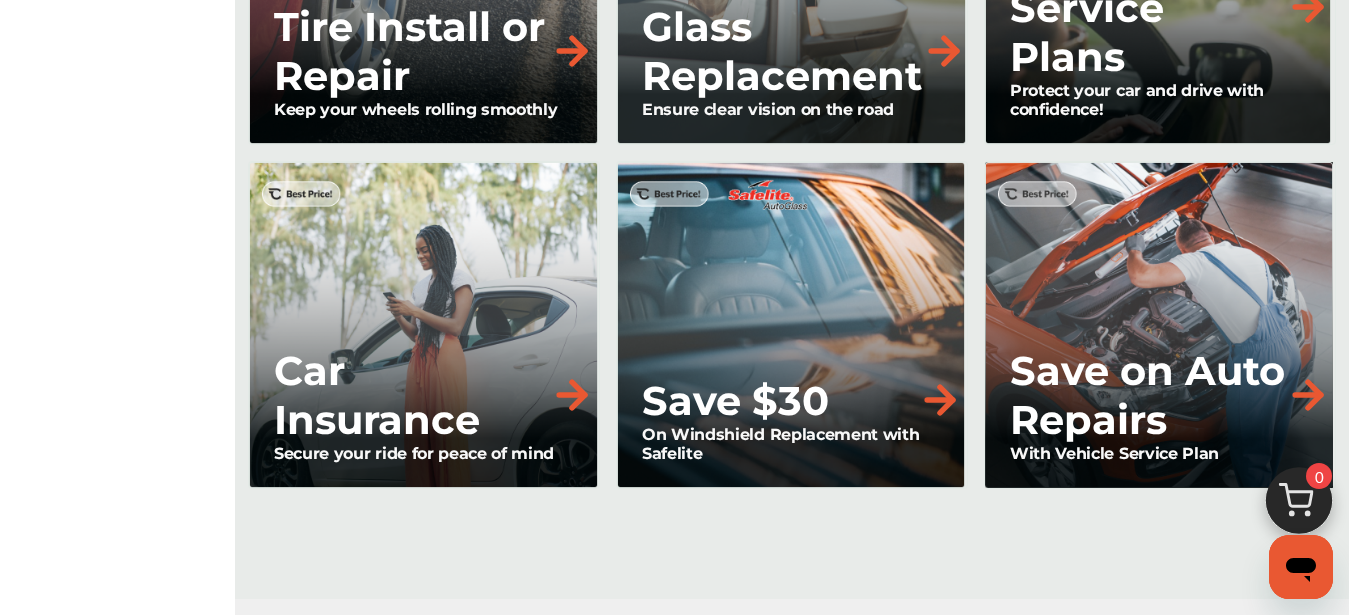 scroll, scrollTop: 2004, scrollLeft: 0, axis: vertical 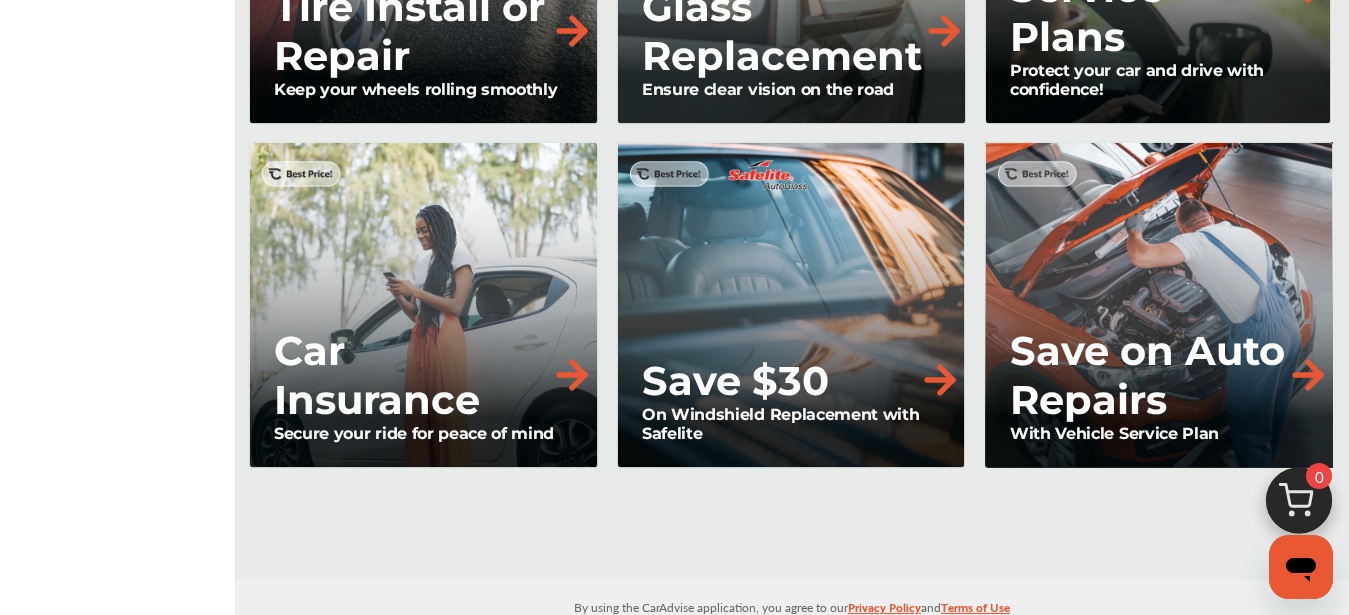 click on "Save on Auto Repairs" at bounding box center (1148, 375) 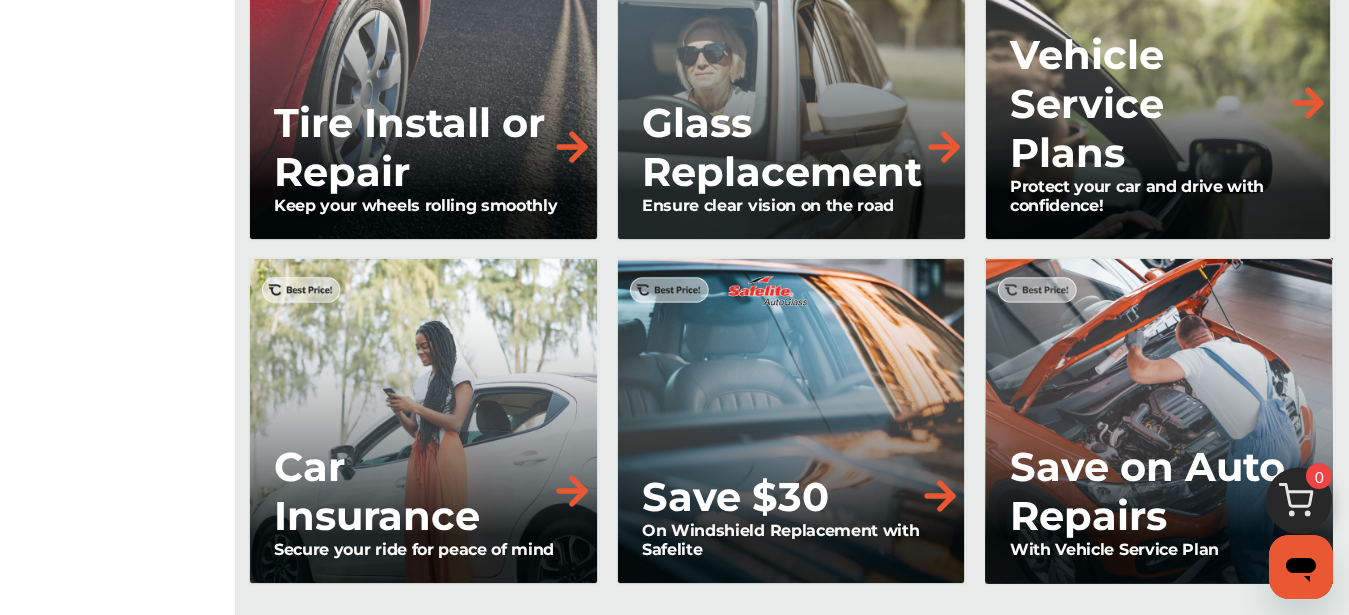 scroll, scrollTop: 1881, scrollLeft: 0, axis: vertical 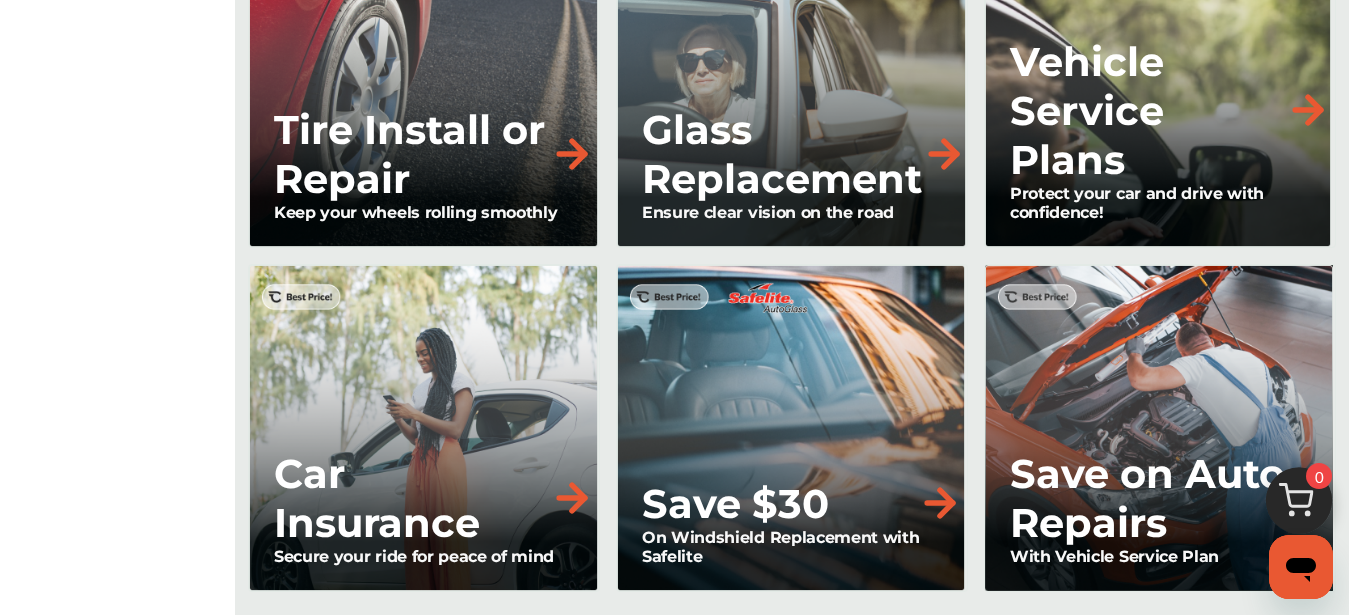 click on "Save on Auto Repairs" at bounding box center (1148, 498) 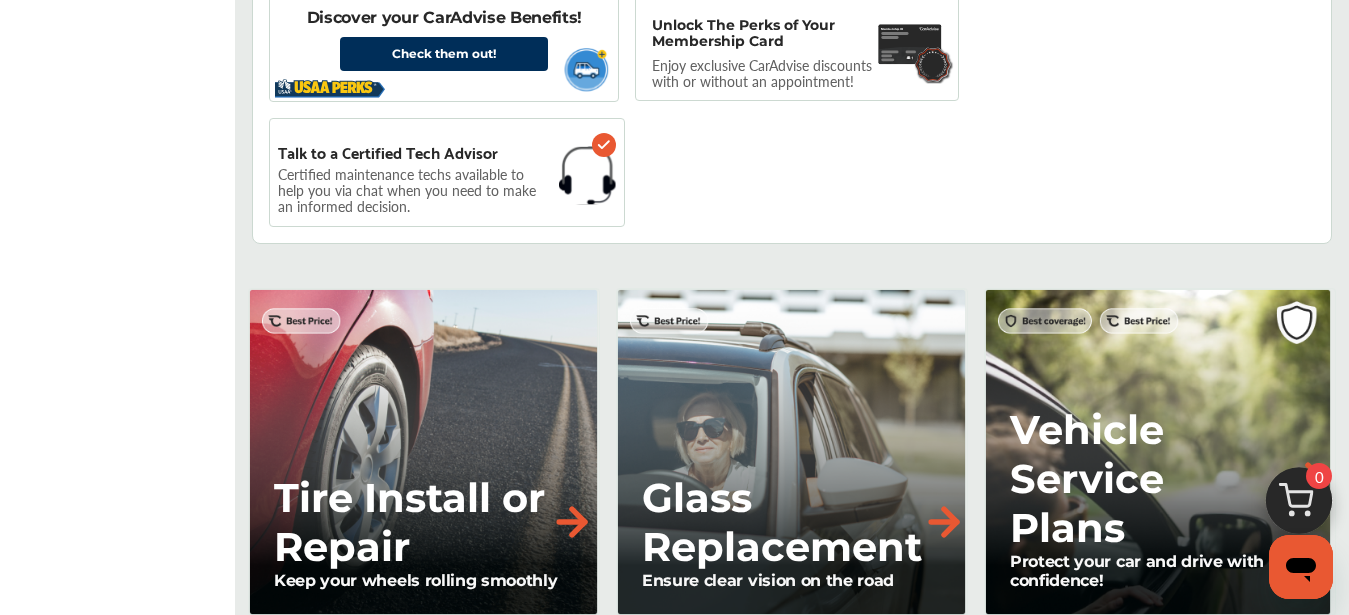 scroll, scrollTop: 1525, scrollLeft: 0, axis: vertical 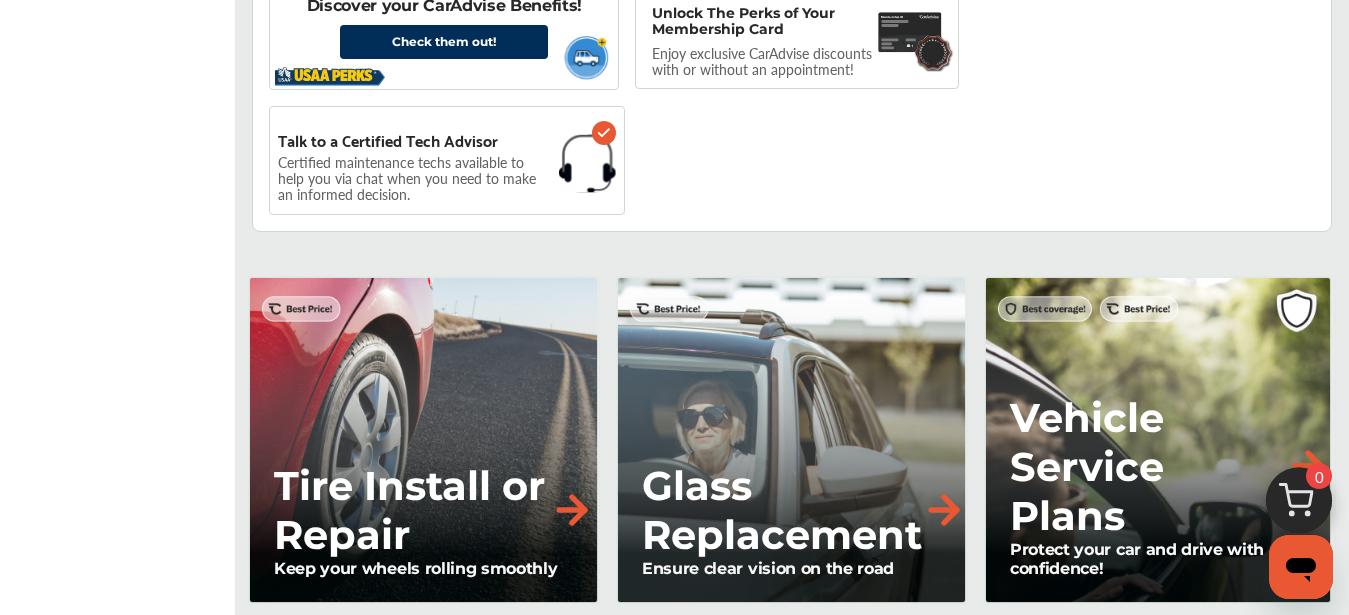 click on "Vehicle Service Plans" at bounding box center (1148, 466) 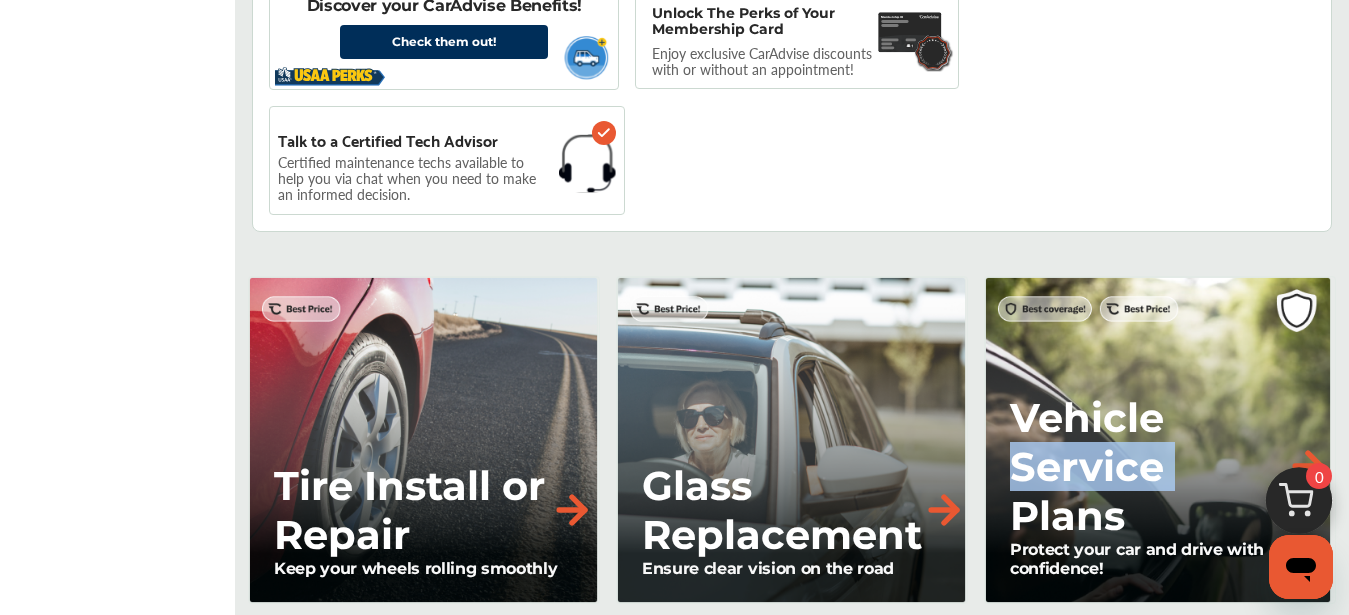 click on "Vehicle Service Plans" at bounding box center [1148, 466] 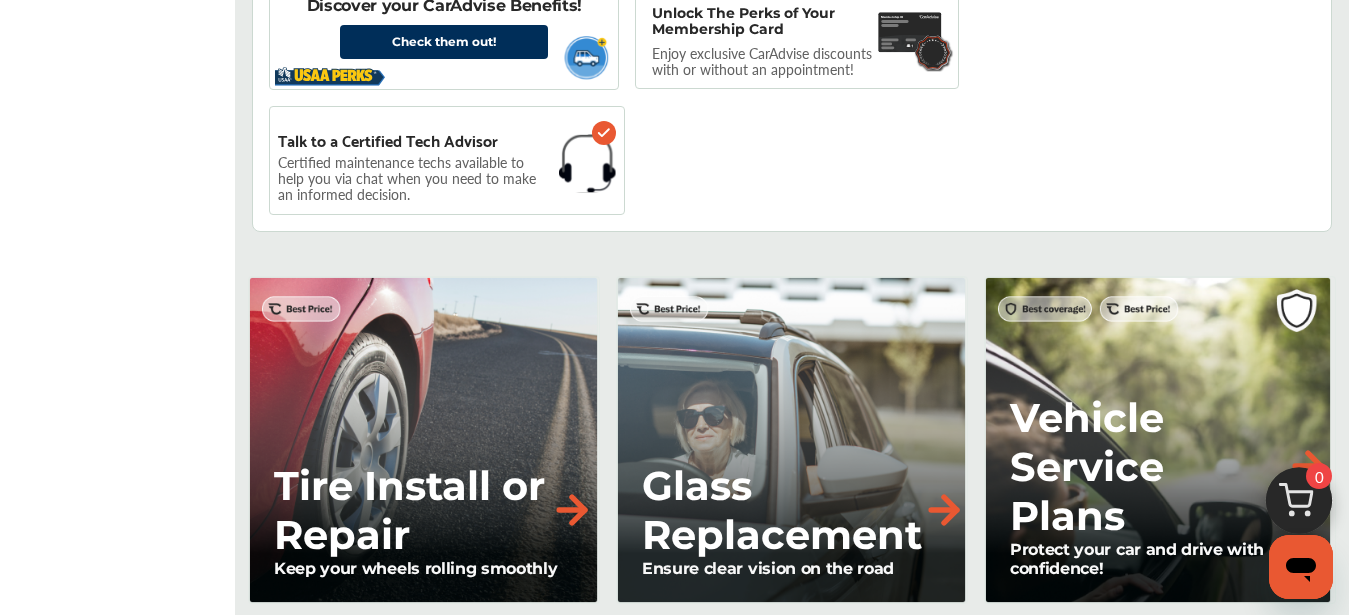 click on "Vehicle Service Plans" at bounding box center (1148, 466) 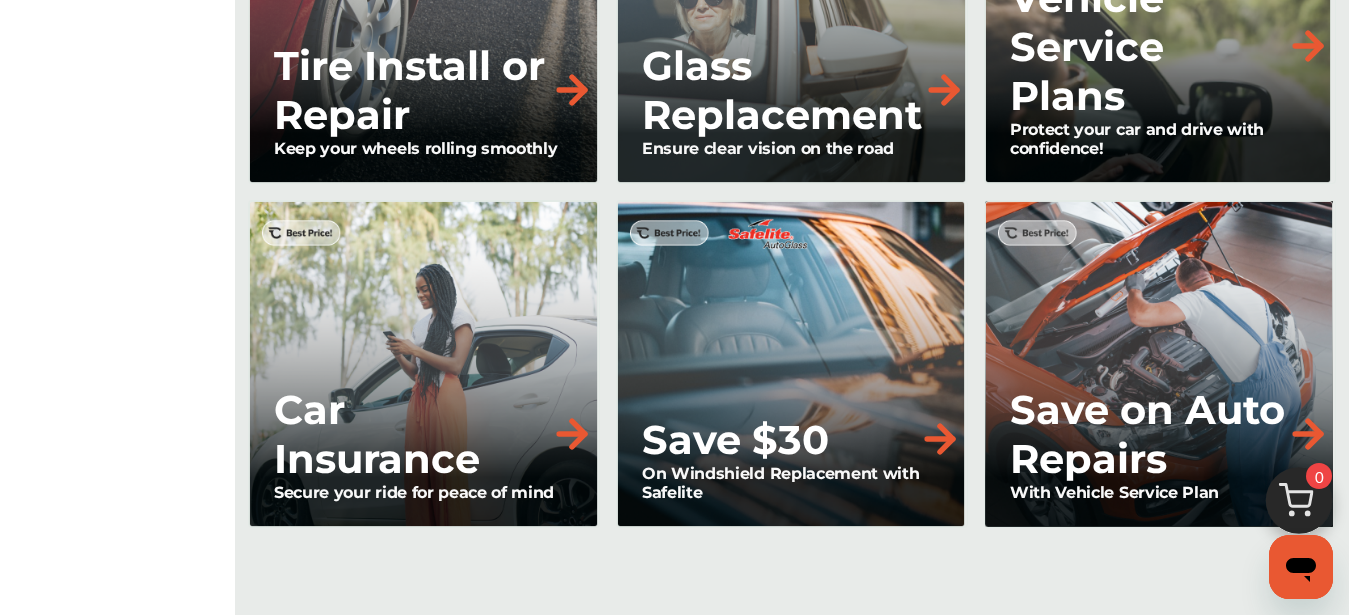 scroll, scrollTop: 1954, scrollLeft: 0, axis: vertical 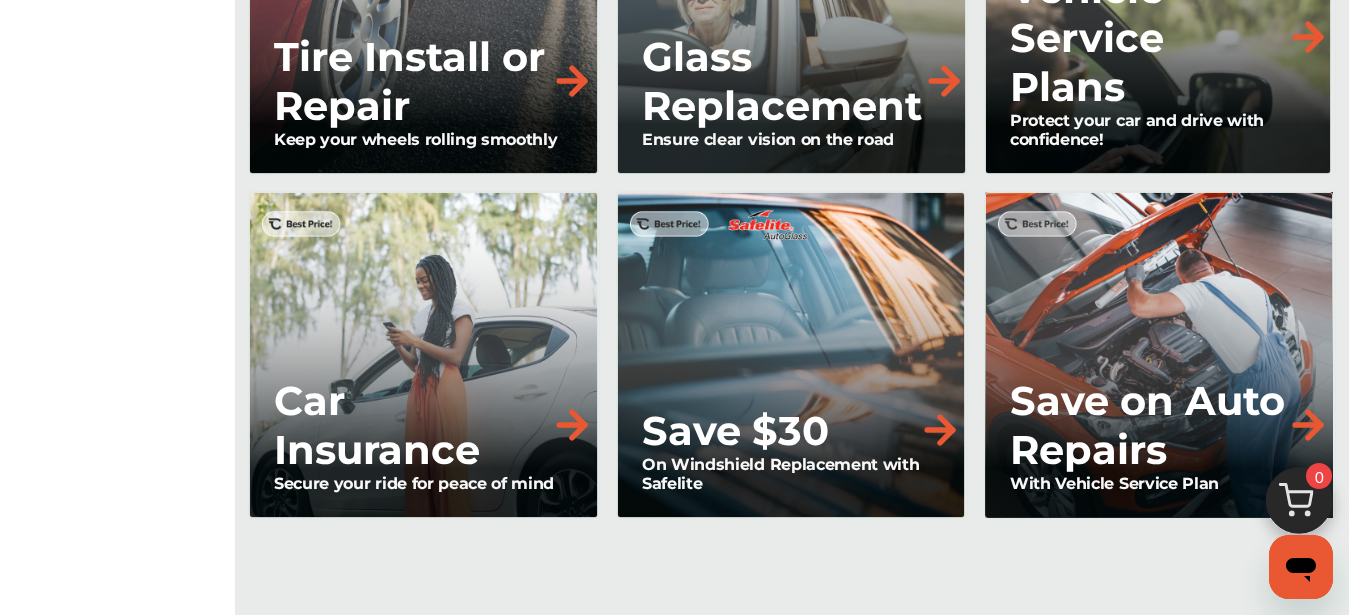 click at bounding box center (1308, 425) 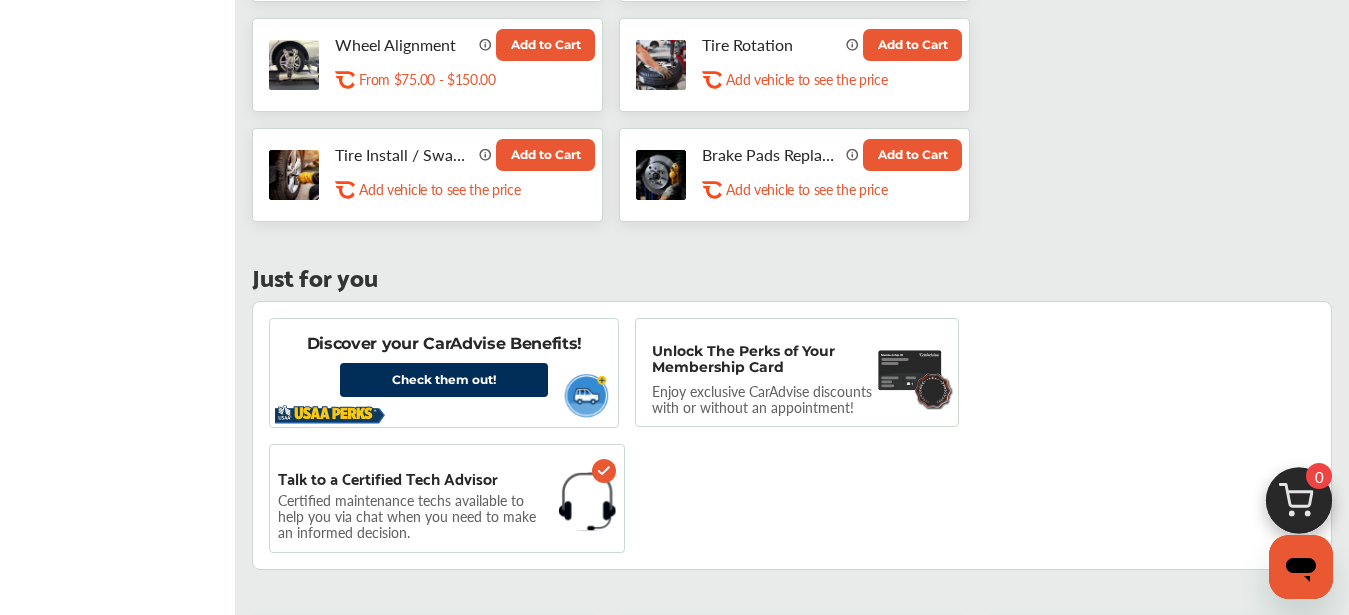 scroll, scrollTop: 1185, scrollLeft: 0, axis: vertical 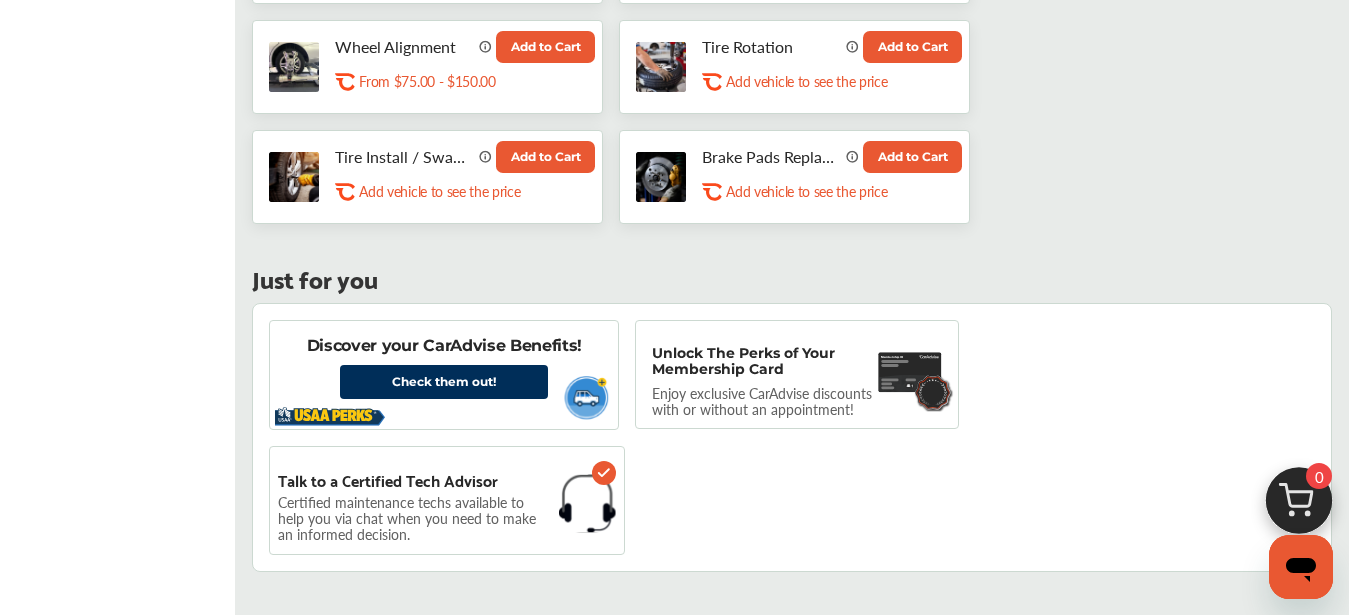 click on "Unlock The Perks of Your Membership Card" at bounding box center [761, 361] 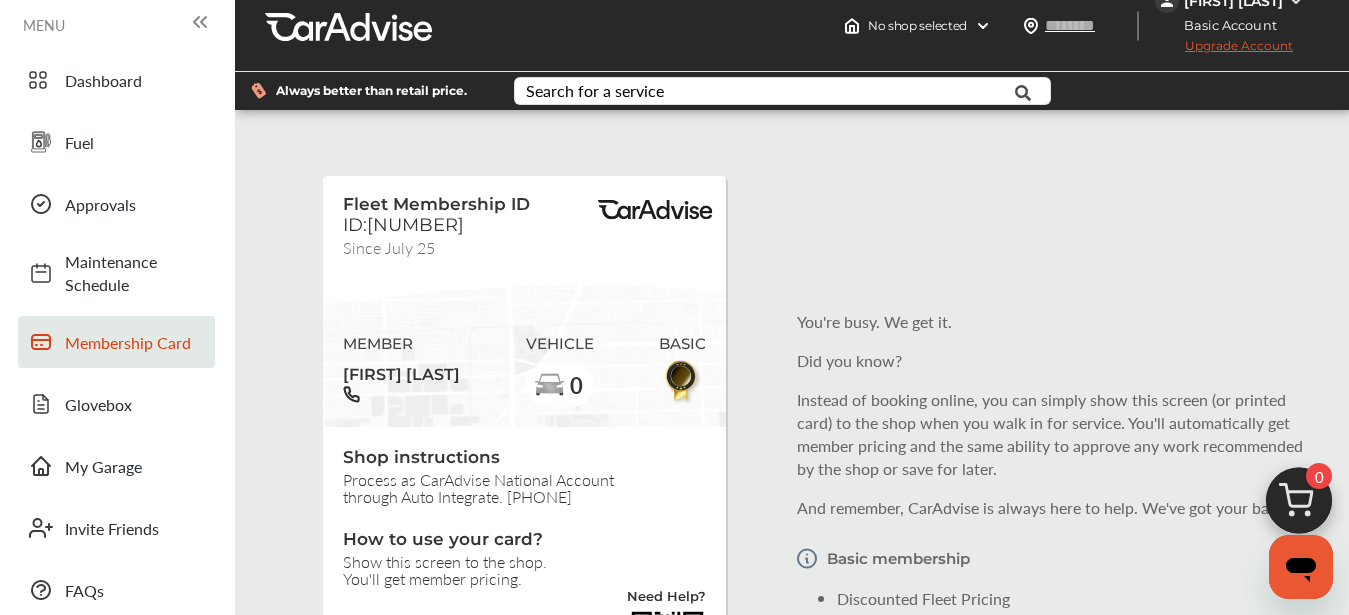 scroll, scrollTop: 0, scrollLeft: 0, axis: both 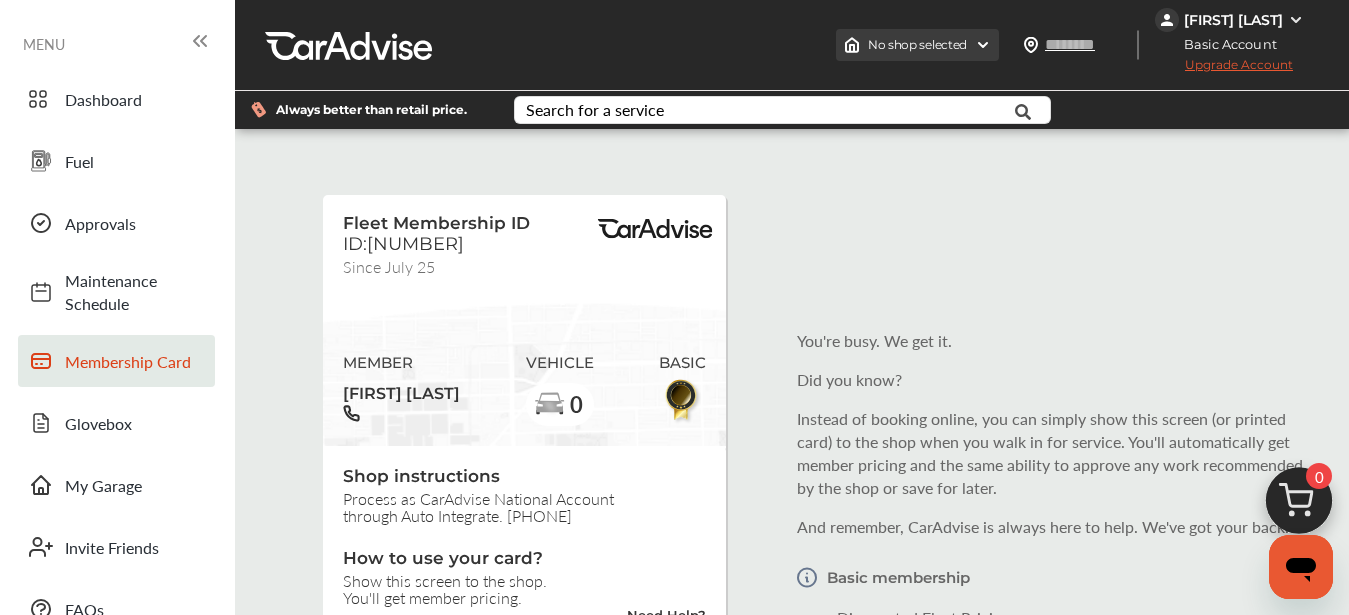 click on "No shop selected" at bounding box center (917, 45) 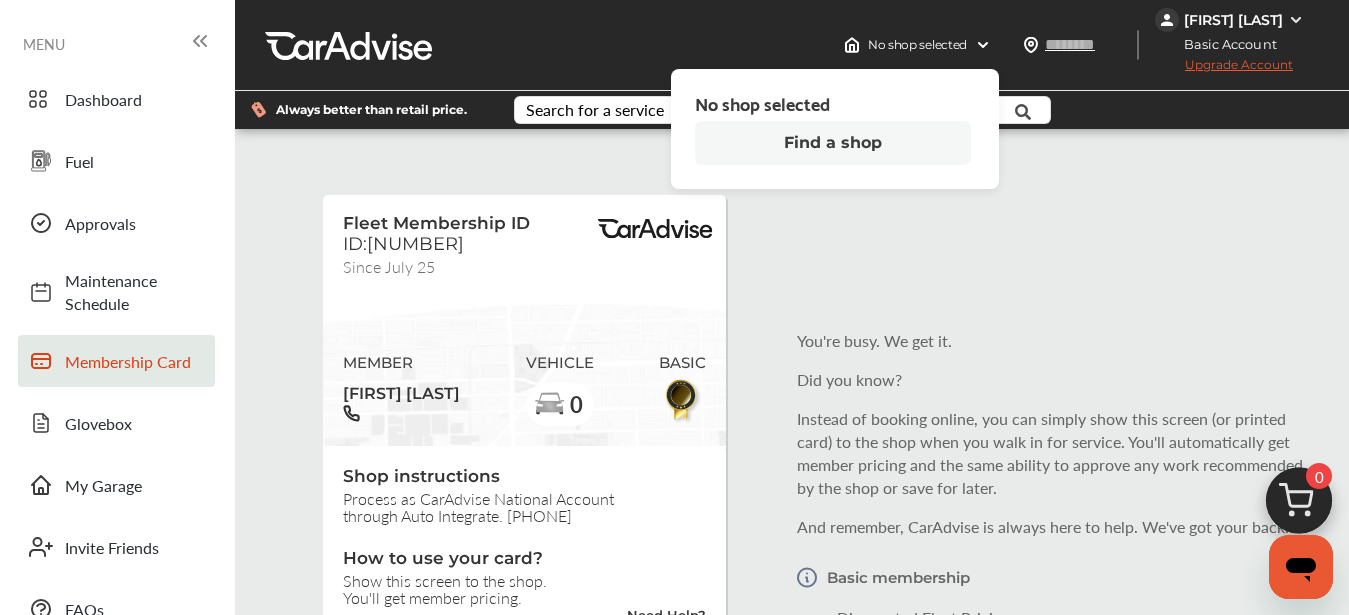 click on "Find a shop" at bounding box center [833, 143] 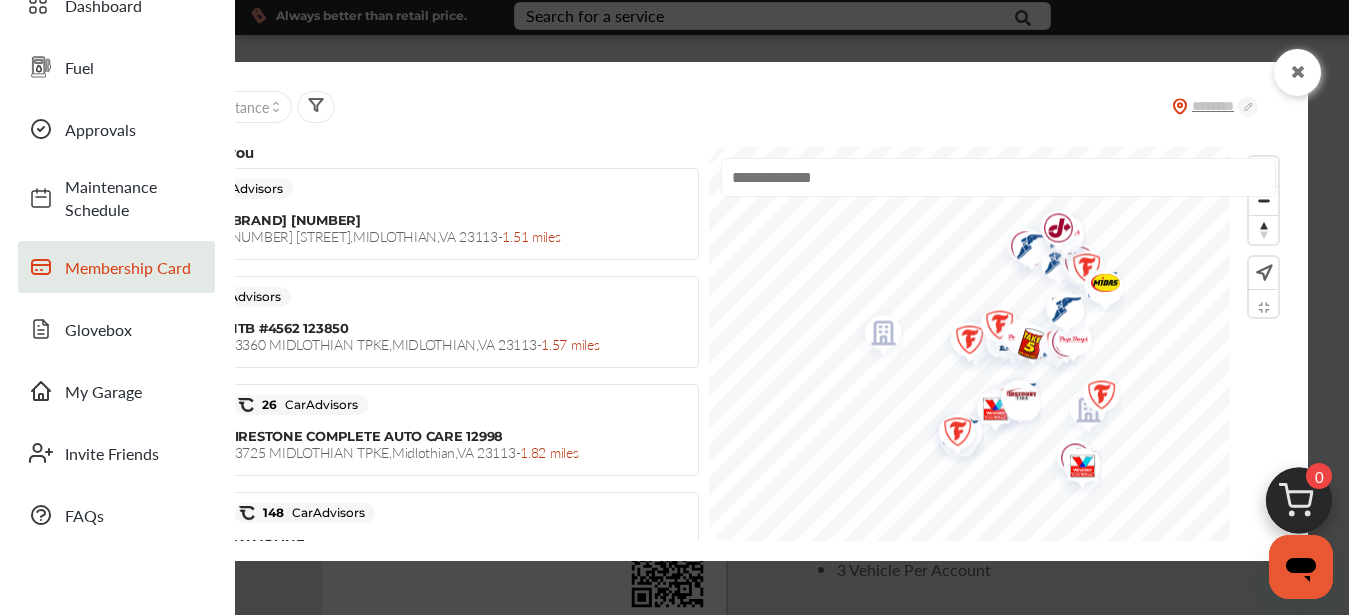 scroll, scrollTop: 96, scrollLeft: 0, axis: vertical 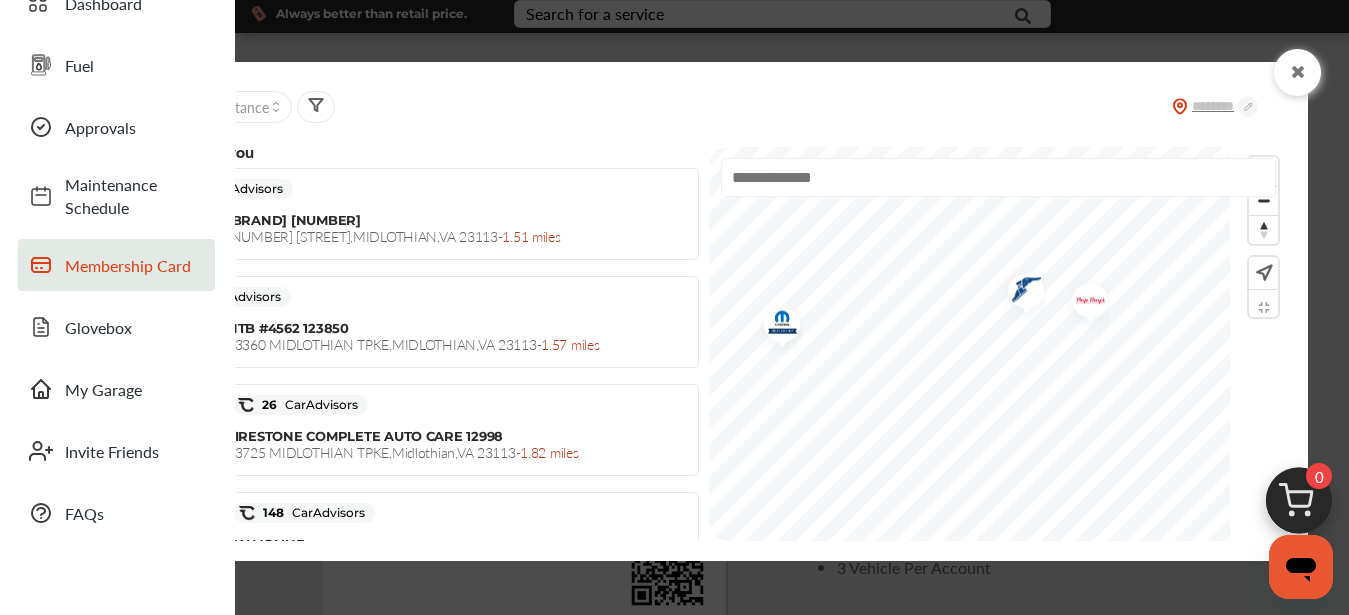 click on "Sort by :  Distance" at bounding box center [721, 107] 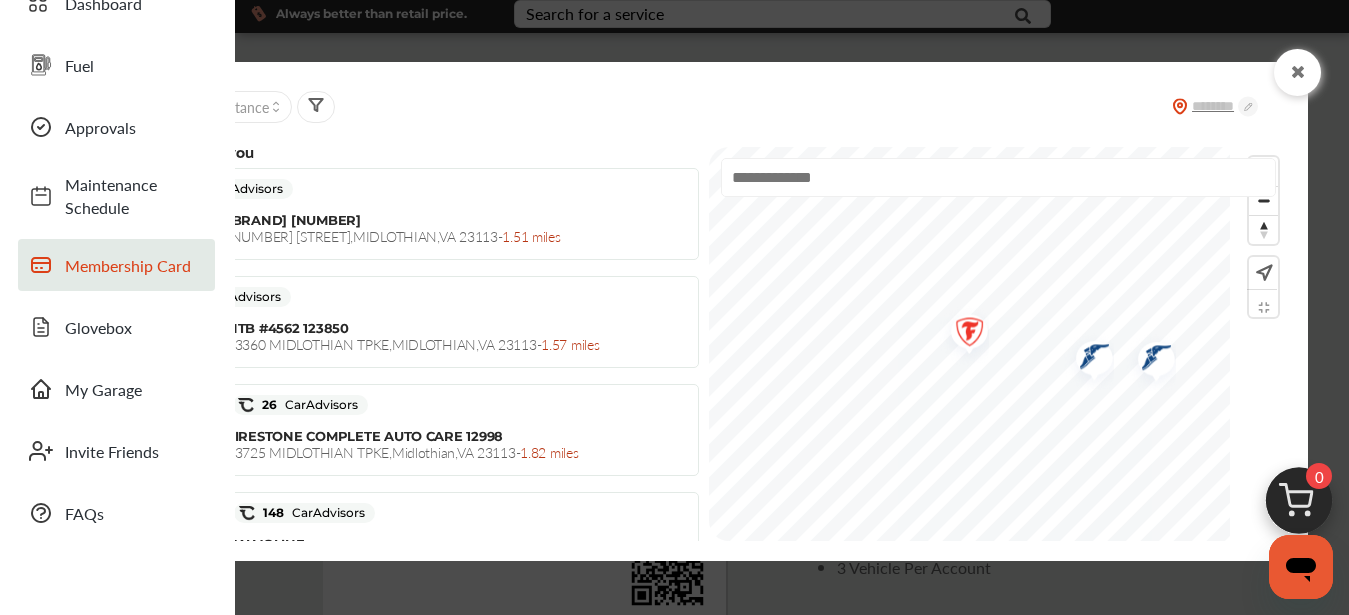 click at bounding box center (962, 334) 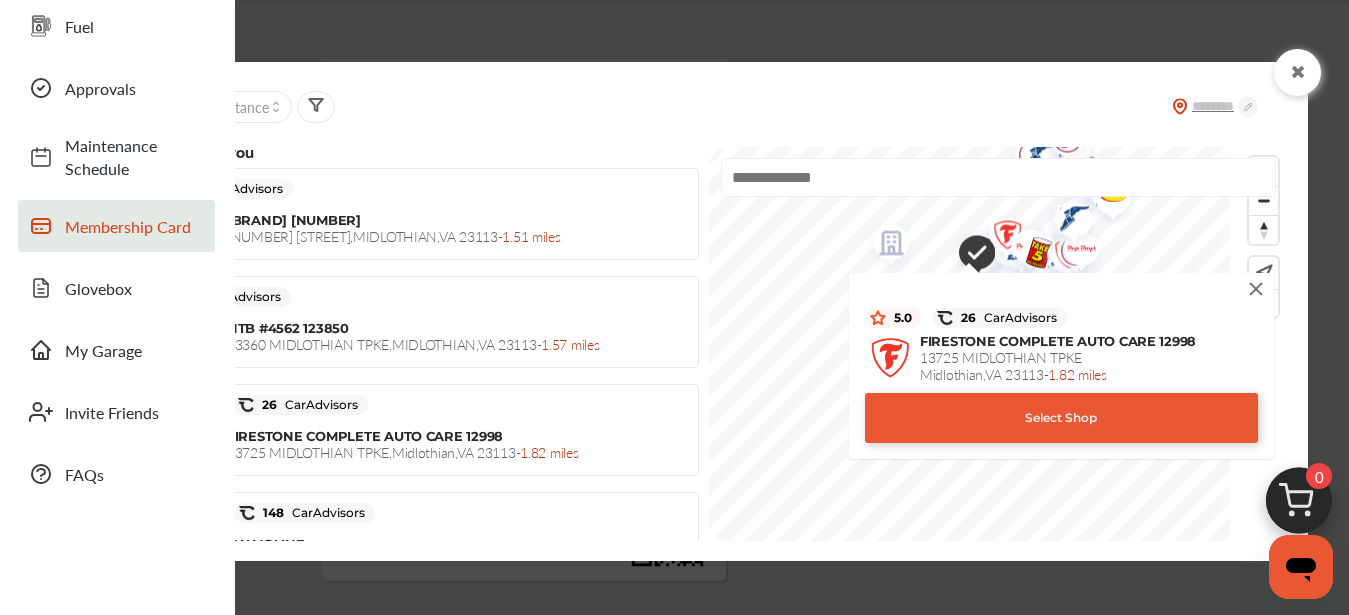 scroll, scrollTop: 149, scrollLeft: 0, axis: vertical 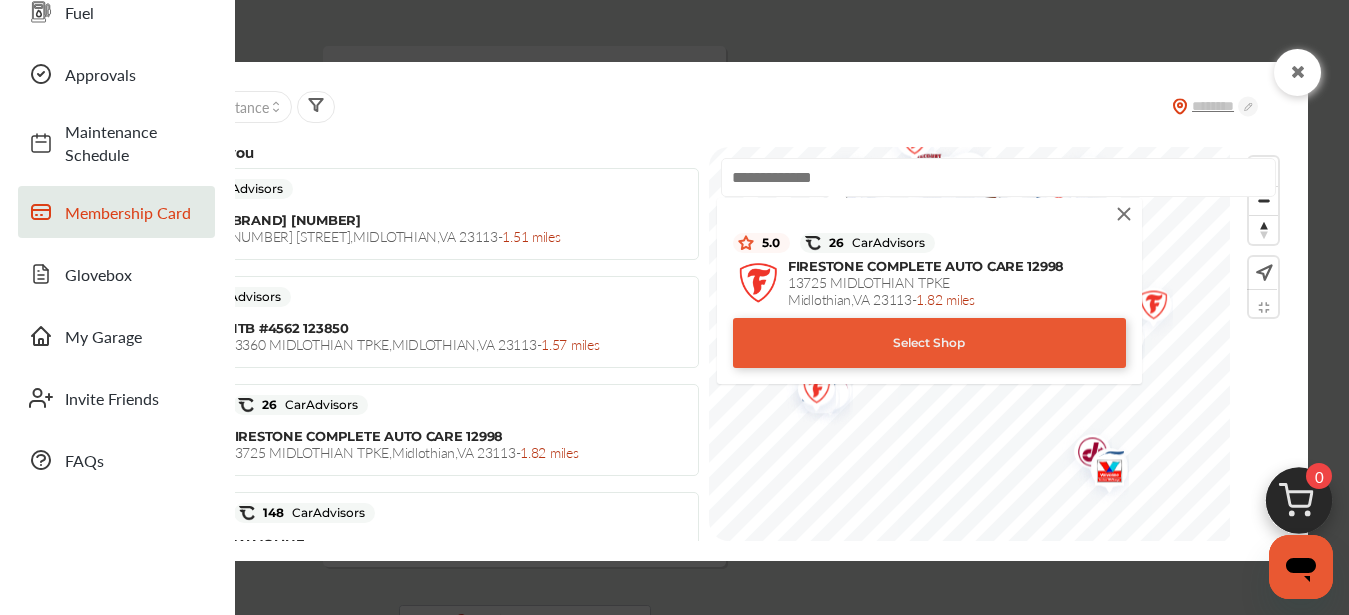 click at bounding box center (1124, 214) 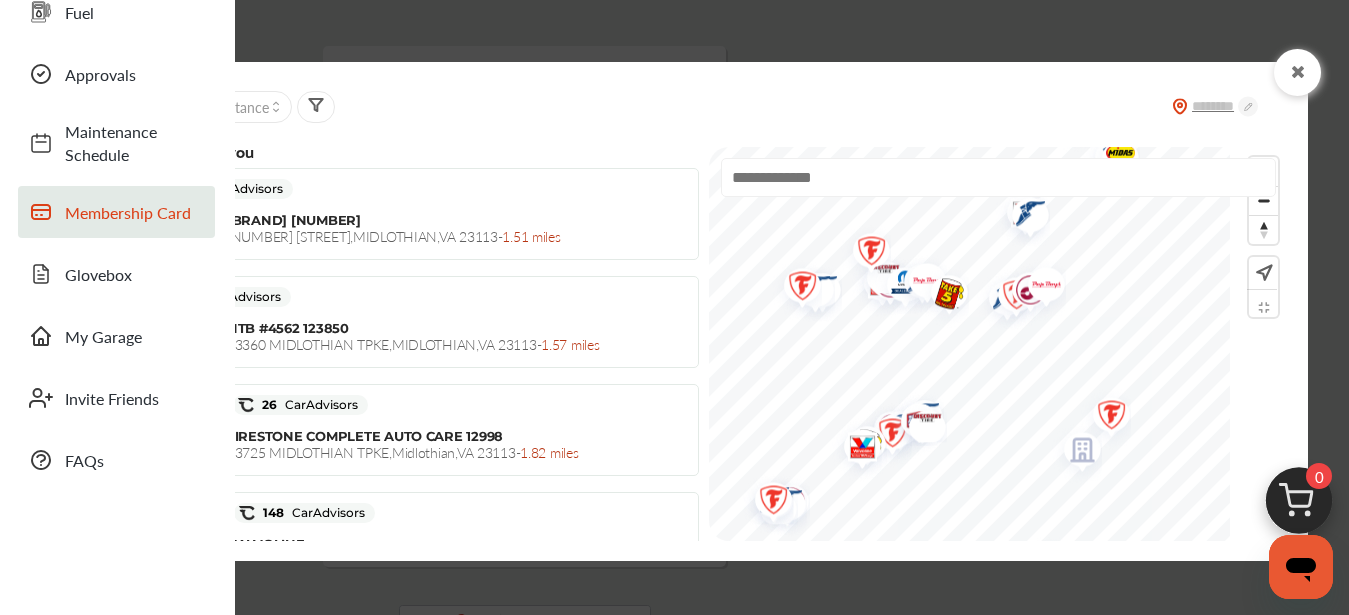 click at bounding box center [920, 420] 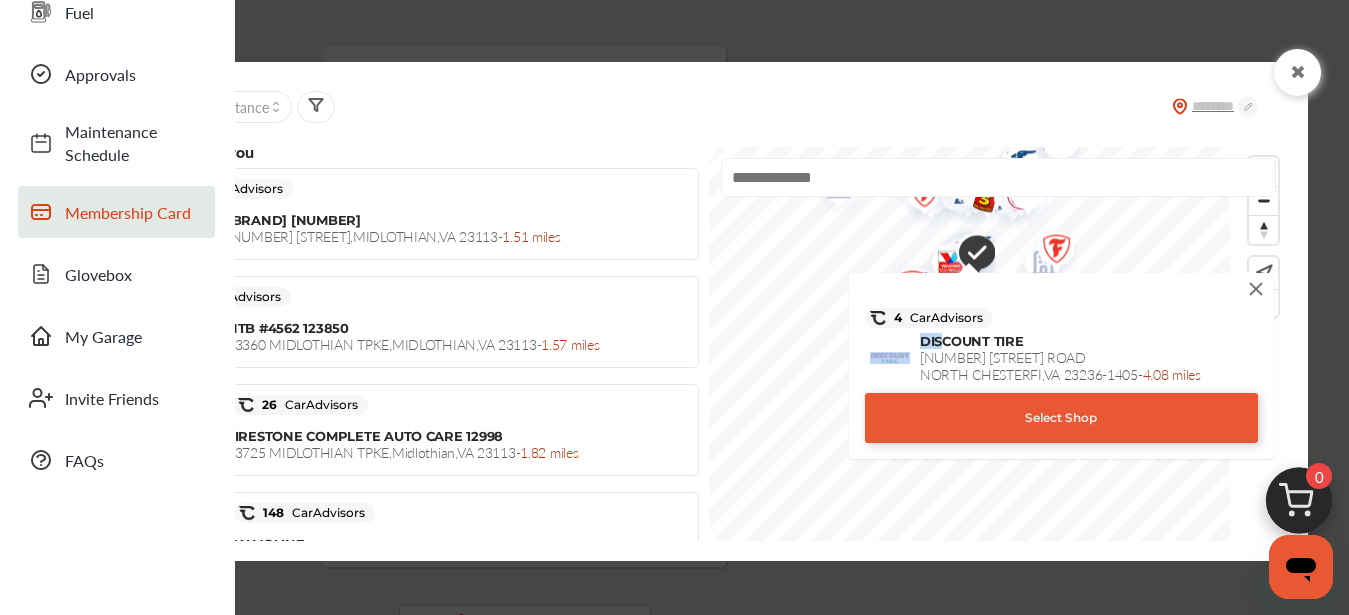 drag, startPoint x: 1202, startPoint y: 309, endPoint x: 998, endPoint y: 338, distance: 206.05096 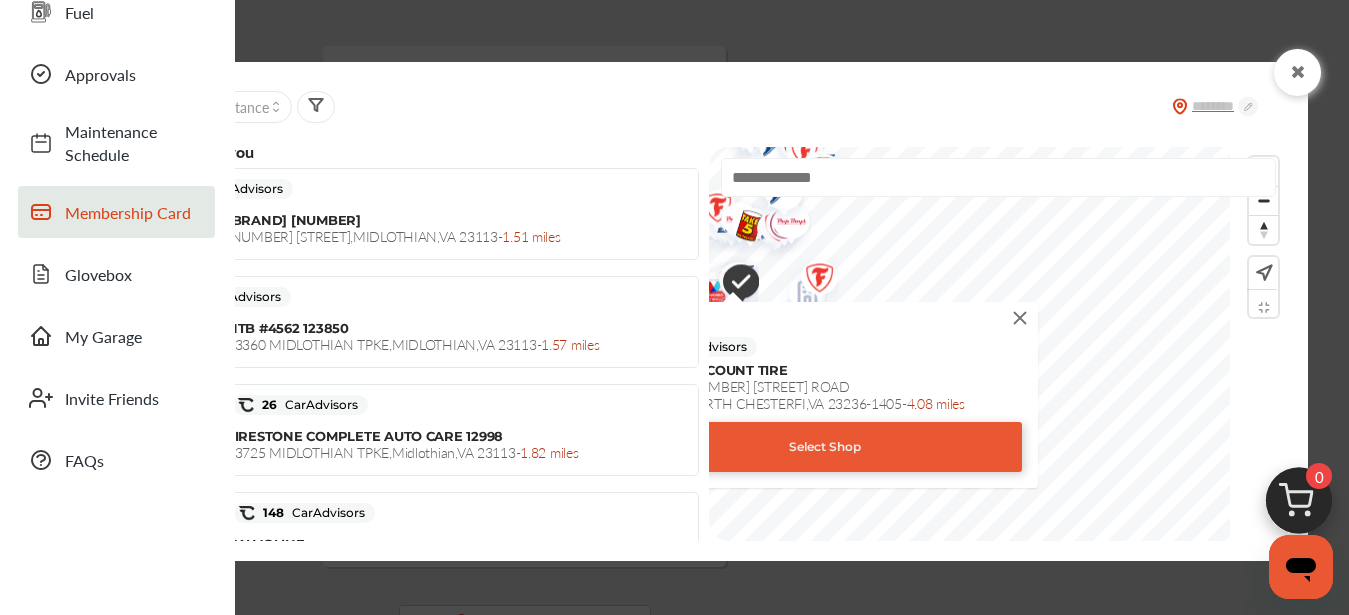 click at bounding box center [1020, 318] 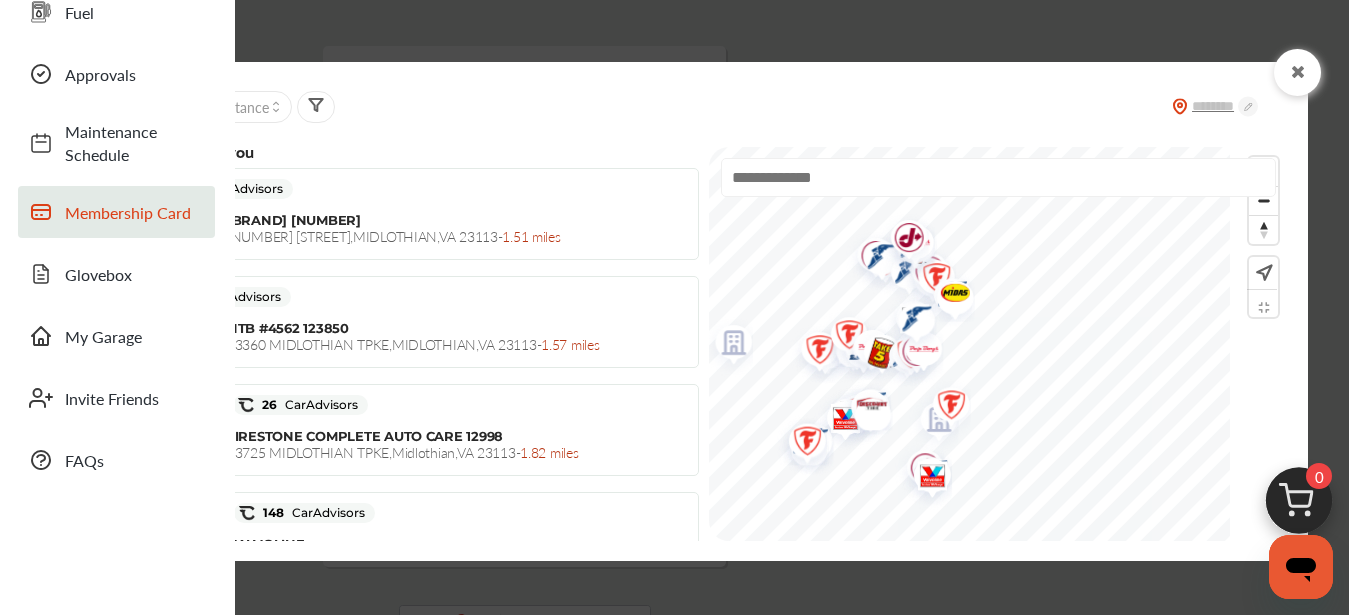 drag, startPoint x: 924, startPoint y: 453, endPoint x: 892, endPoint y: 361, distance: 97.406364 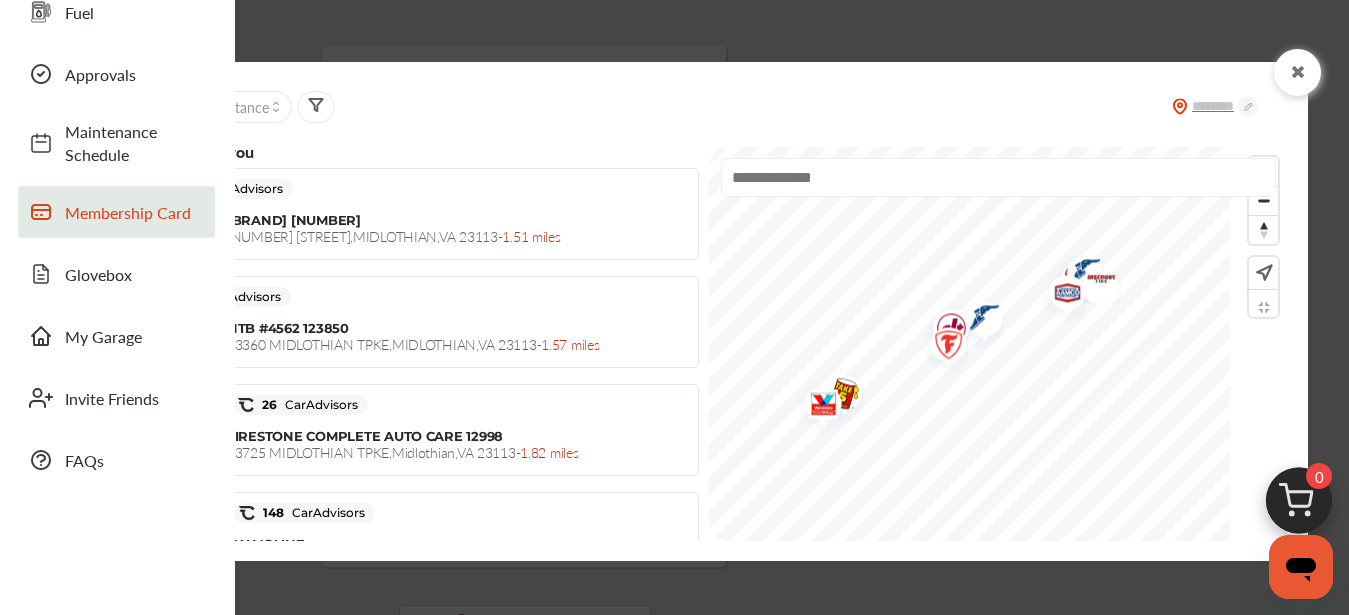 click at bounding box center [941, 347] 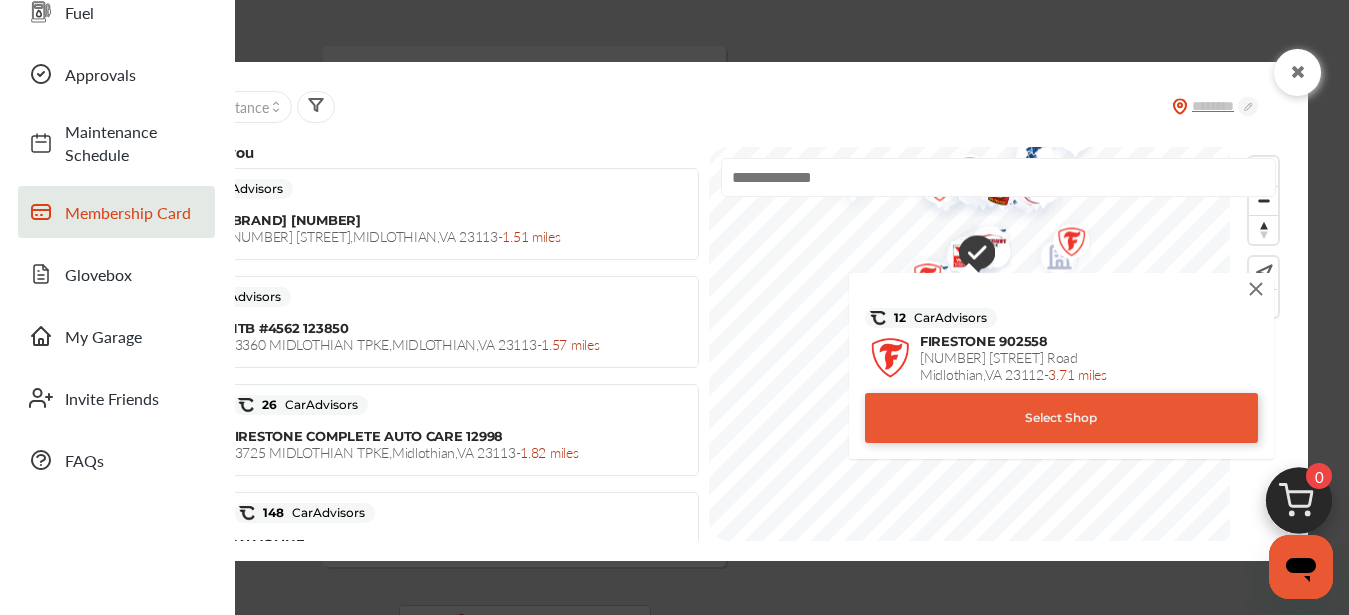 click on "Select Shop" at bounding box center (1061, 418) 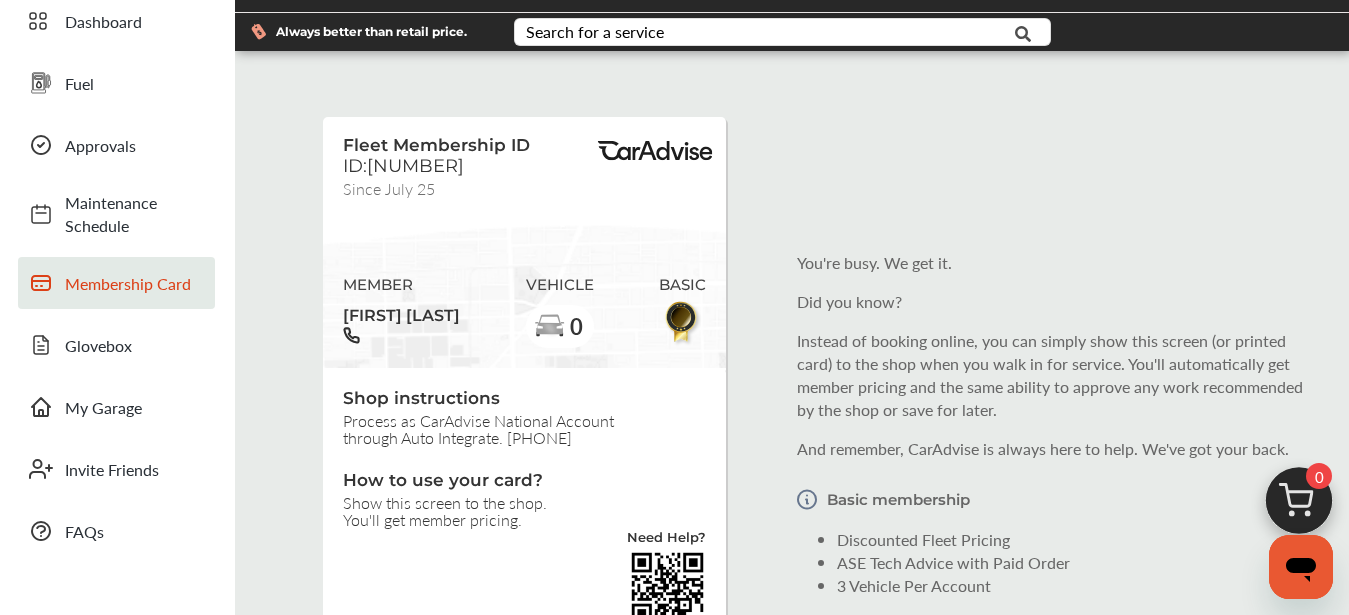 scroll, scrollTop: 0, scrollLeft: 0, axis: both 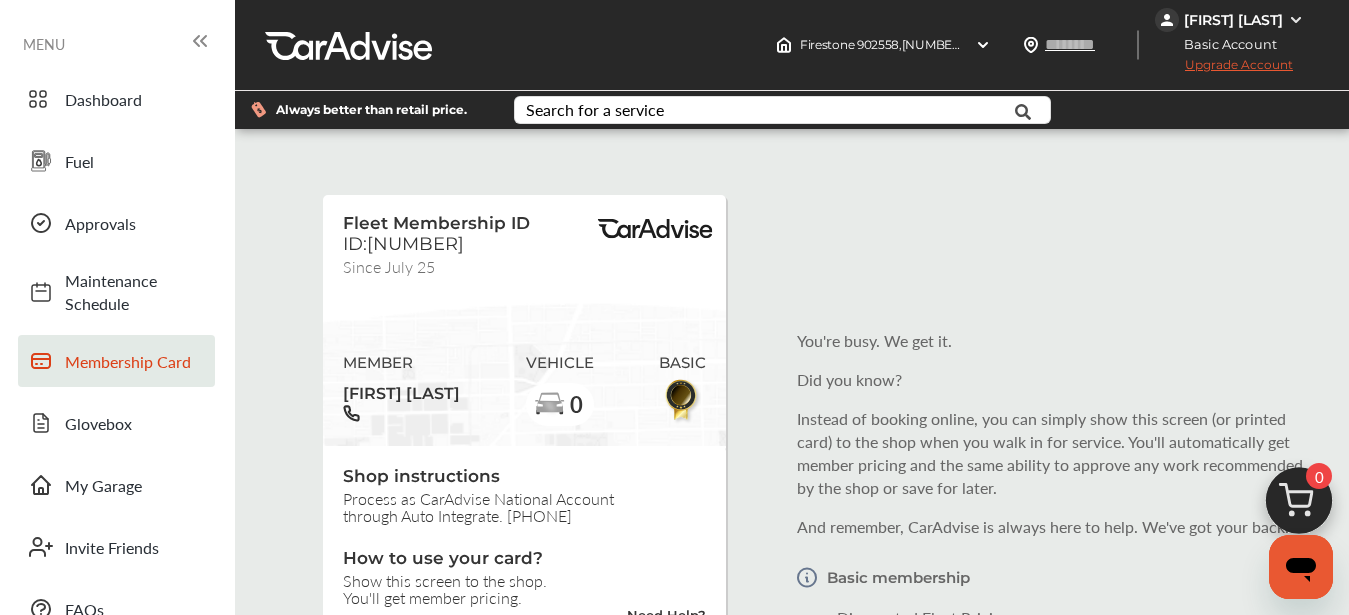 click on "Upgrade Account" at bounding box center (1224, 69) 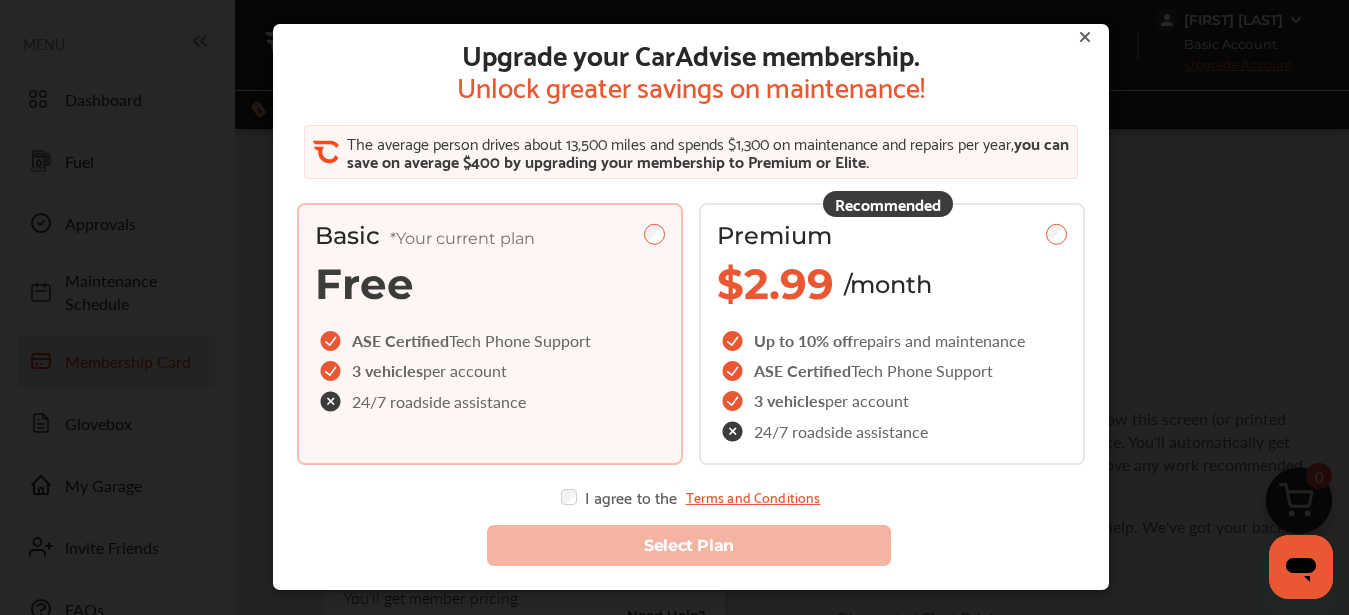 scroll, scrollTop: 0, scrollLeft: 0, axis: both 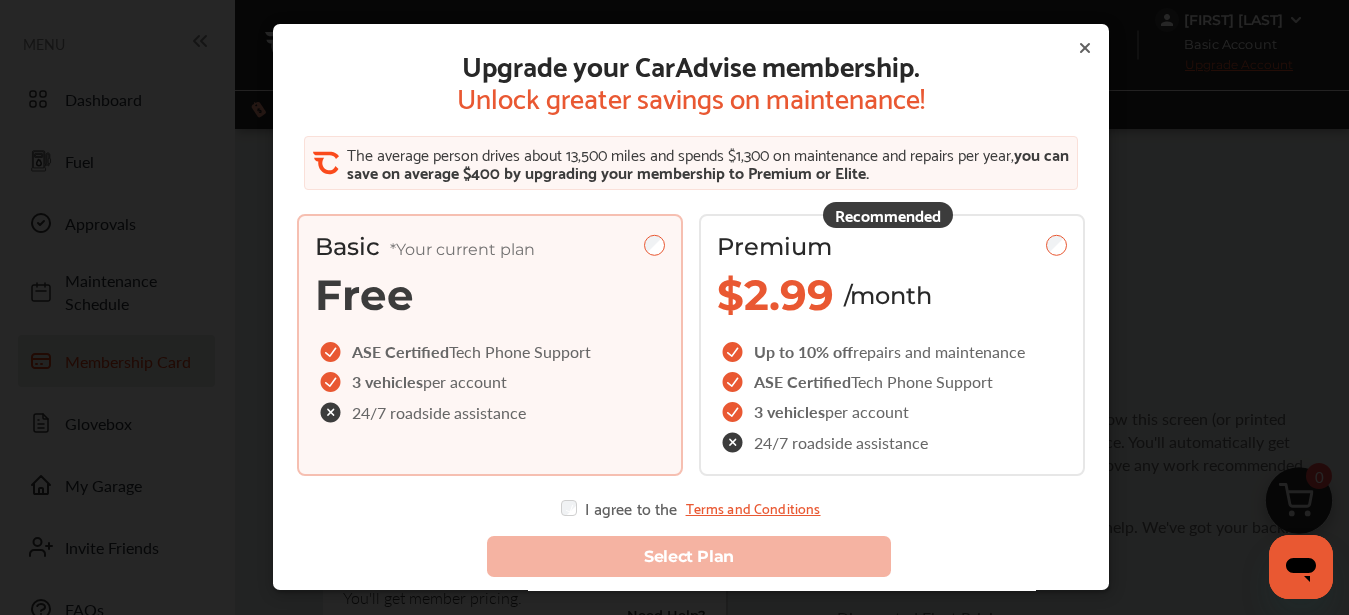 click 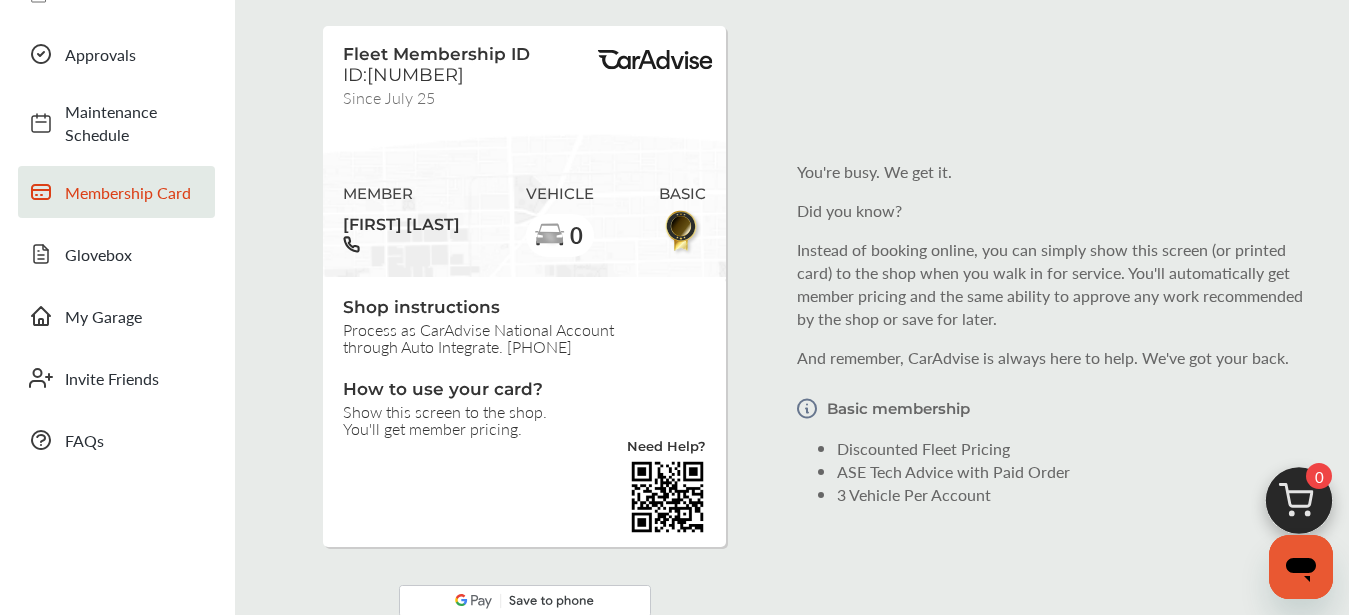 scroll, scrollTop: 111, scrollLeft: 0, axis: vertical 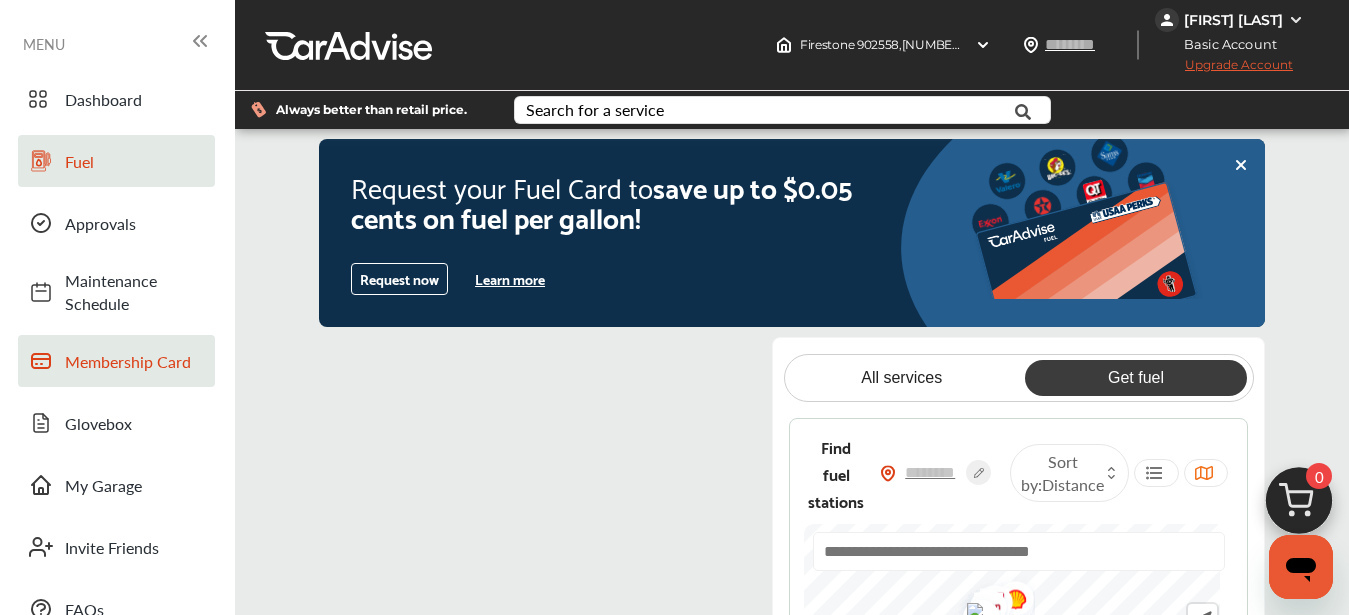 click on "Membership Card" at bounding box center (116, 361) 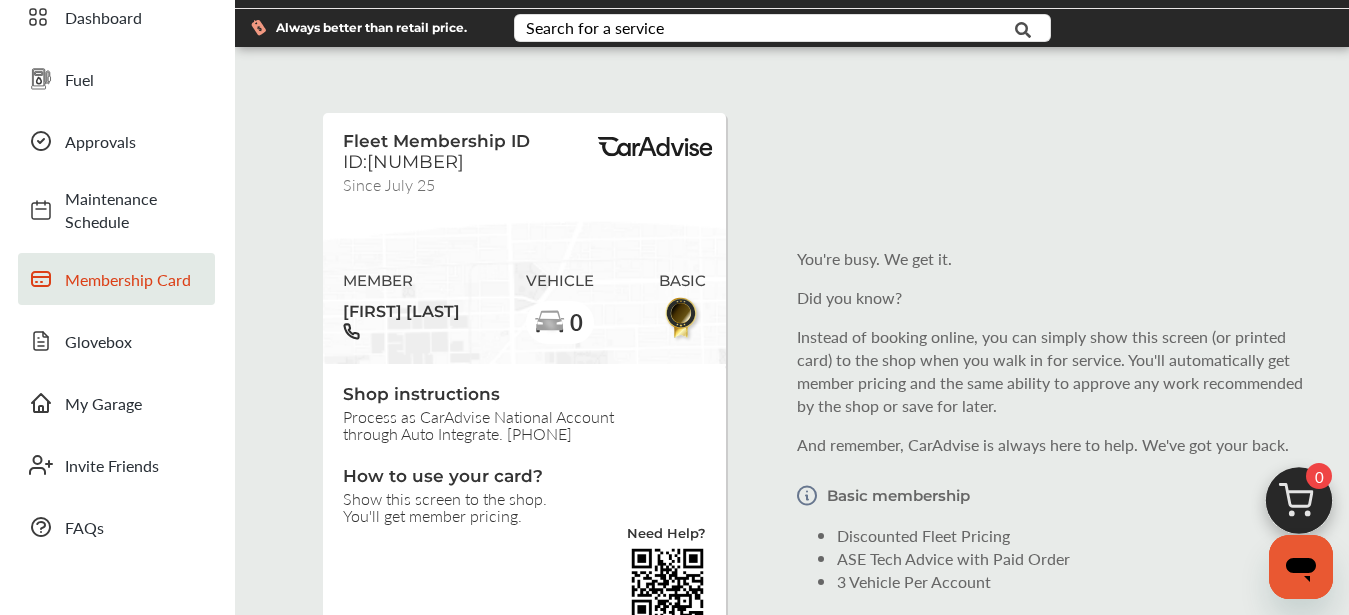 scroll, scrollTop: 0, scrollLeft: 0, axis: both 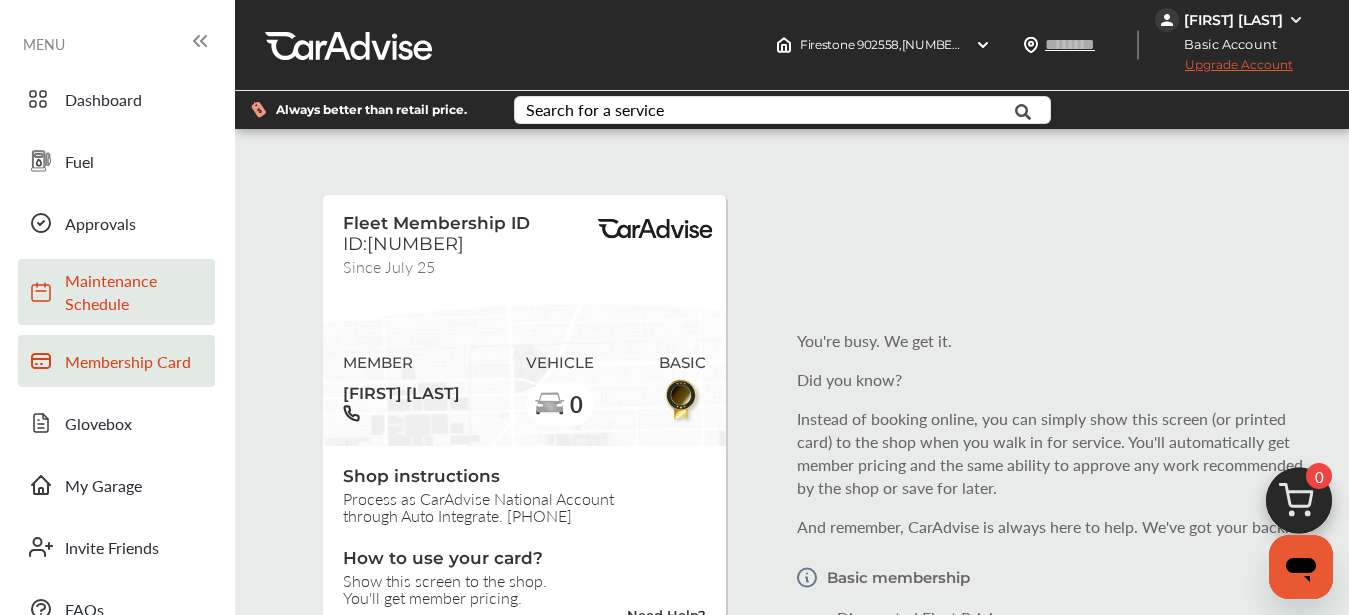 click on "Maintenance Schedule" at bounding box center [135, 292] 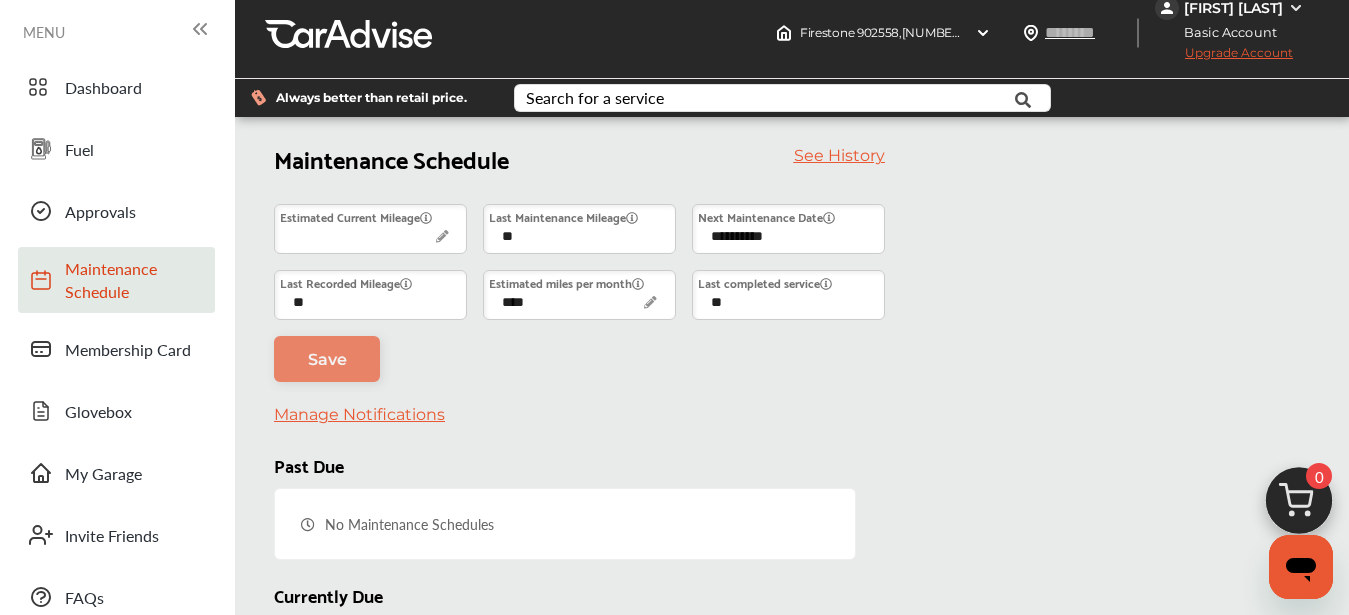 scroll, scrollTop: 0, scrollLeft: 0, axis: both 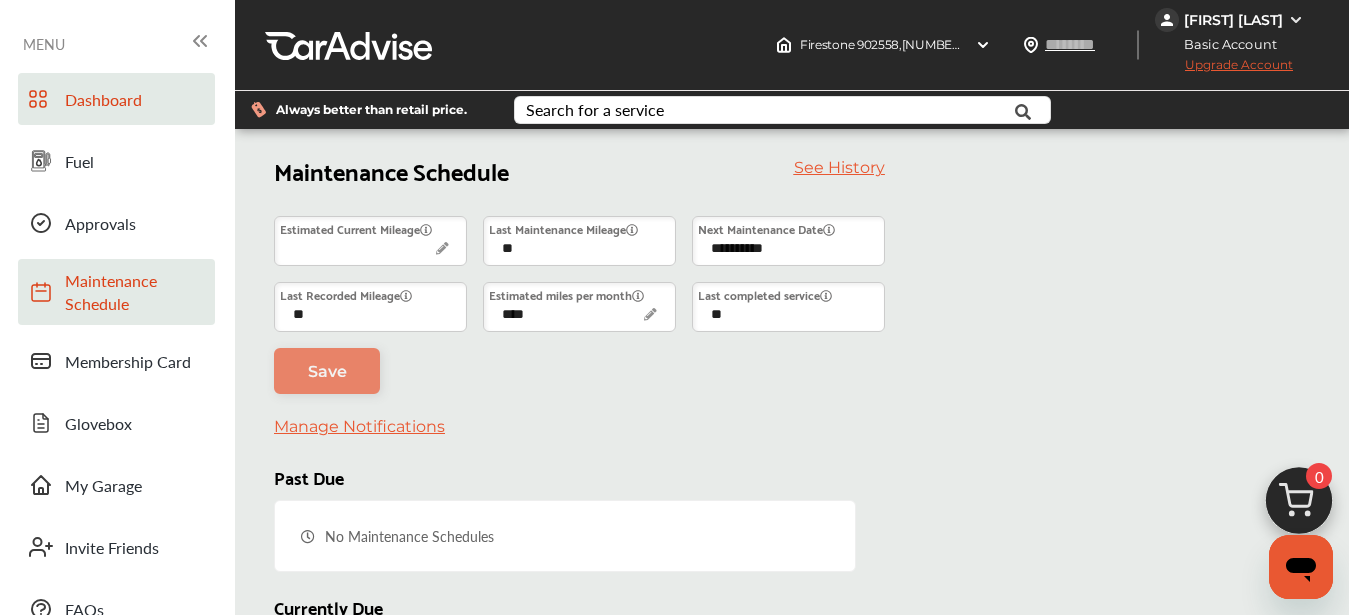click on "Dashboard" at bounding box center [135, 99] 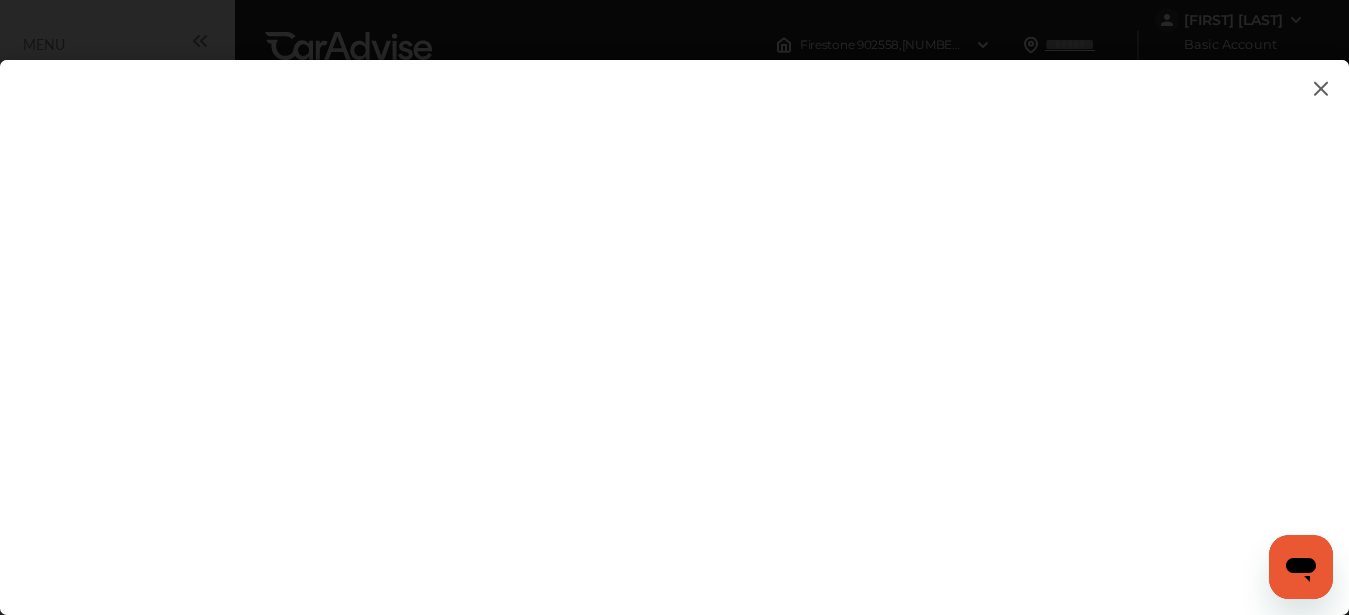 click at bounding box center (674, 317) 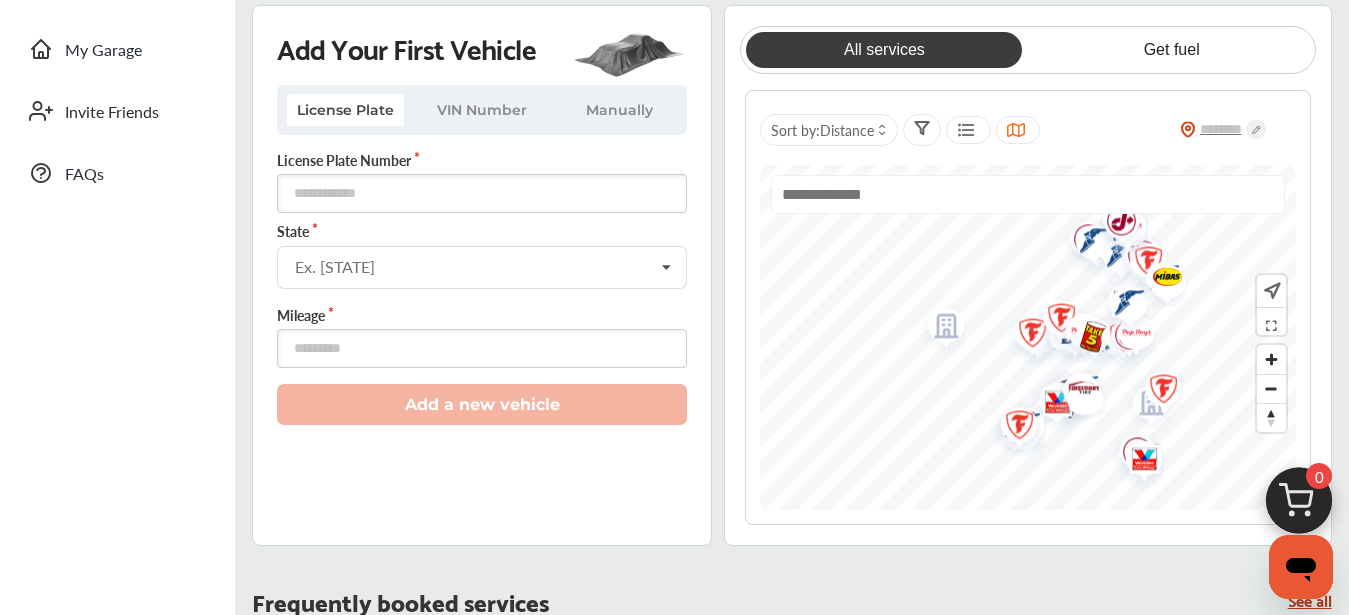 scroll, scrollTop: 440, scrollLeft: 0, axis: vertical 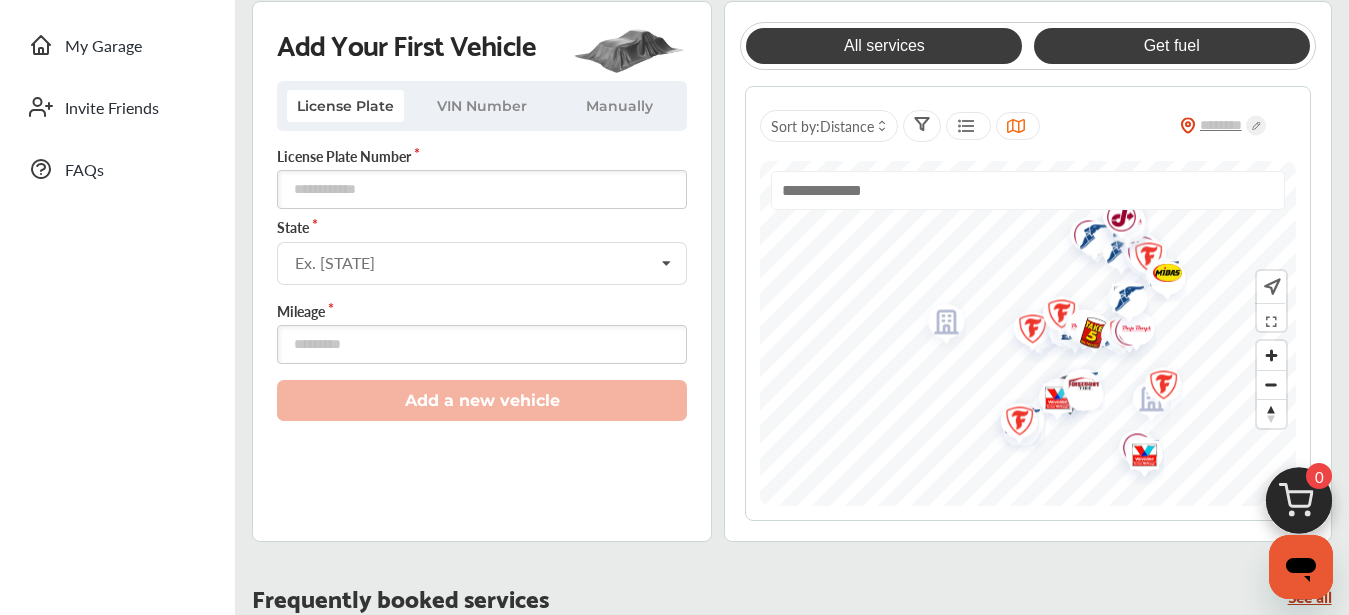 click on "Get fuel" at bounding box center (1172, 46) 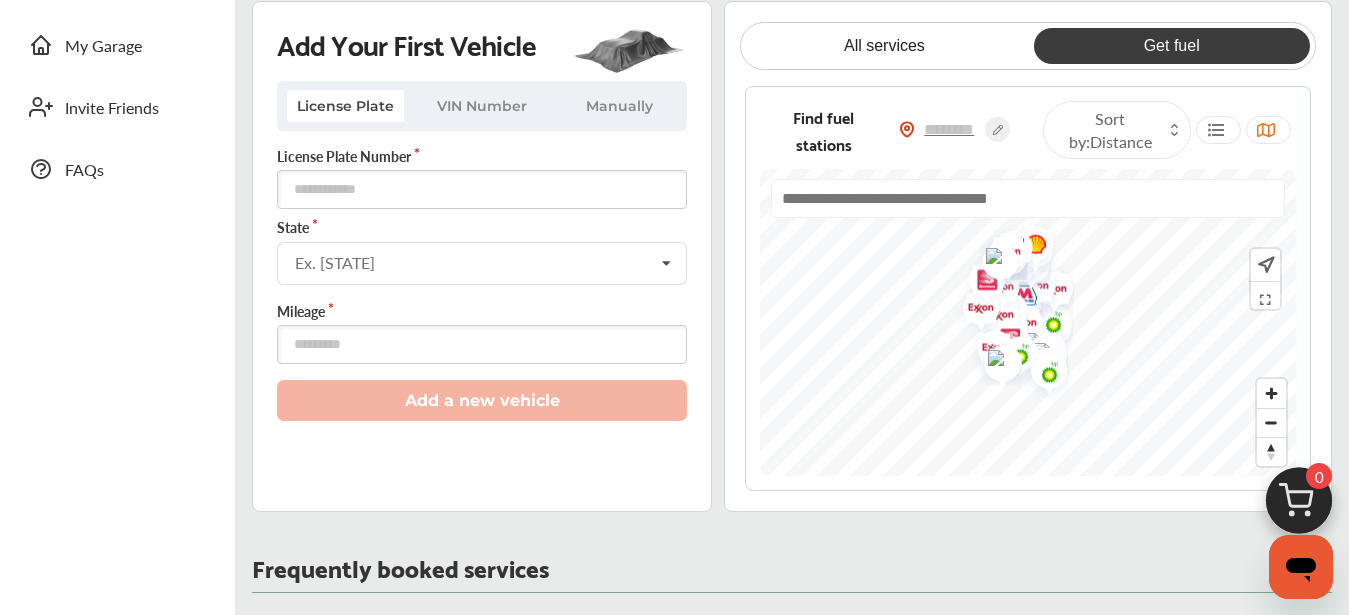 click on "Dashboard
Fuel
Approvals
Maintenance Schedule
Membership Card
Glovebox
My Garage
Invite Friends
FAQs" at bounding box center (117, 1150) 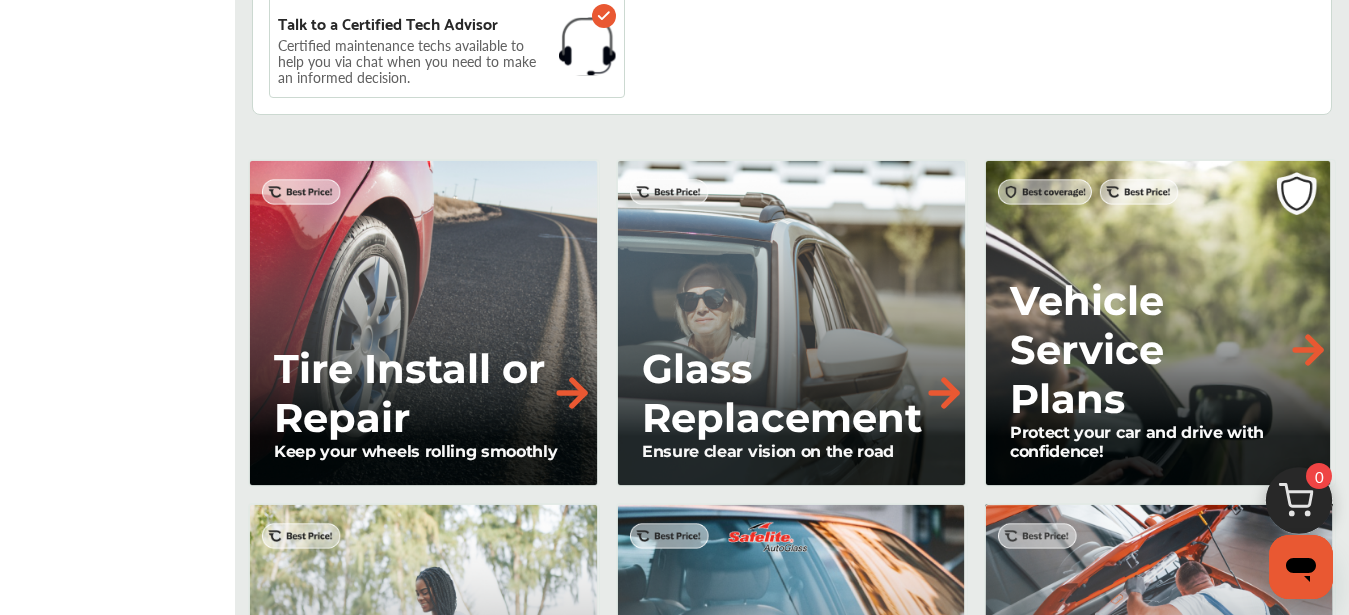 scroll, scrollTop: 1628, scrollLeft: 0, axis: vertical 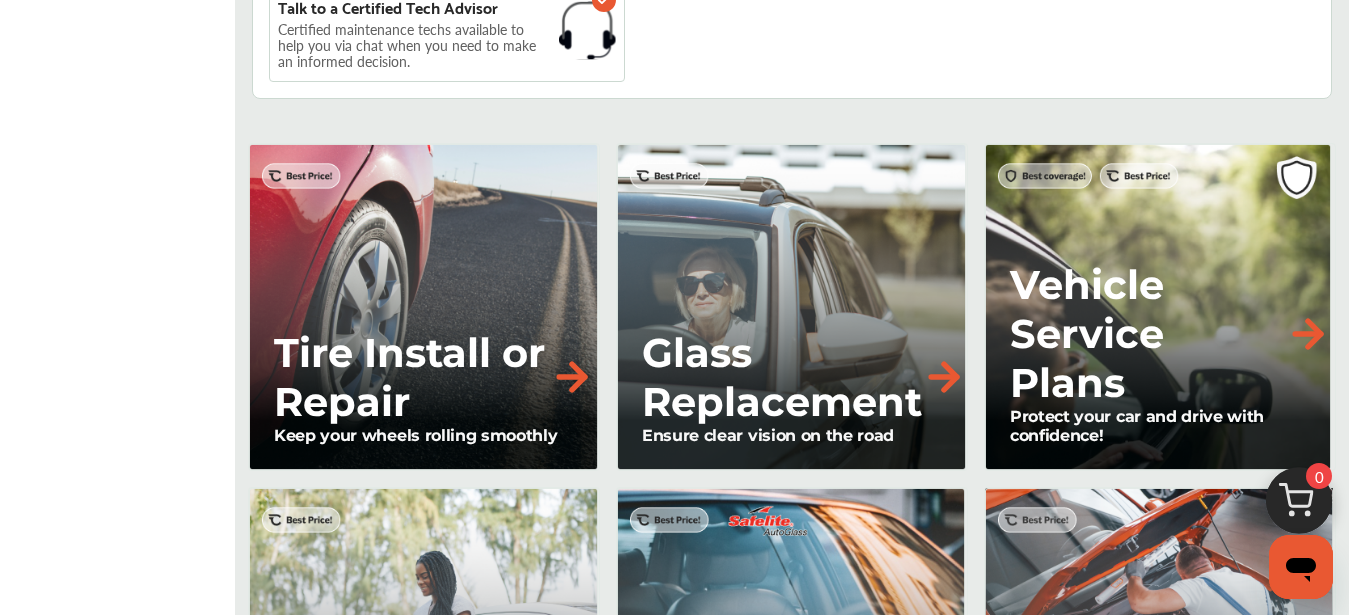 click on "Vehicle Service Plans" at bounding box center [1148, 333] 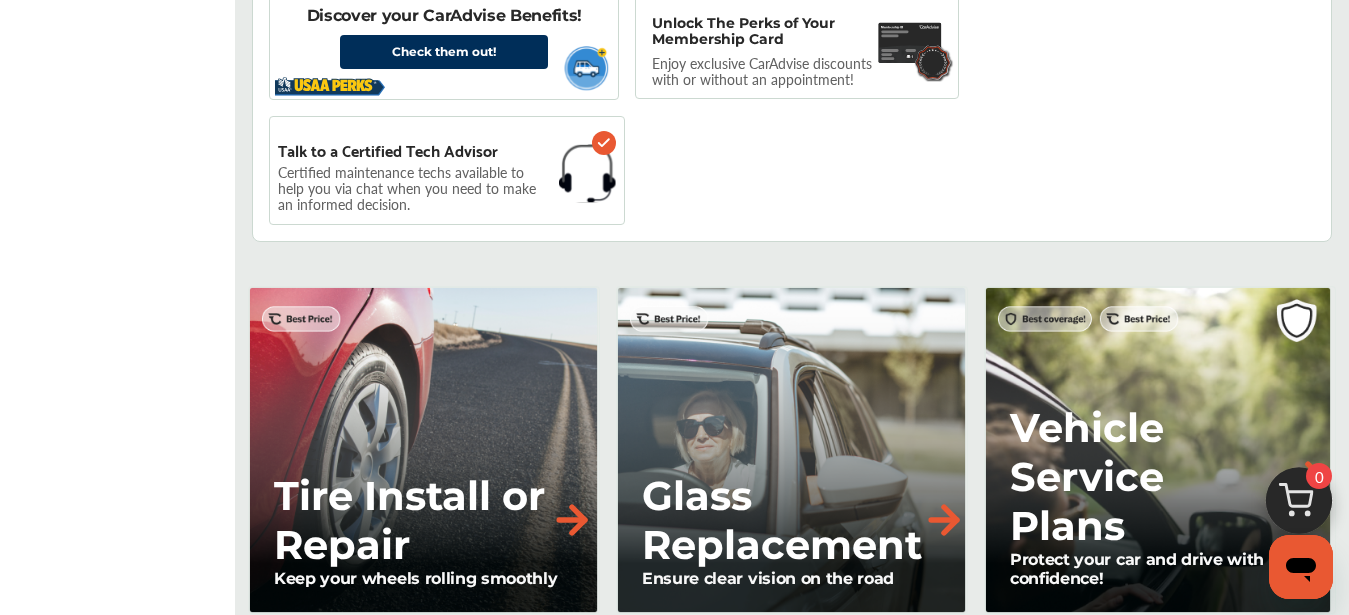 scroll, scrollTop: 1481, scrollLeft: 0, axis: vertical 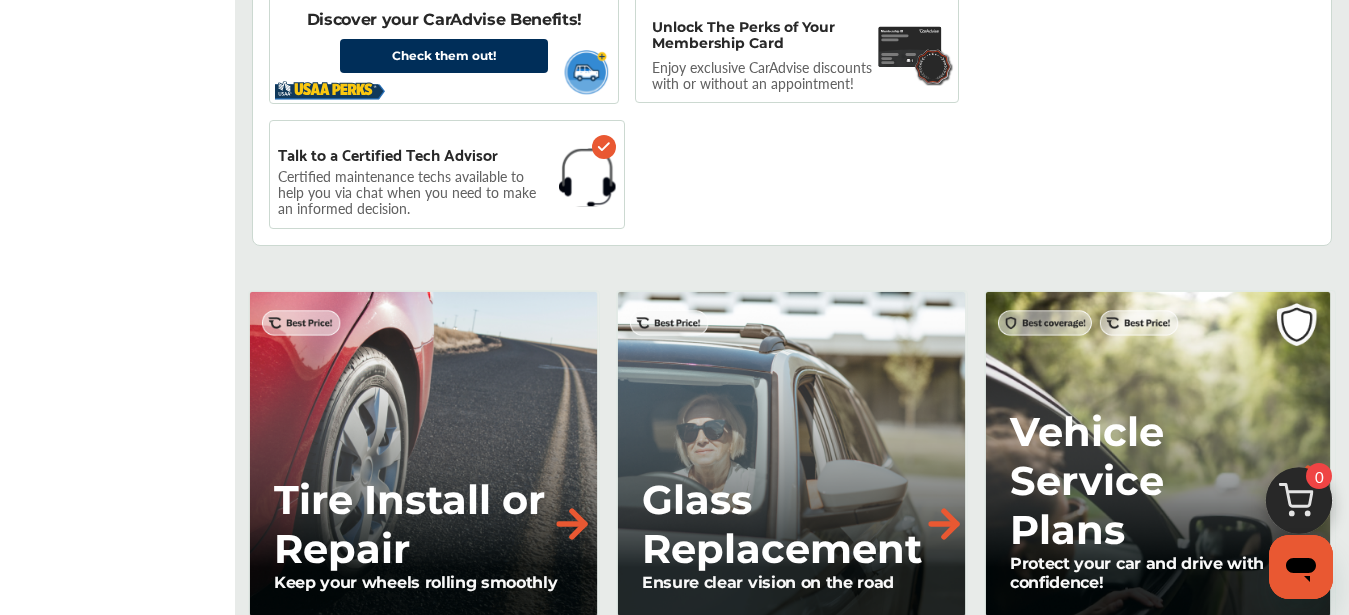 click on "Vehicle Service Plans" at bounding box center (1148, 480) 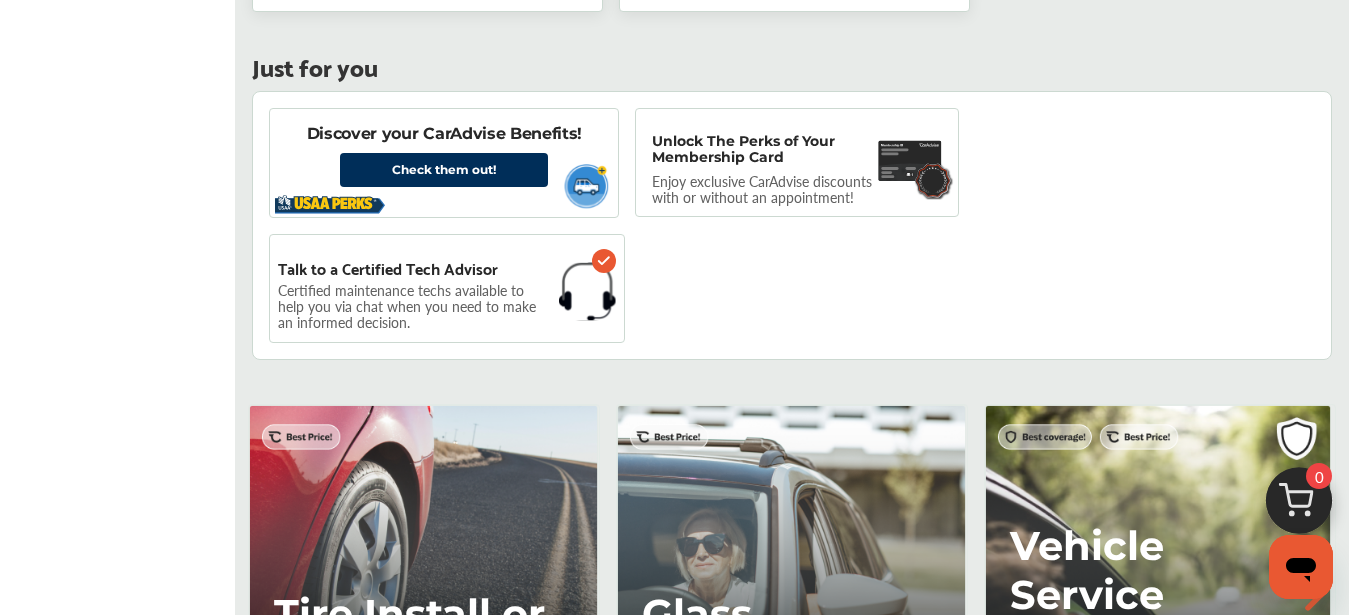 scroll, scrollTop: 1366, scrollLeft: 0, axis: vertical 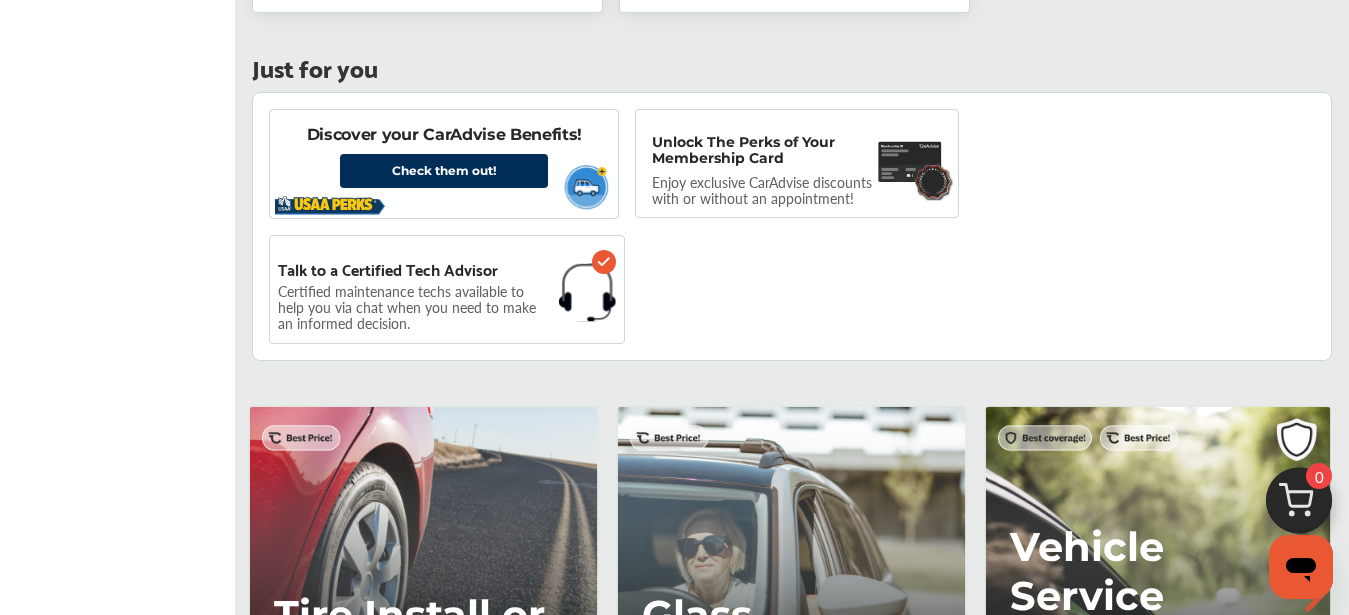 click on "Vehicle Service Plans Protect your car and drive with confidence!" at bounding box center [1160, 569] 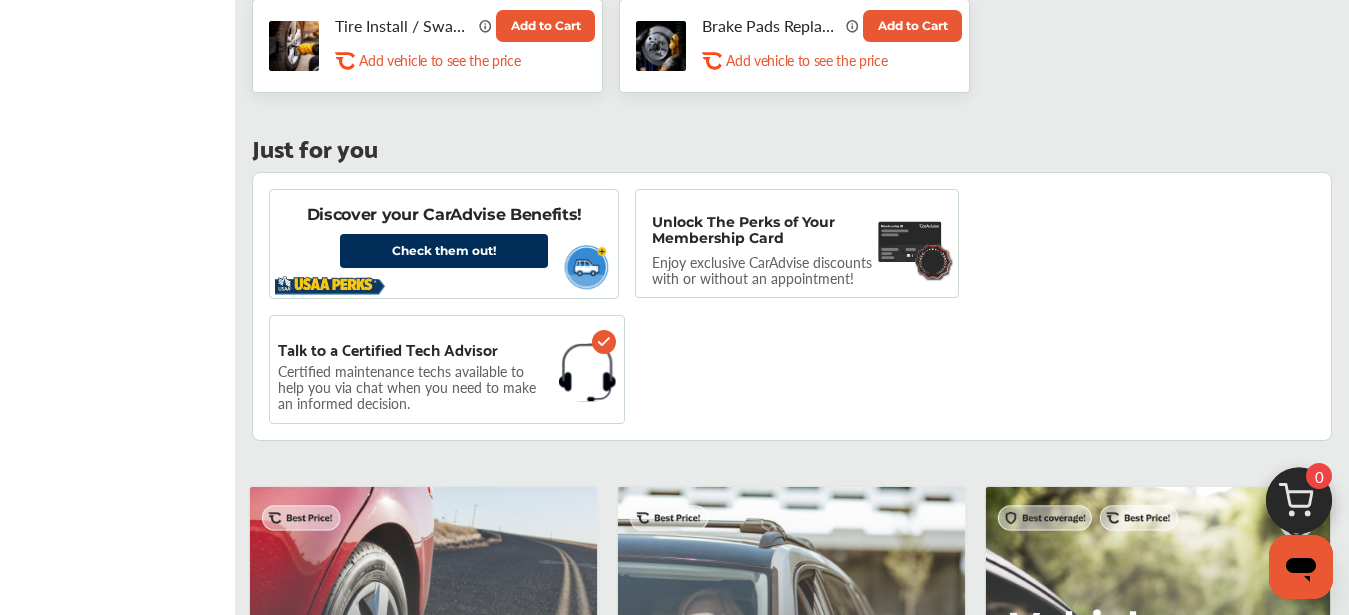 scroll, scrollTop: 1271, scrollLeft: 0, axis: vertical 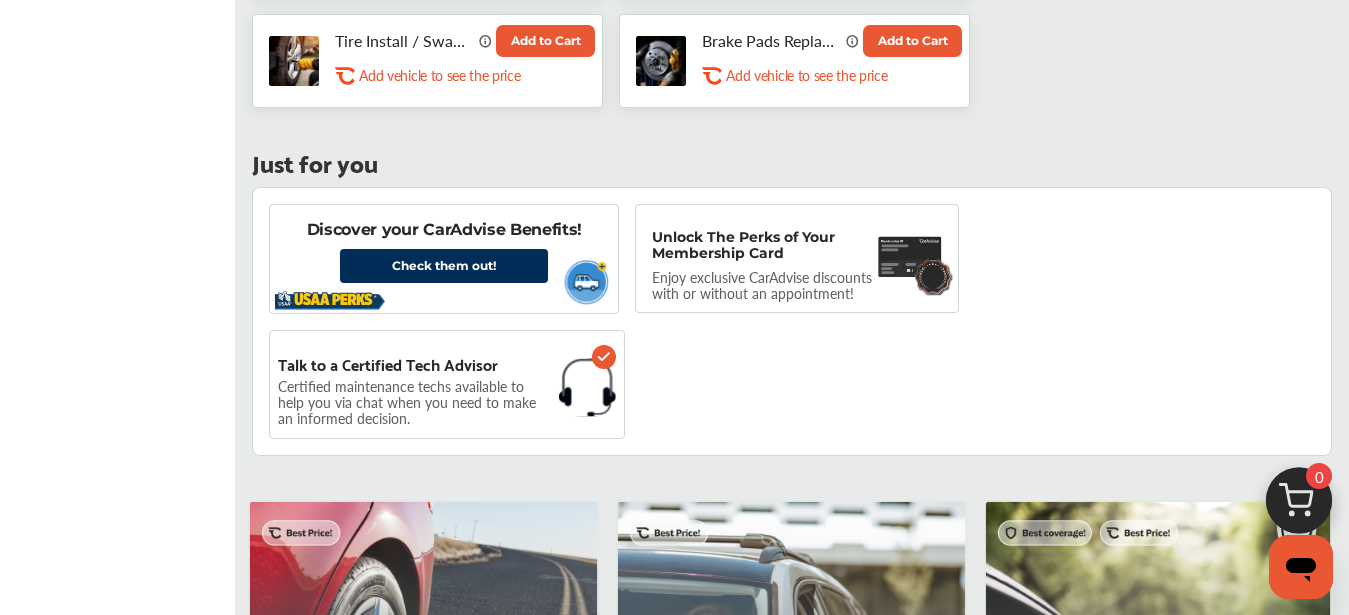 click on "Vehicle Service Plans Protect your car and drive with confidence!" at bounding box center (1160, 664) 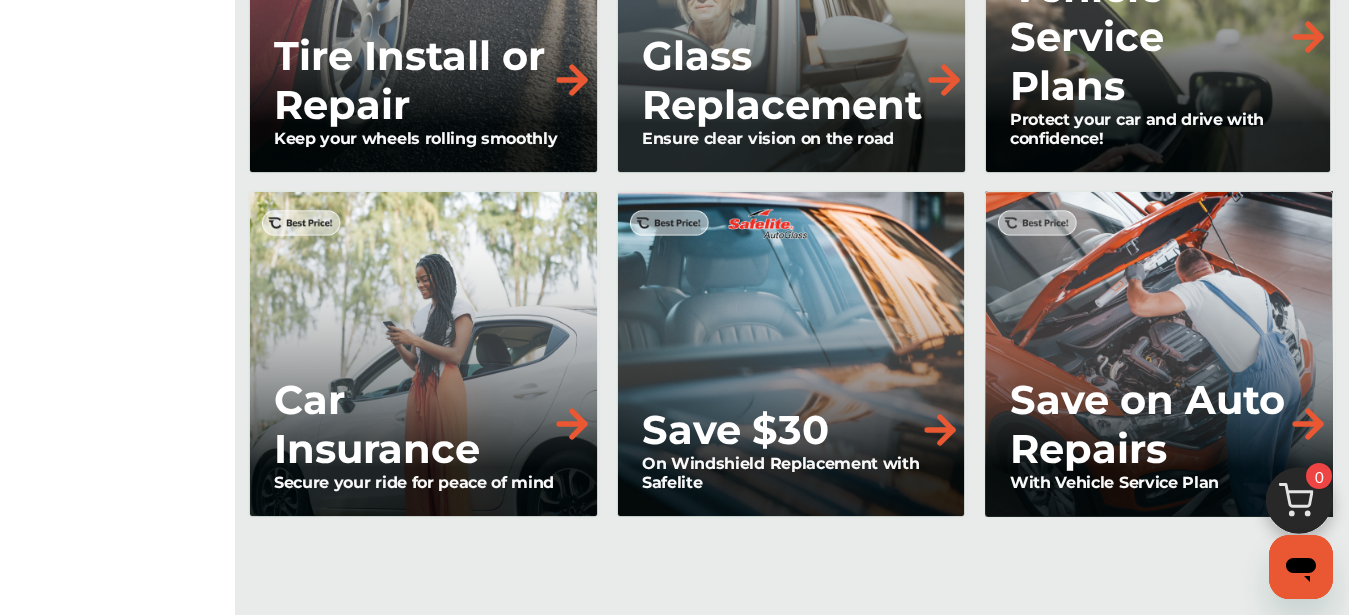 scroll, scrollTop: 1937, scrollLeft: 0, axis: vertical 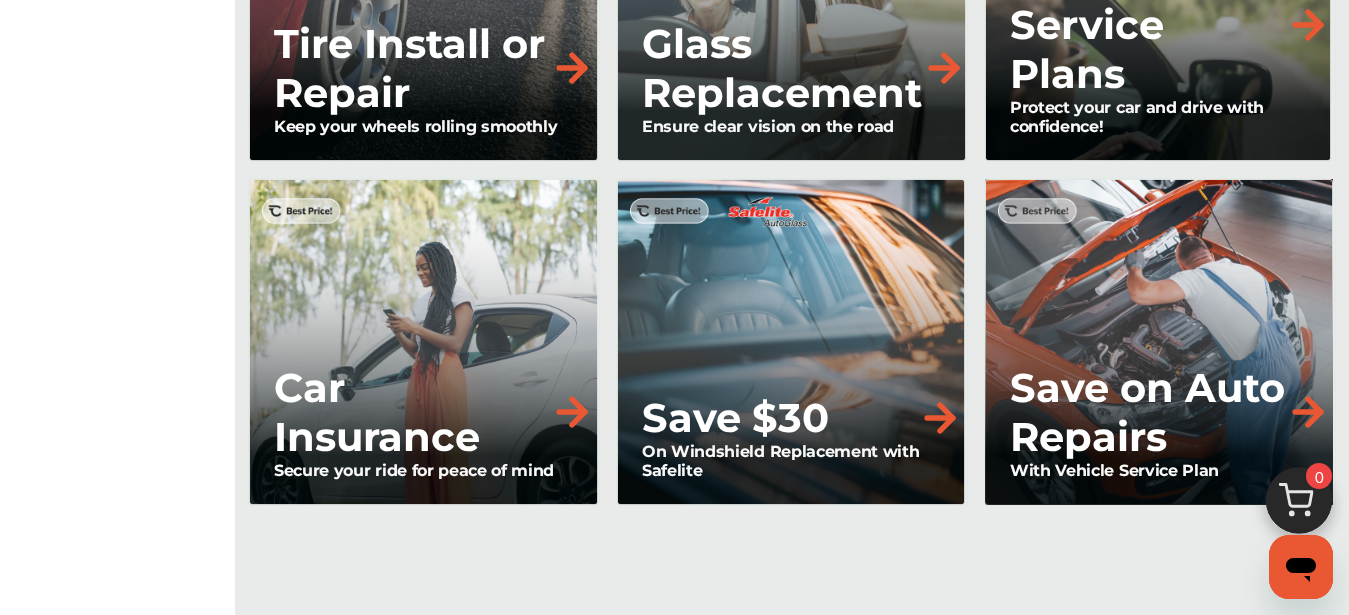 click on "Save on Auto Repairs" at bounding box center (1148, 412) 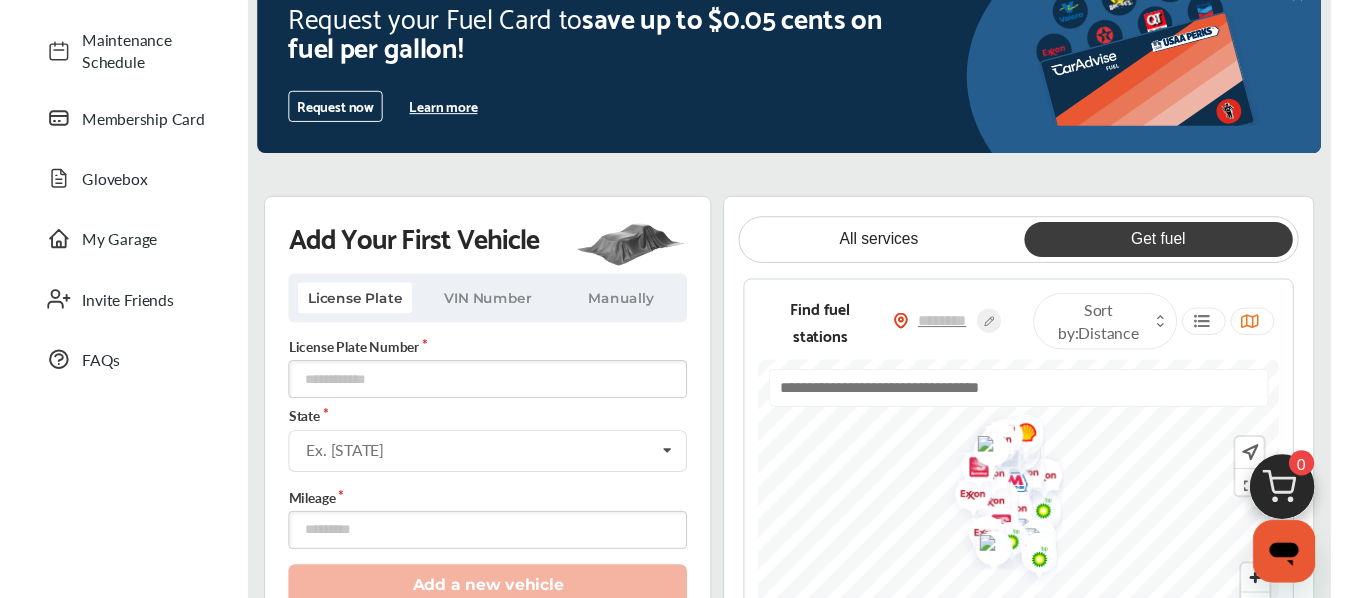 scroll, scrollTop: 255, scrollLeft: 0, axis: vertical 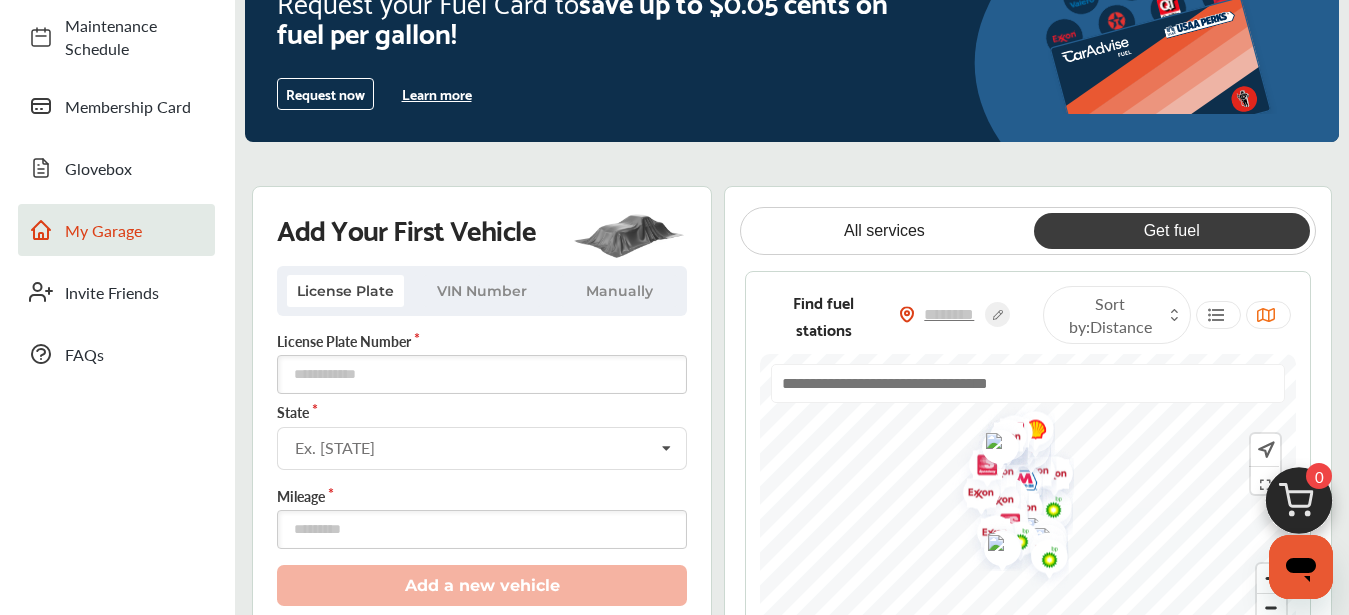 click on "My Garage" at bounding box center (135, 230) 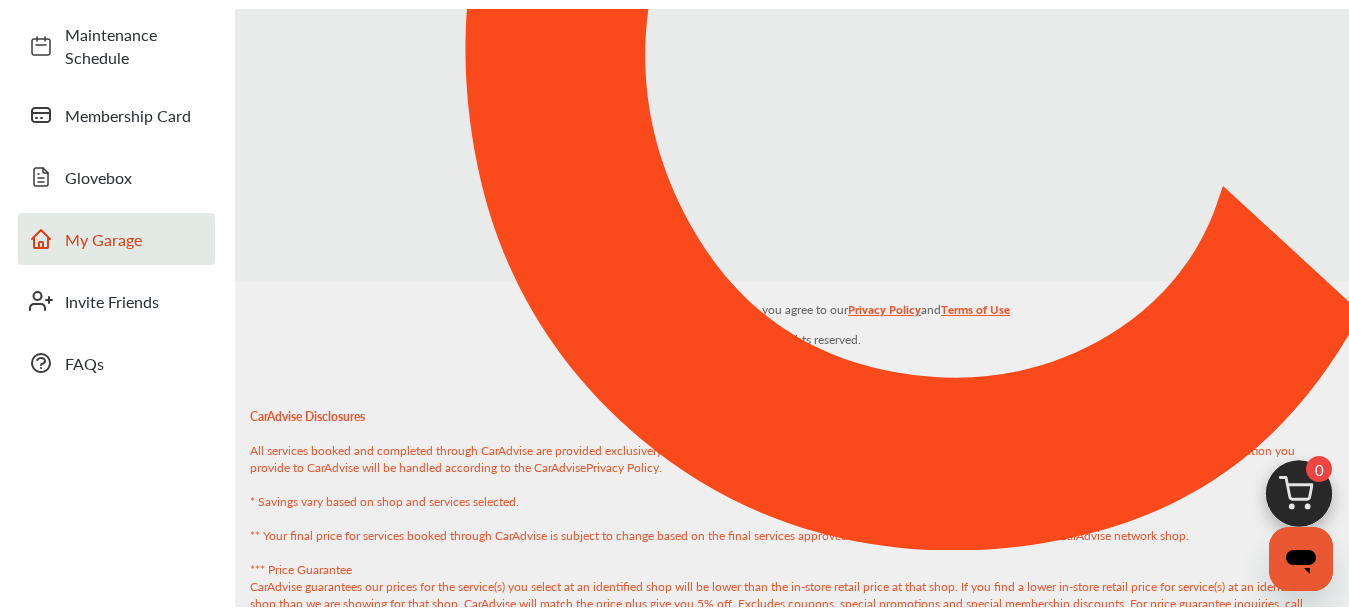 scroll, scrollTop: 0, scrollLeft: 0, axis: both 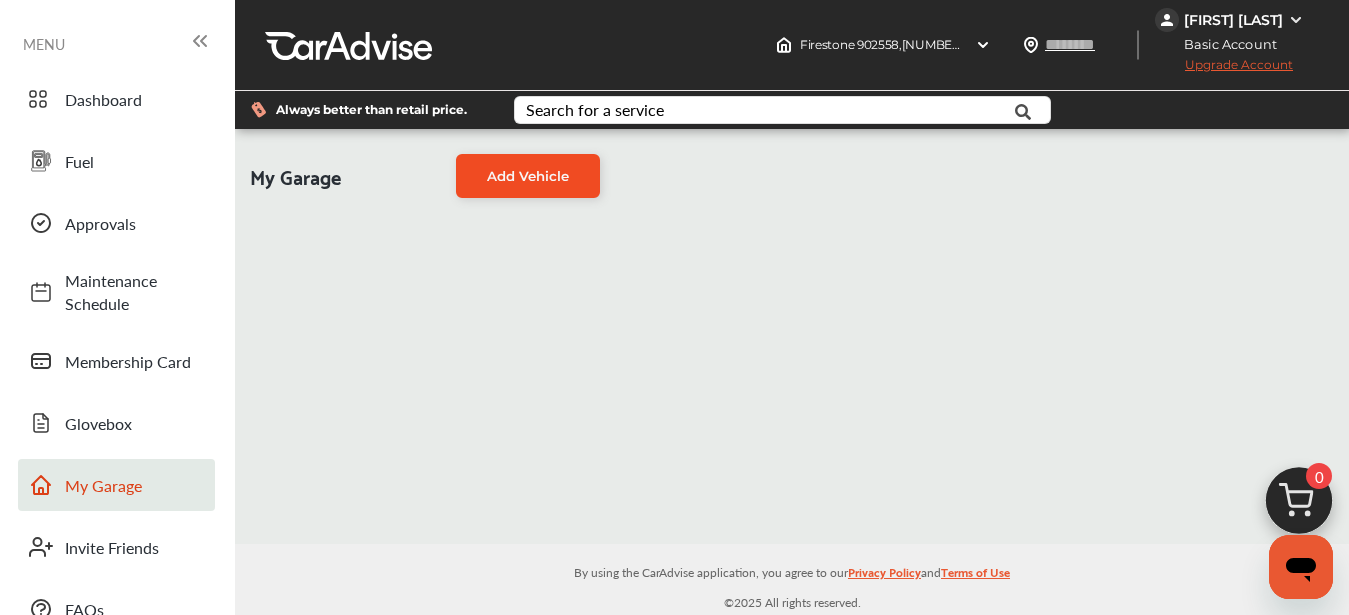 click on "Add Vehicle" at bounding box center (528, 176) 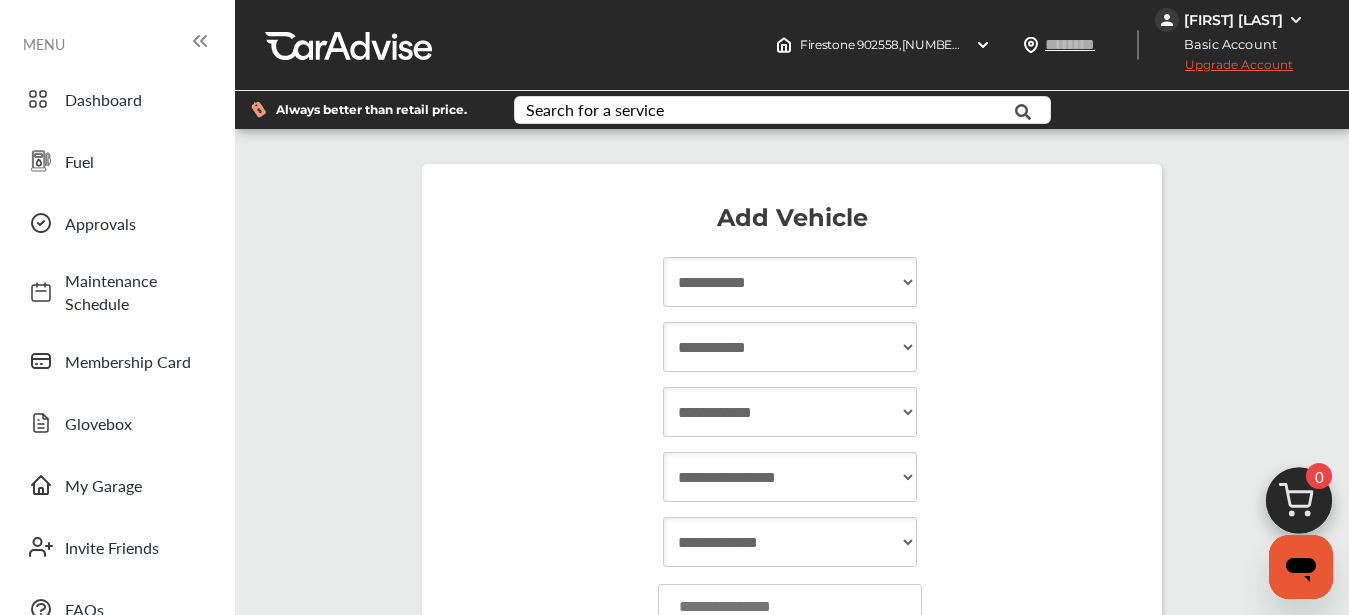 click on "**********" at bounding box center (790, 282) 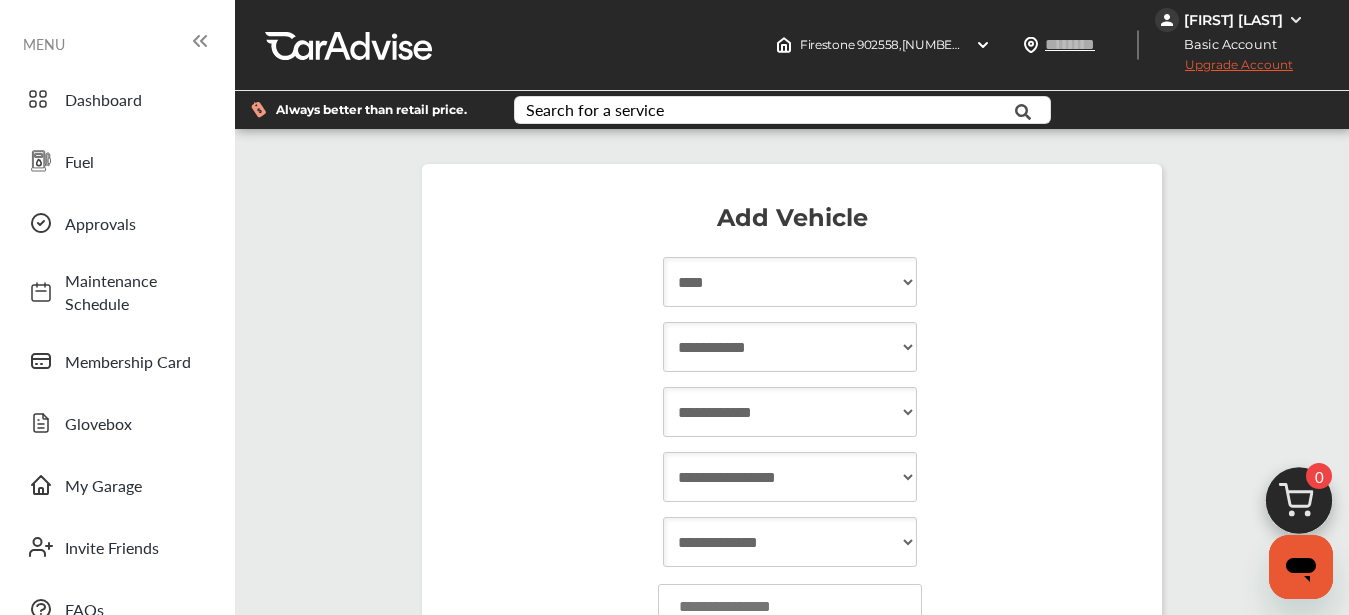 click on "**********" at bounding box center [790, 282] 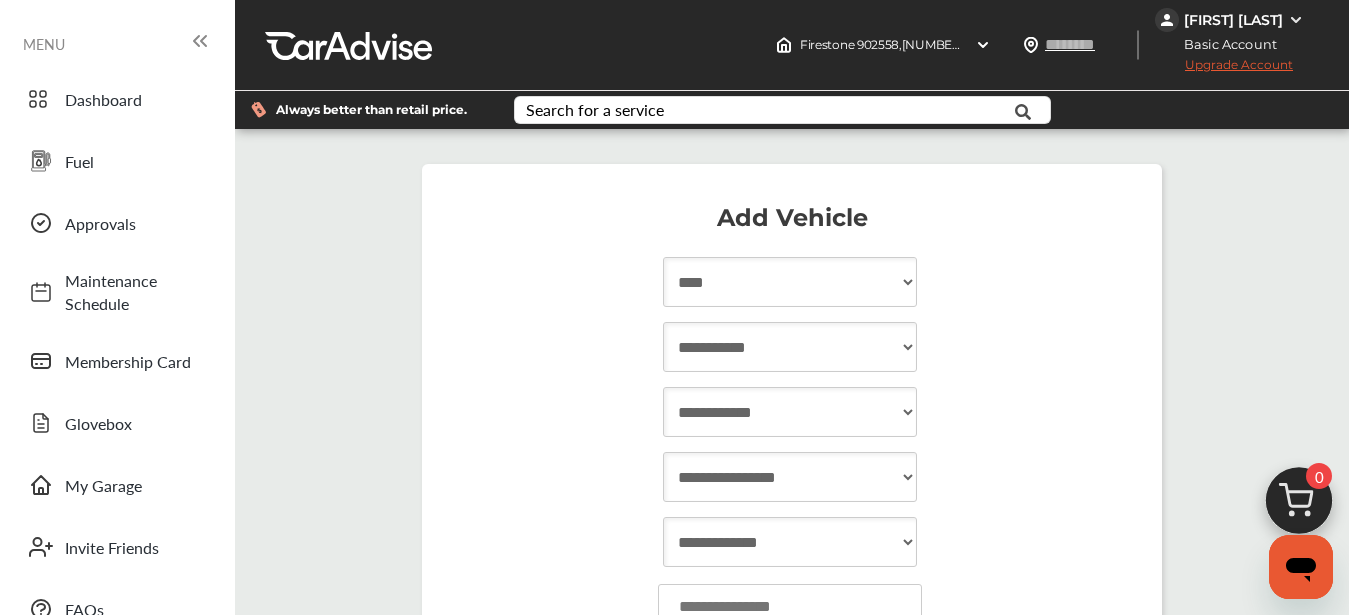 click on "**********" at bounding box center [790, 347] 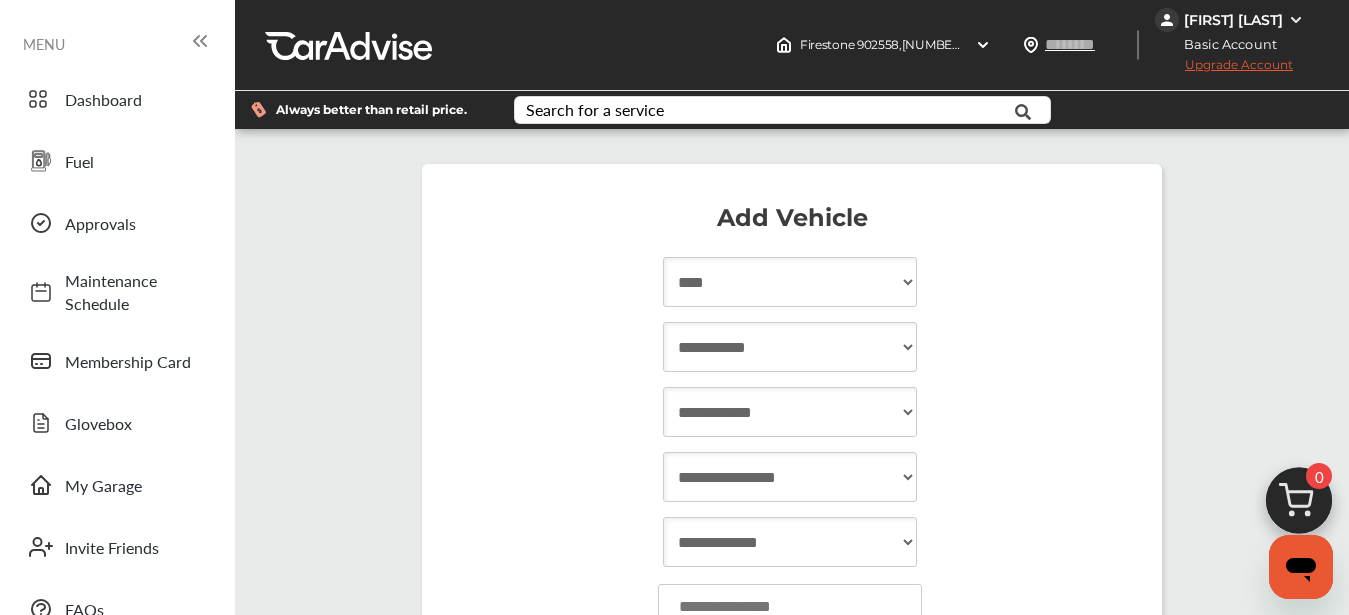 select on "**********" 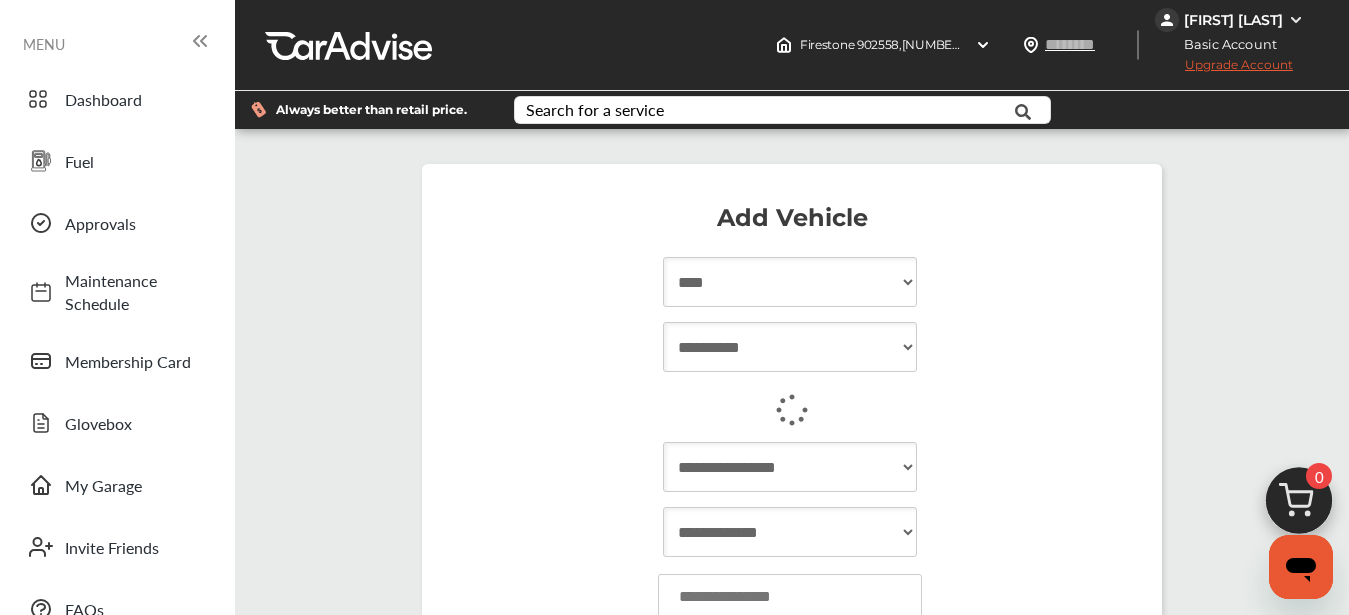 click at bounding box center (792, 409) 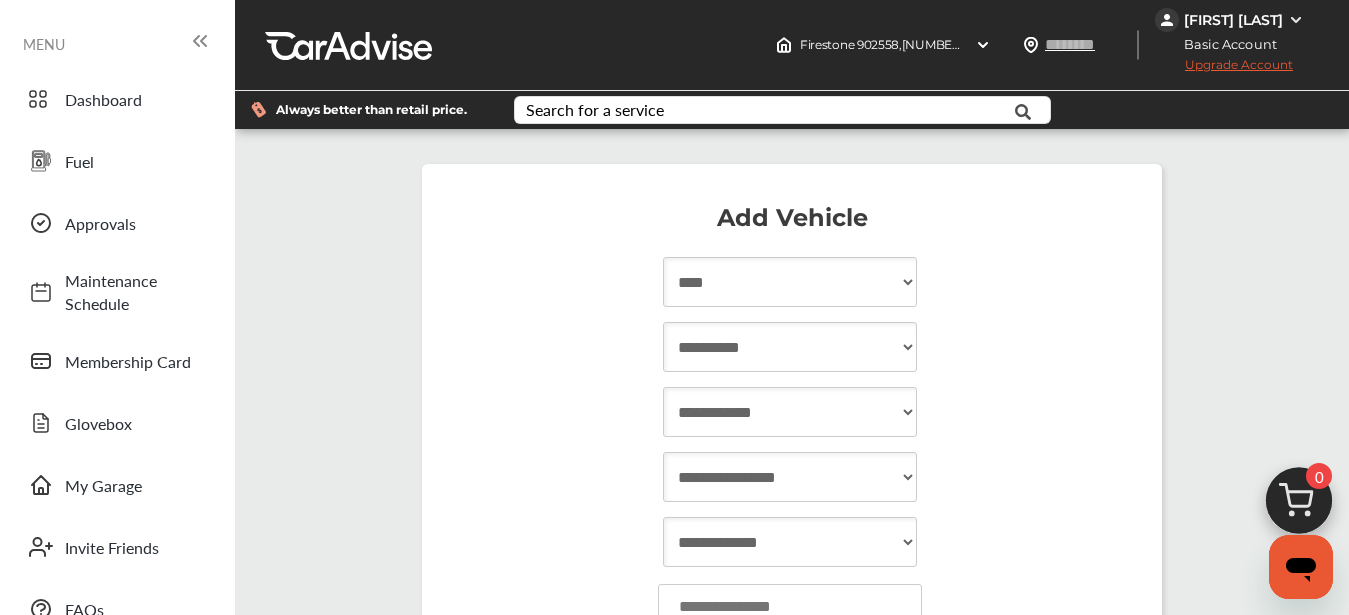 click on "**********" at bounding box center (790, 412) 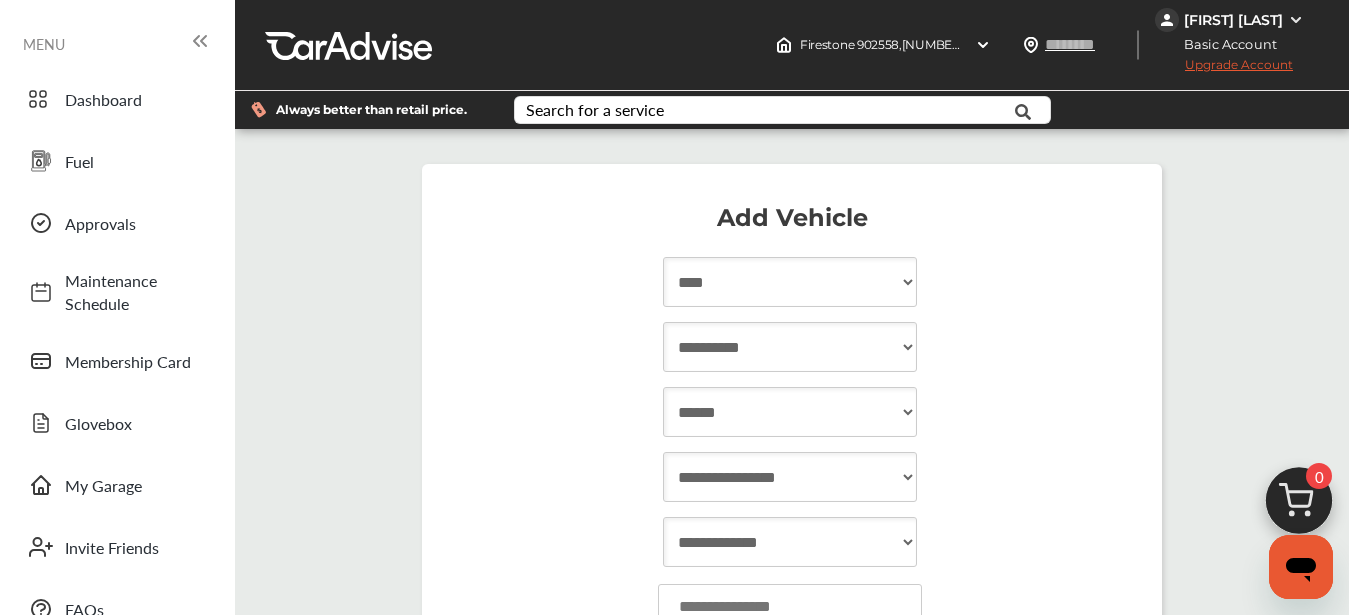 click on "**********" at bounding box center [792, 414] 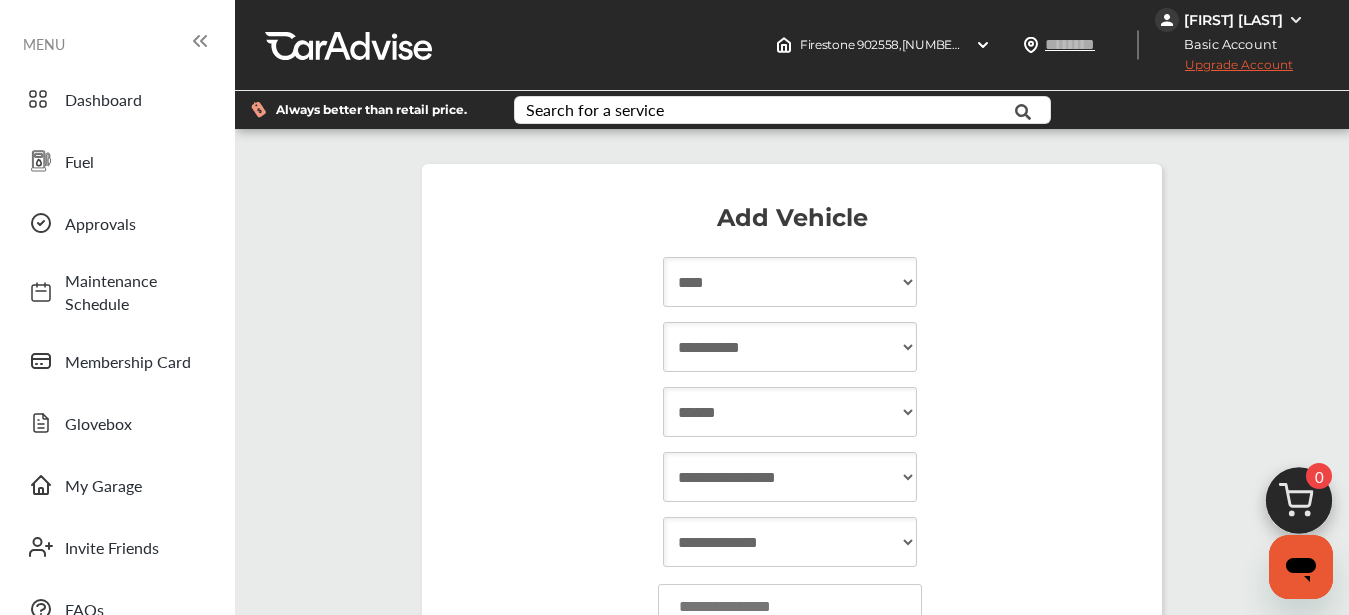 click on "**********" at bounding box center (790, 477) 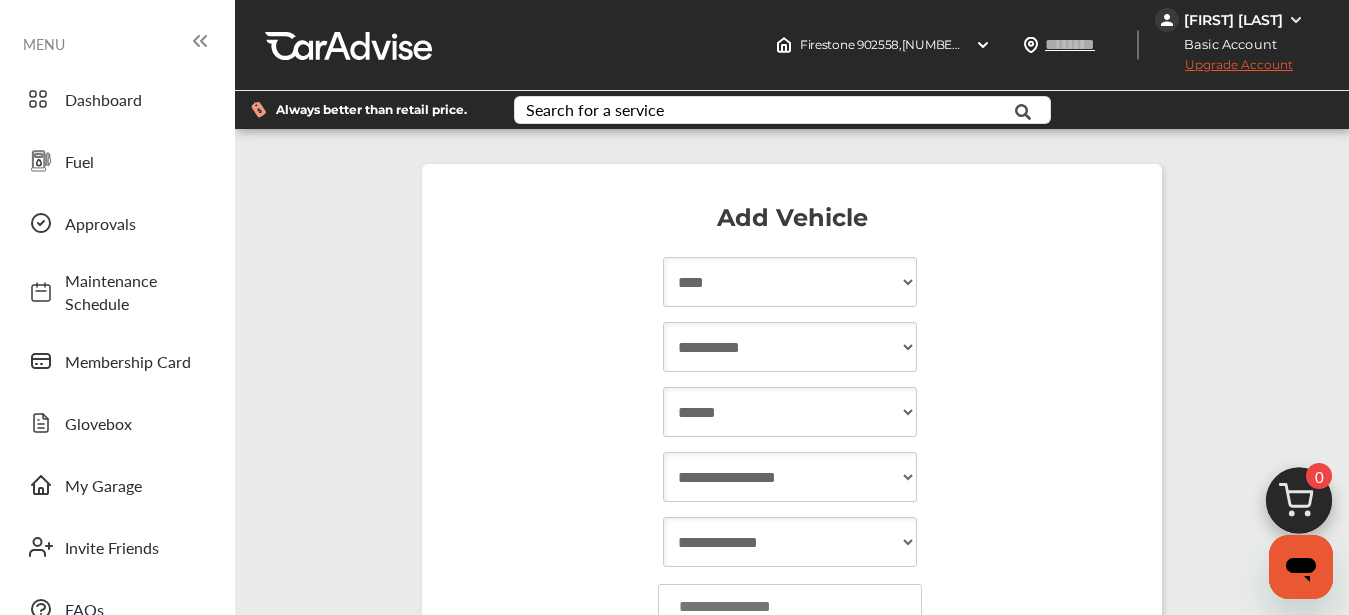 select on "**********" 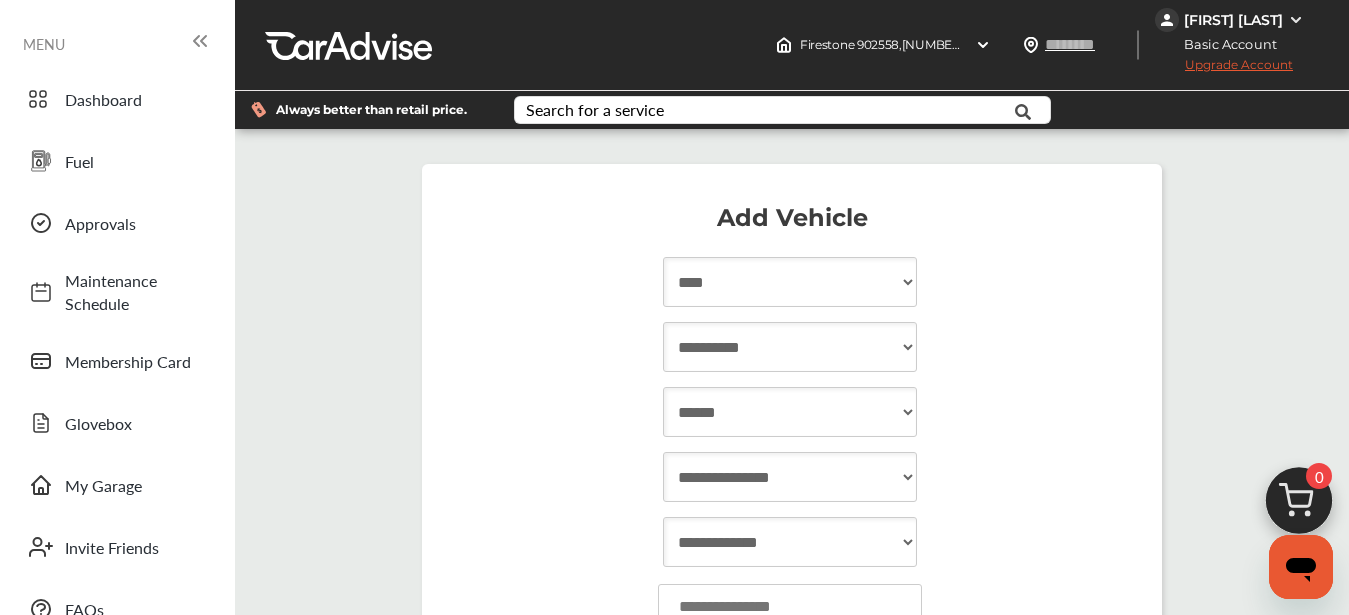 click on "**********" at bounding box center [790, 477] 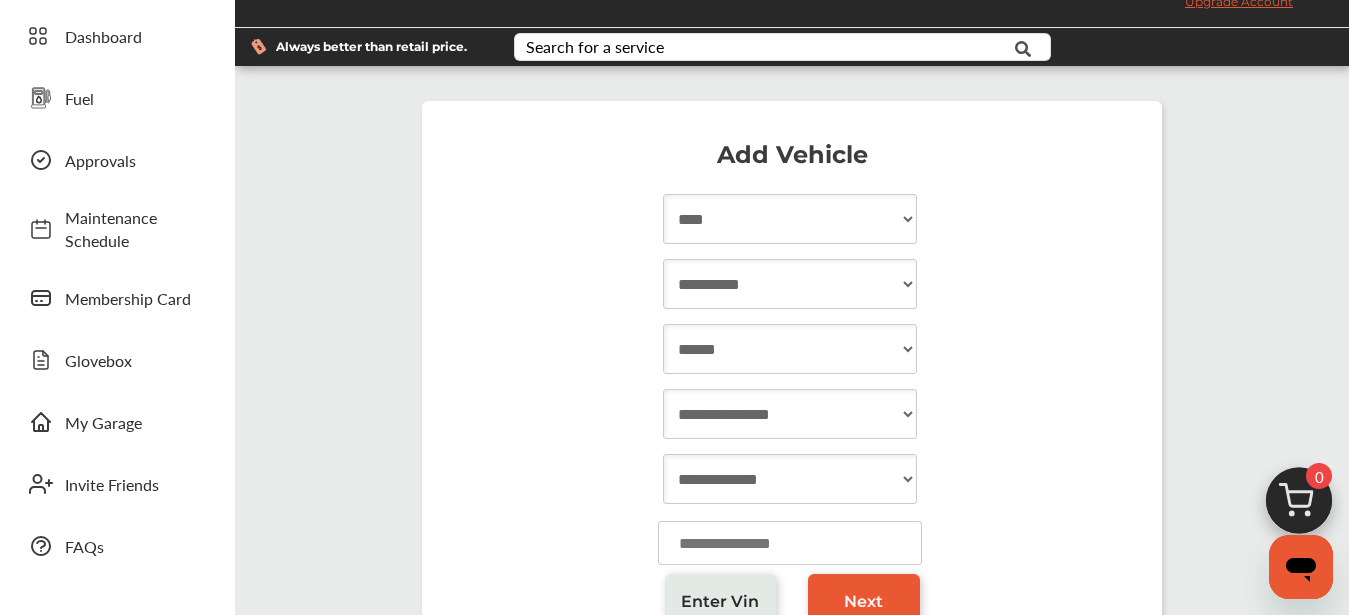 scroll, scrollTop: 132, scrollLeft: 0, axis: vertical 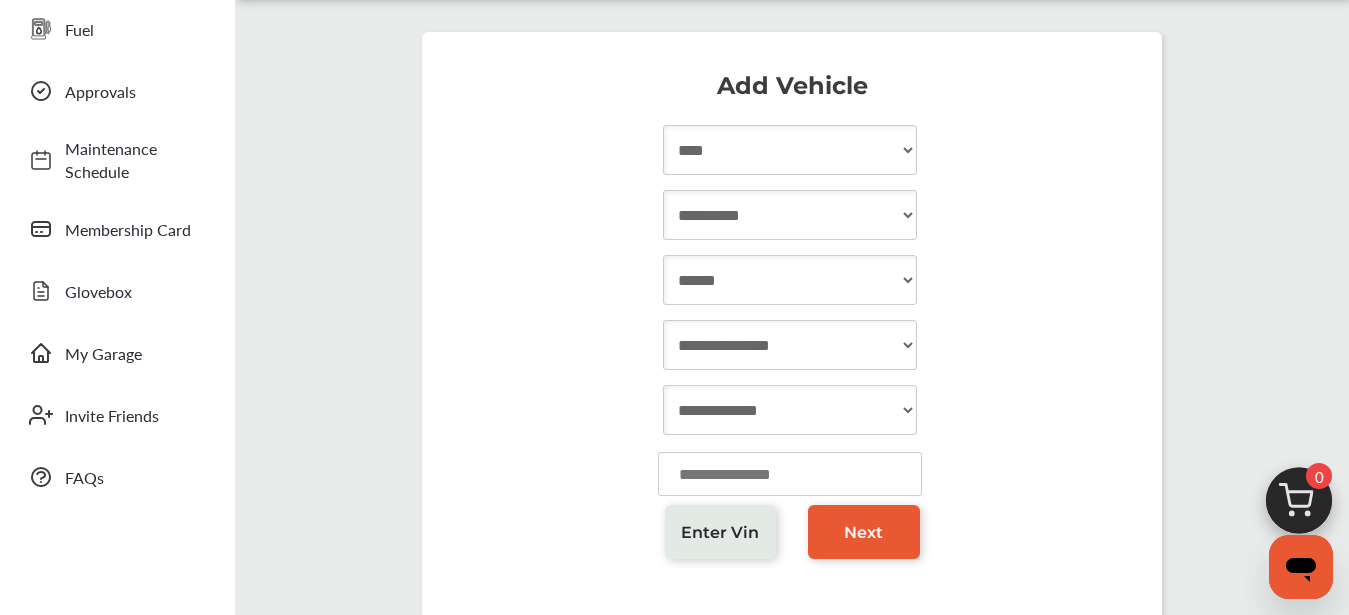 click on "**********" at bounding box center (790, 345) 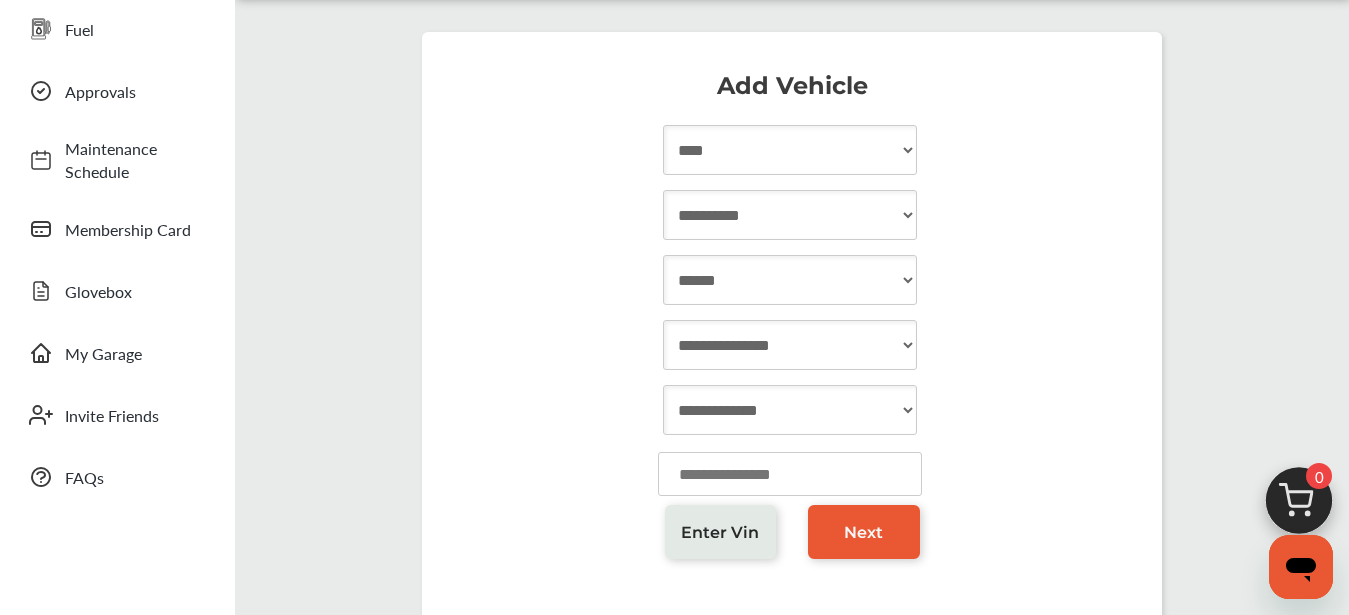 click on "**********" at bounding box center (790, 410) 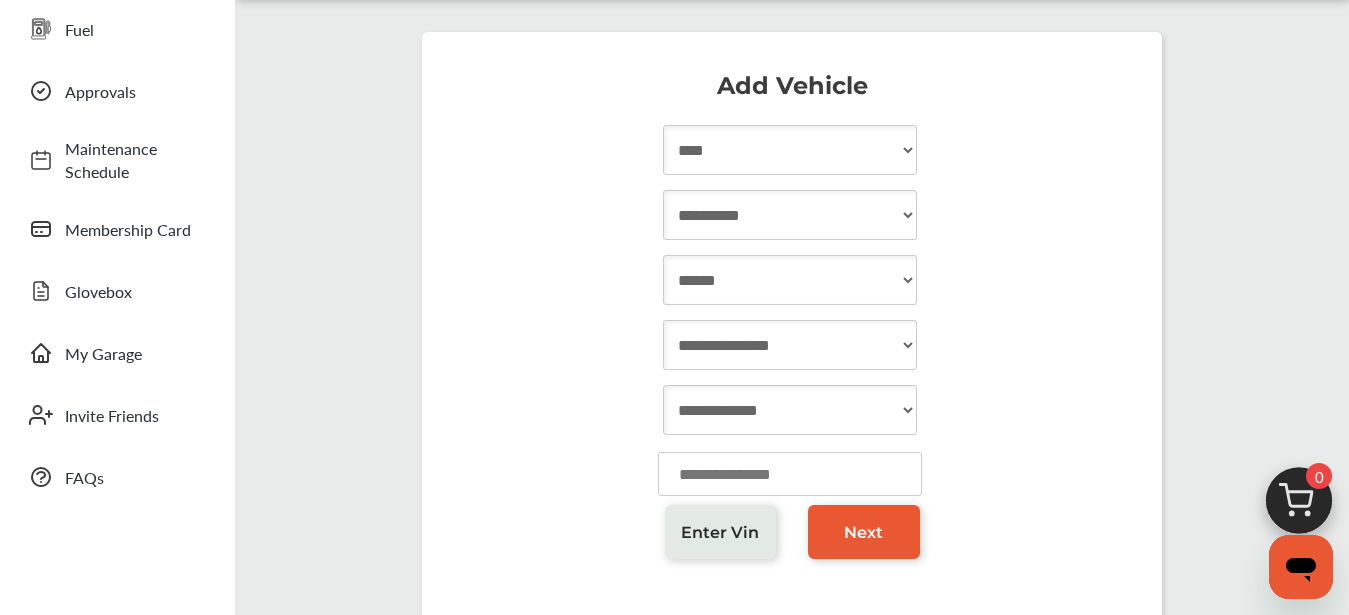 select on "**********" 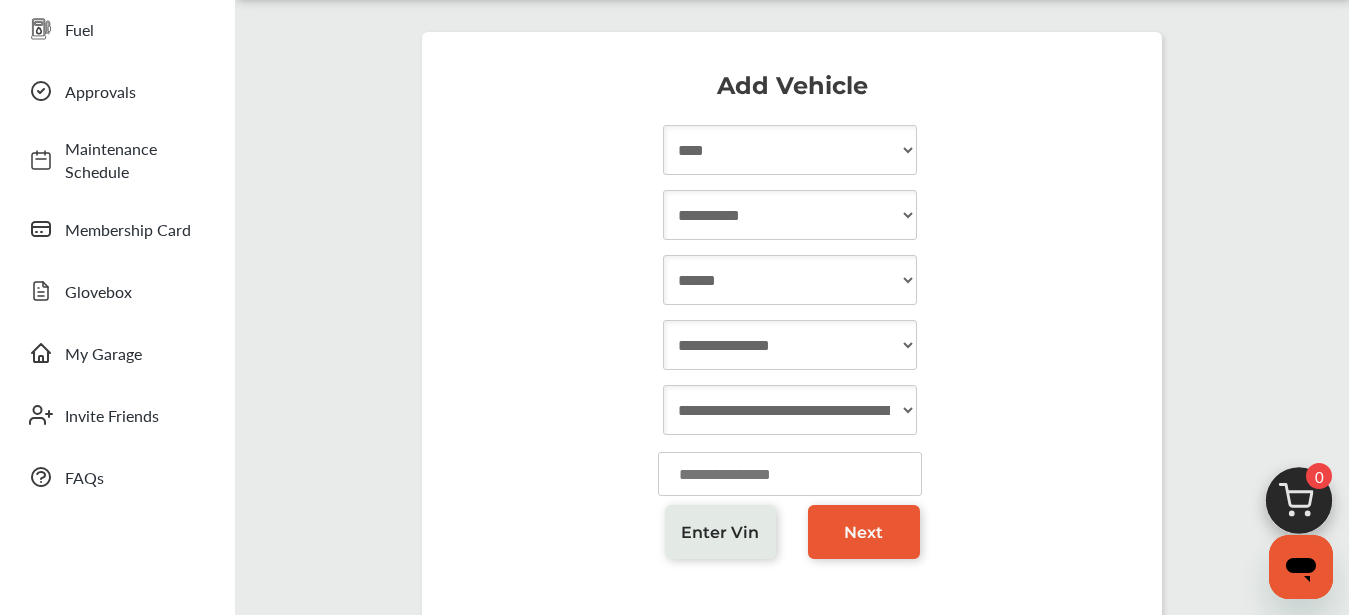 click on "**********" at bounding box center (790, 410) 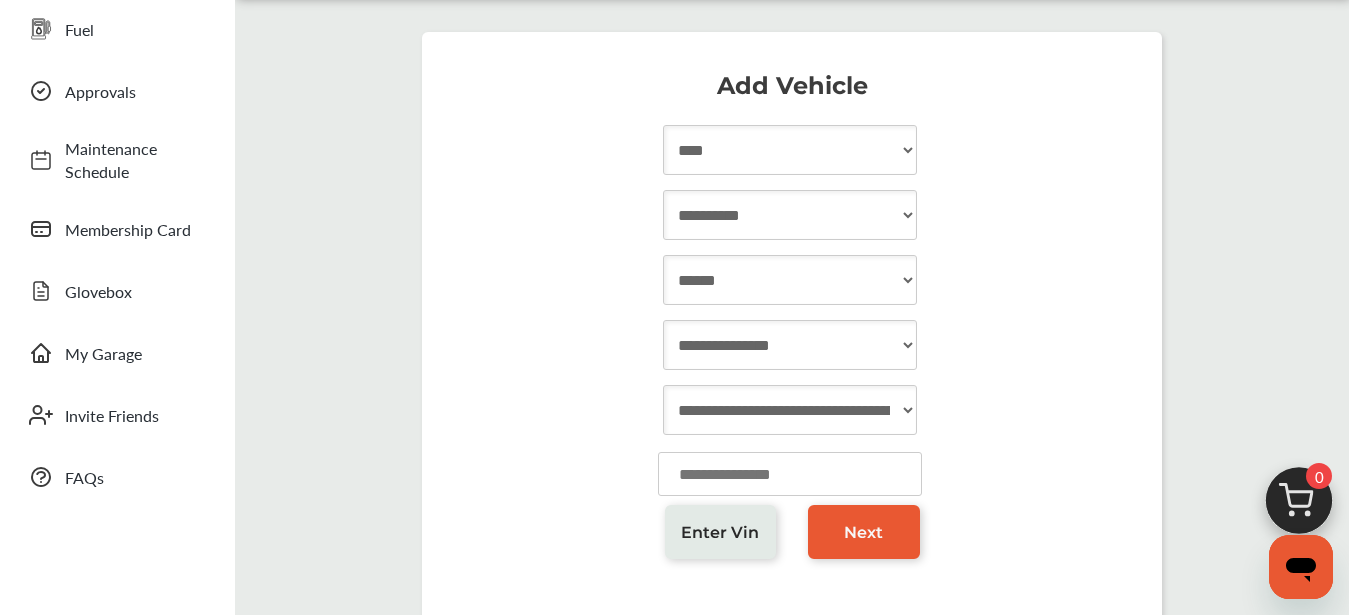 click at bounding box center [790, 474] 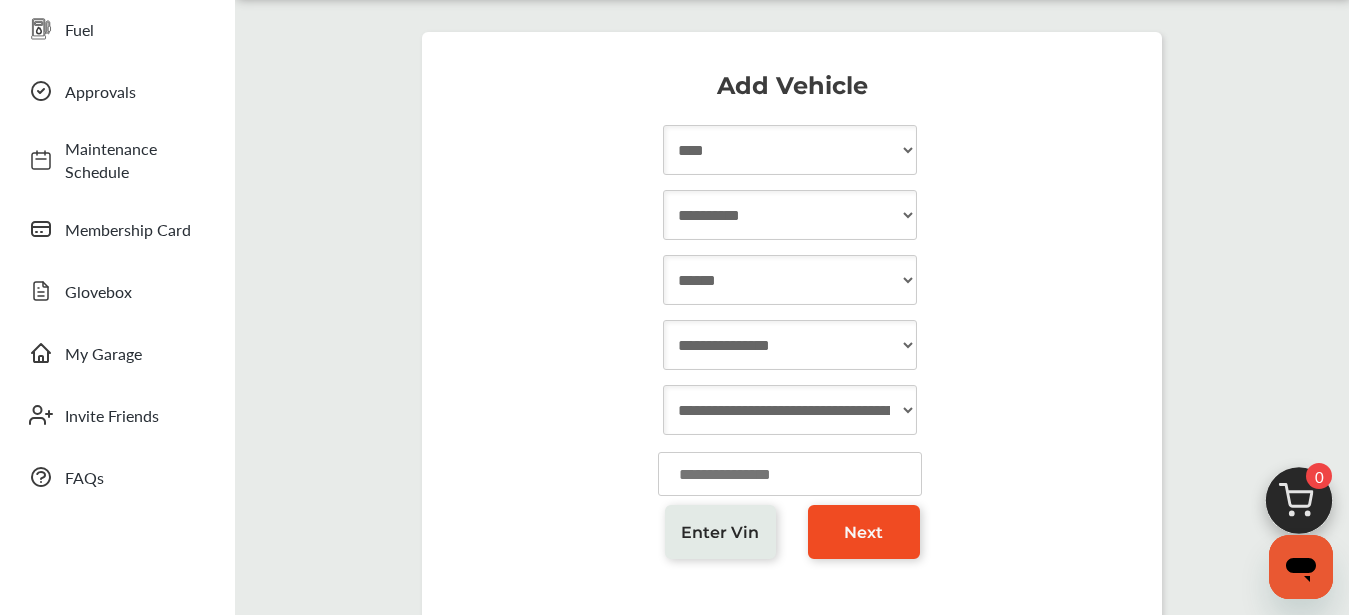 type on "*****" 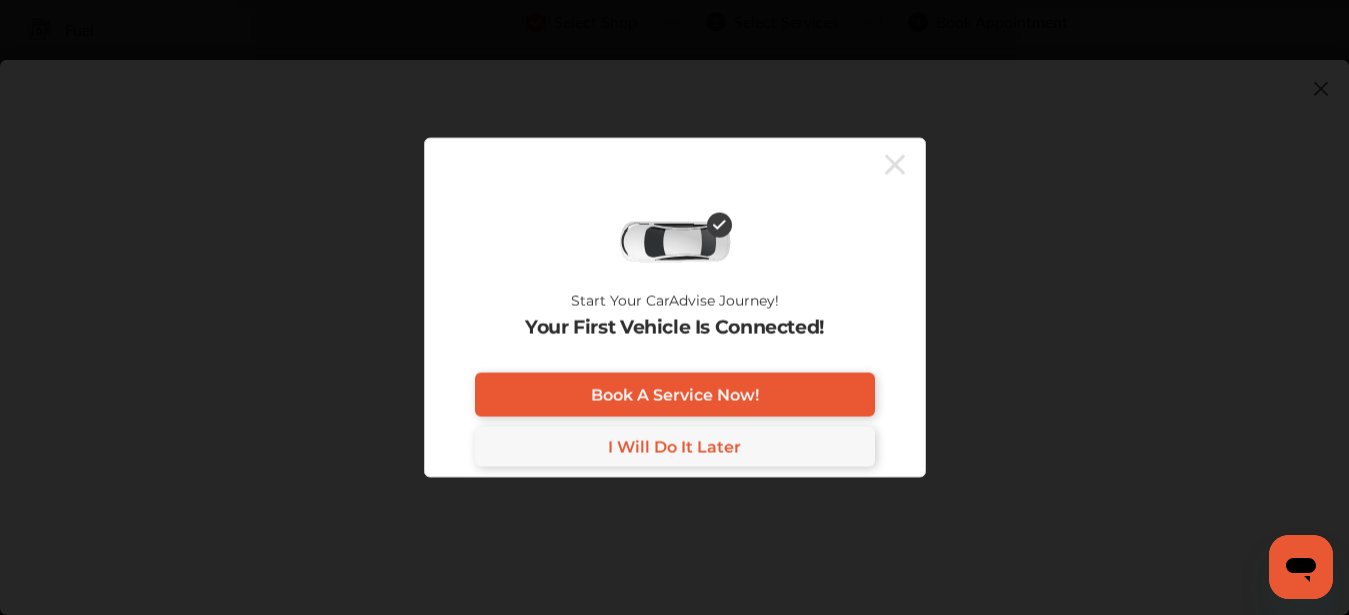 scroll, scrollTop: 316, scrollLeft: 0, axis: vertical 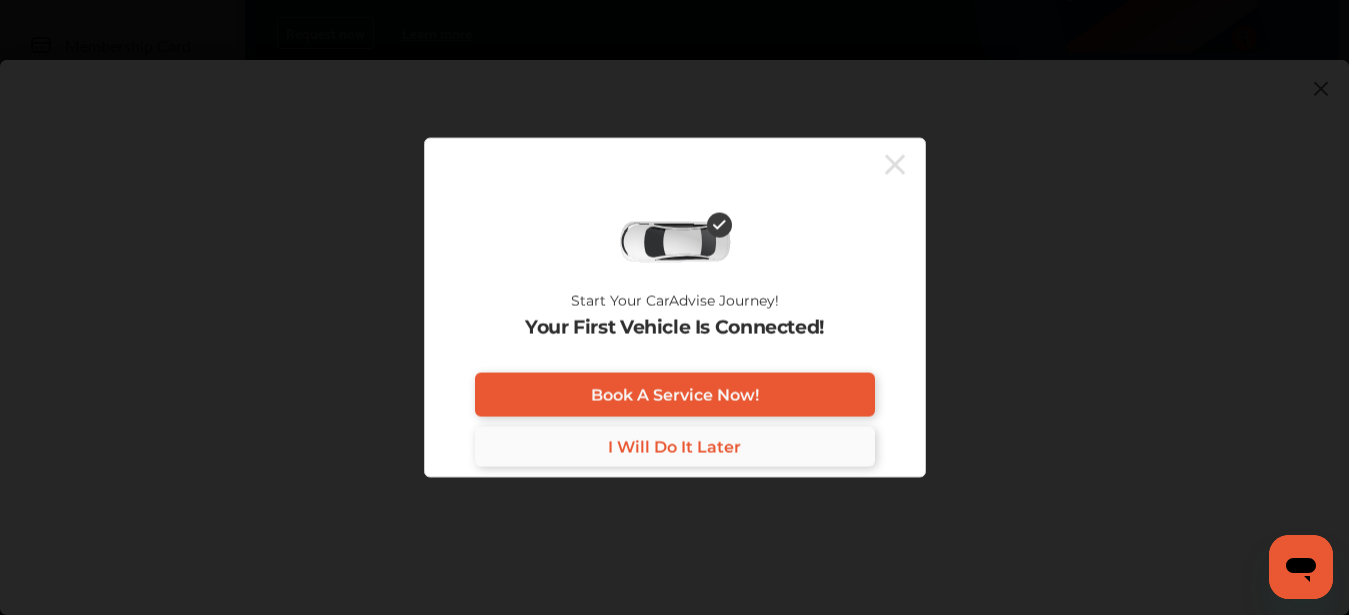 click on "I Will Do It Later" at bounding box center [674, 446] 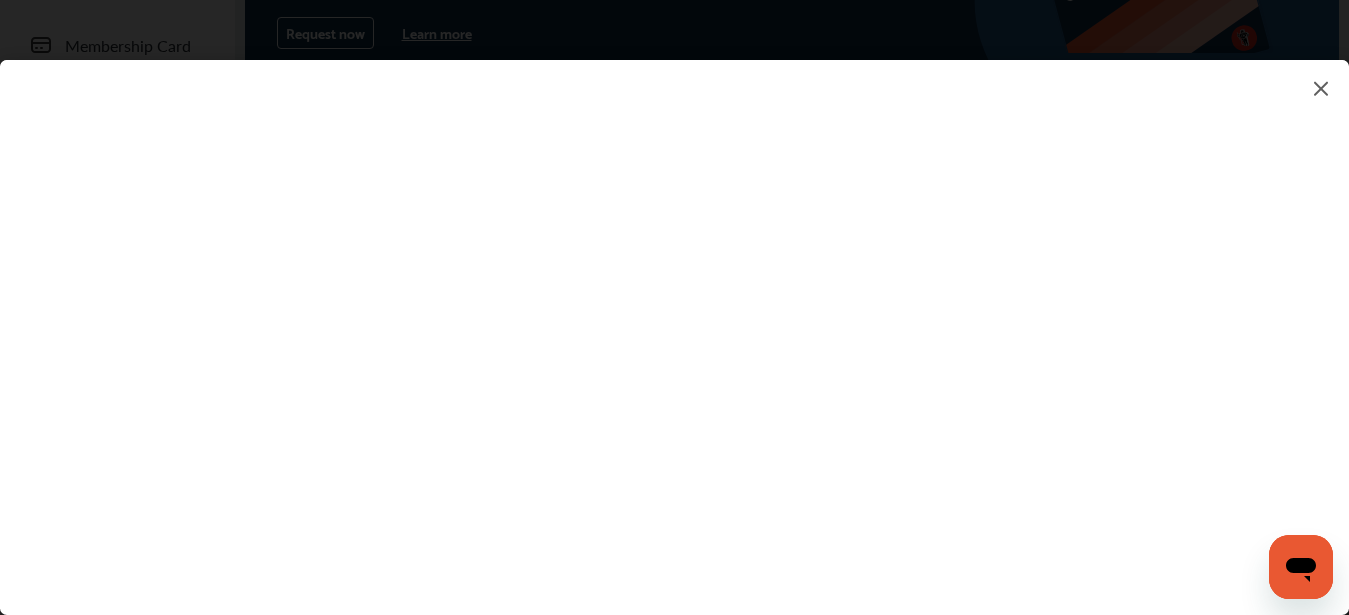 click at bounding box center [1321, 88] 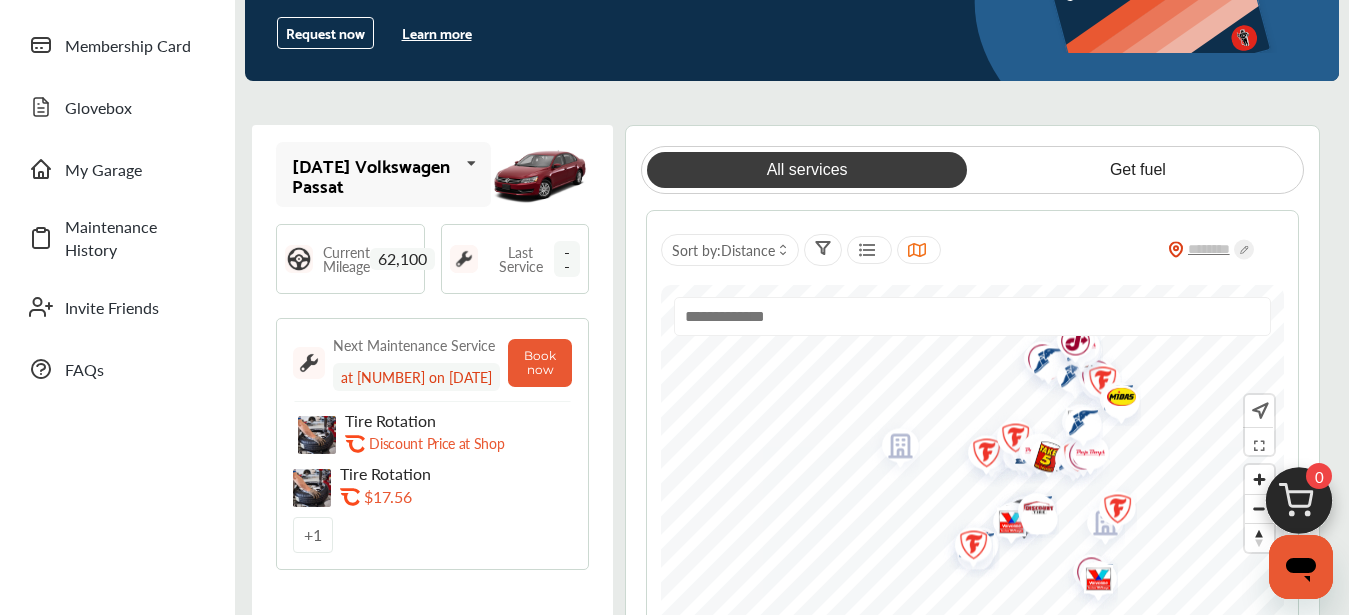 click on "Last Service" at bounding box center [521, 259] 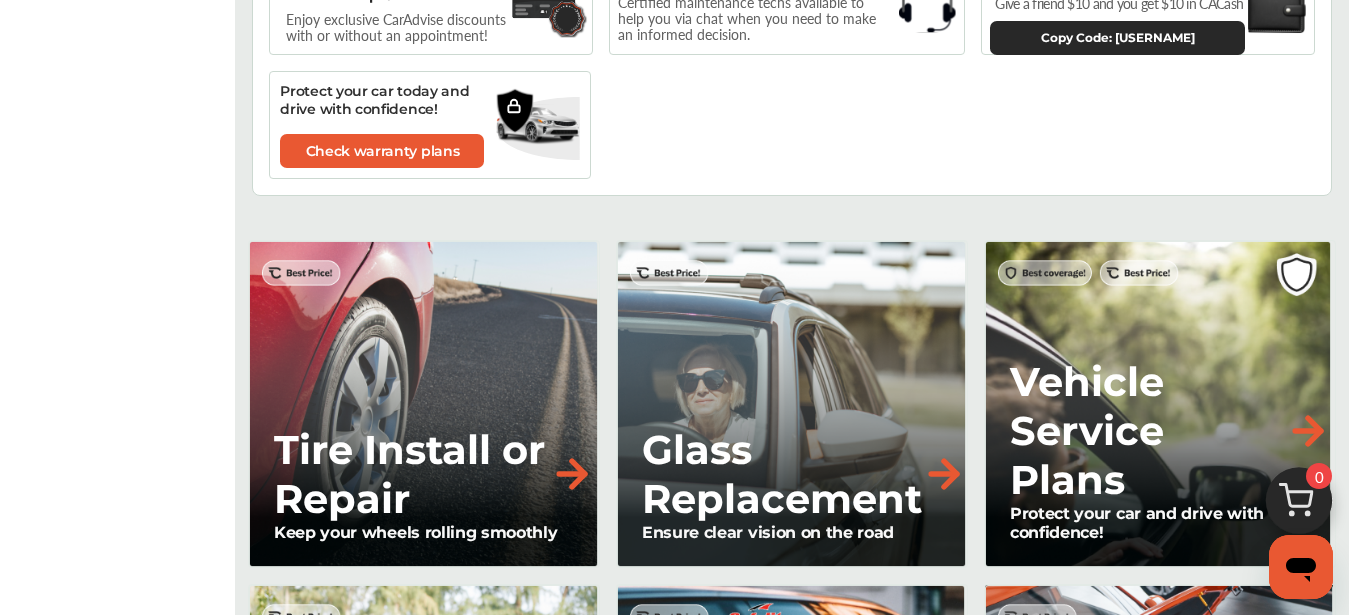 scroll, scrollTop: 1737, scrollLeft: 0, axis: vertical 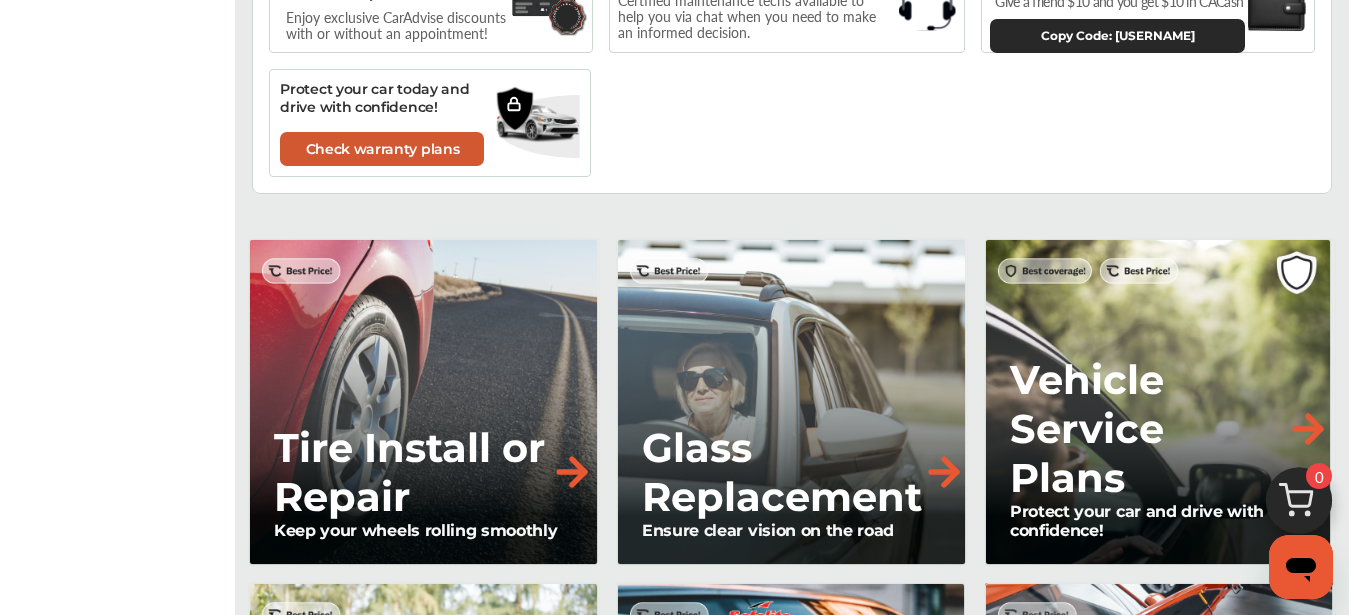 click on "Check warranty plans" at bounding box center (382, 149) 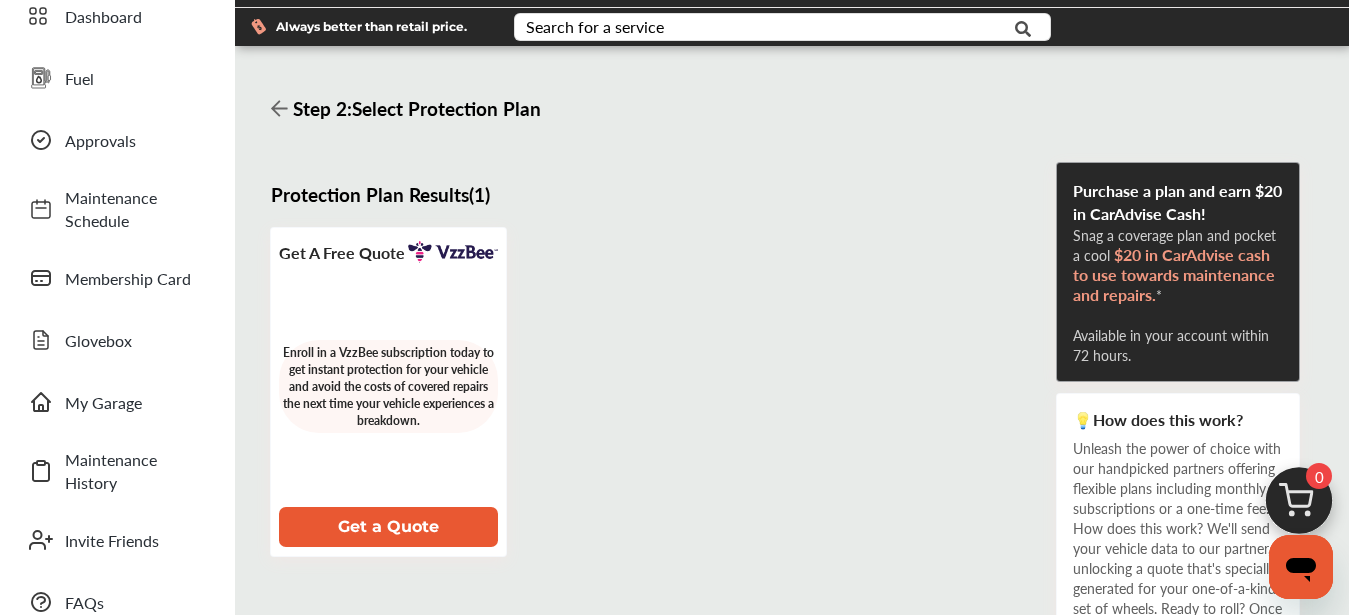 scroll, scrollTop: 0, scrollLeft: 0, axis: both 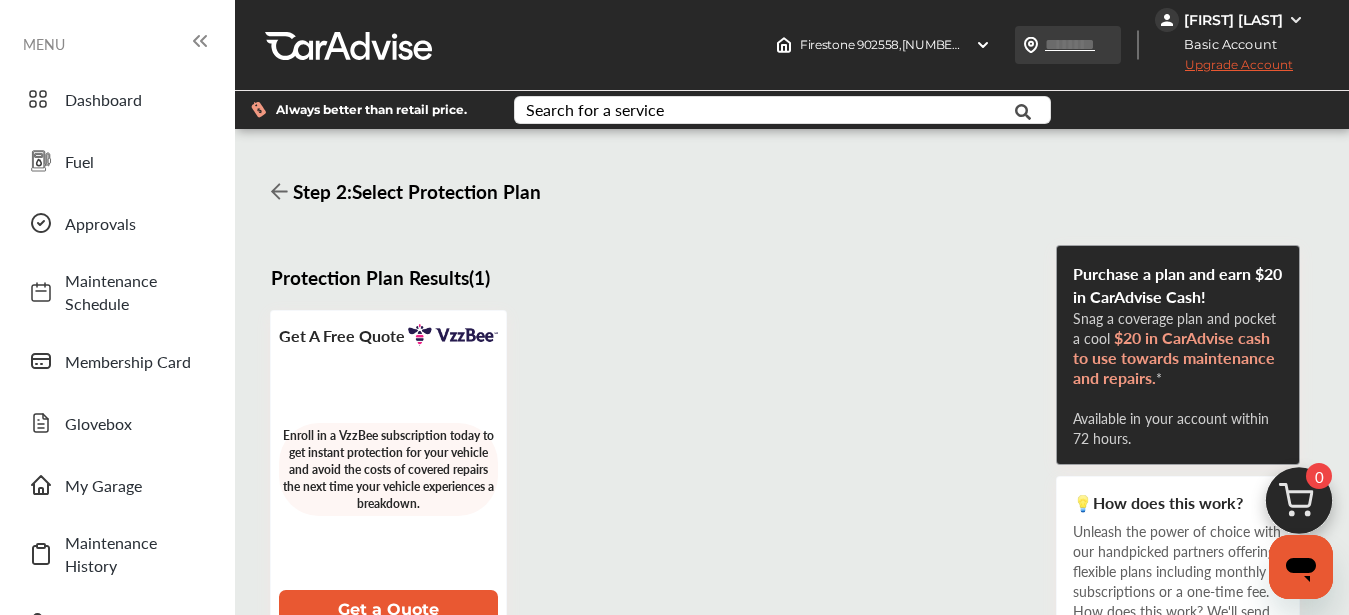 click at bounding box center (1090, 44) 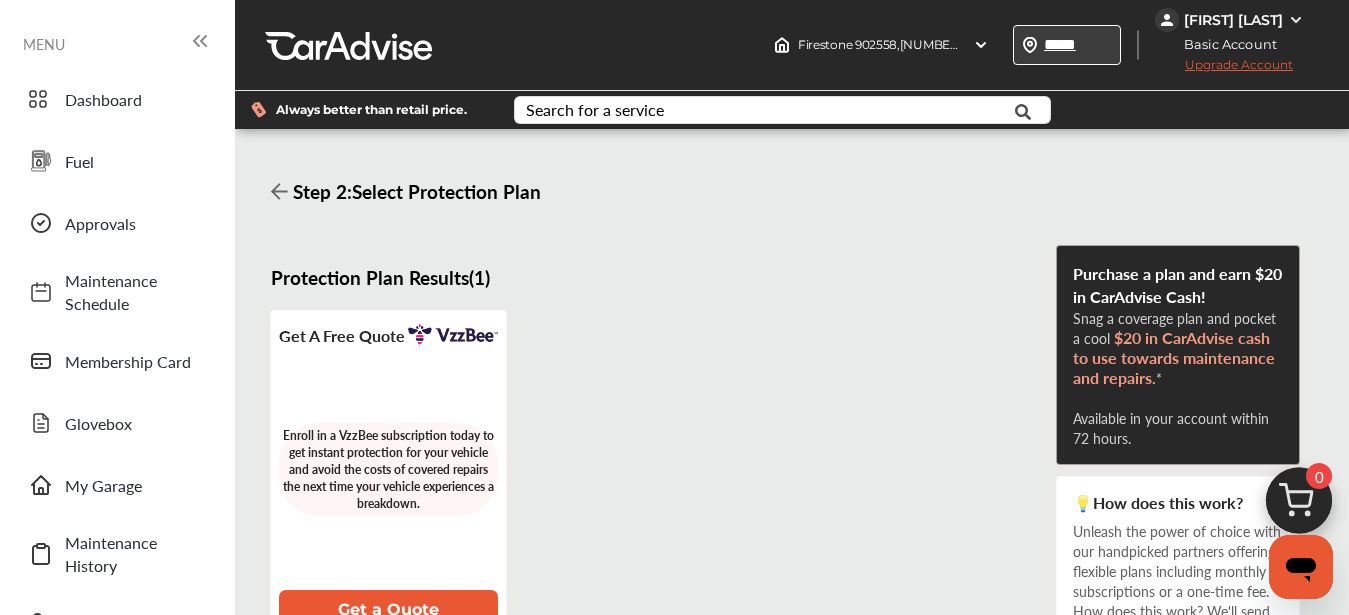 type on "*****" 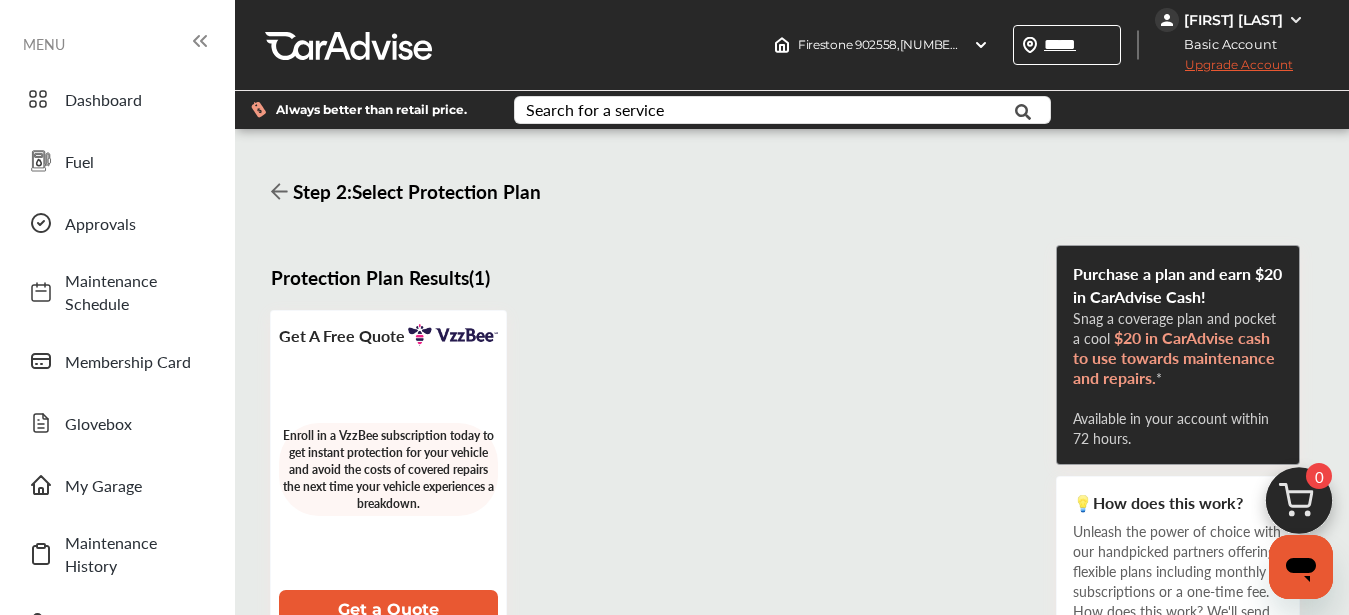 click on "Protect your car today and drive with confidence! Get a Quote" at bounding box center [660, 475] 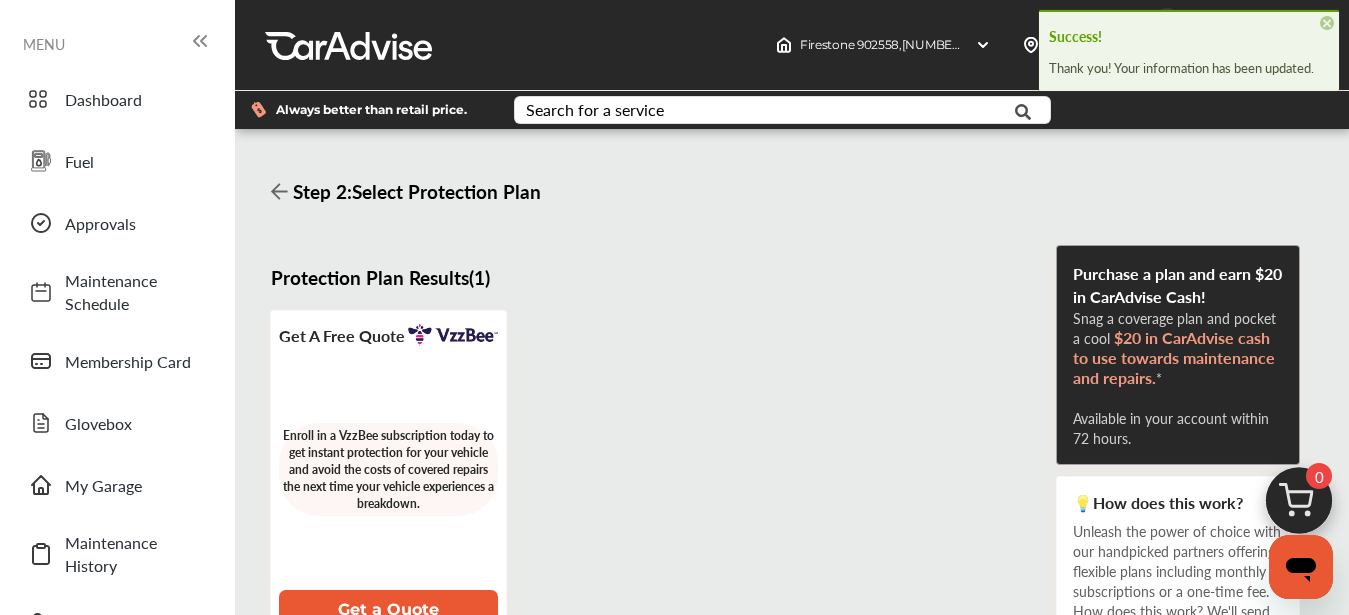click 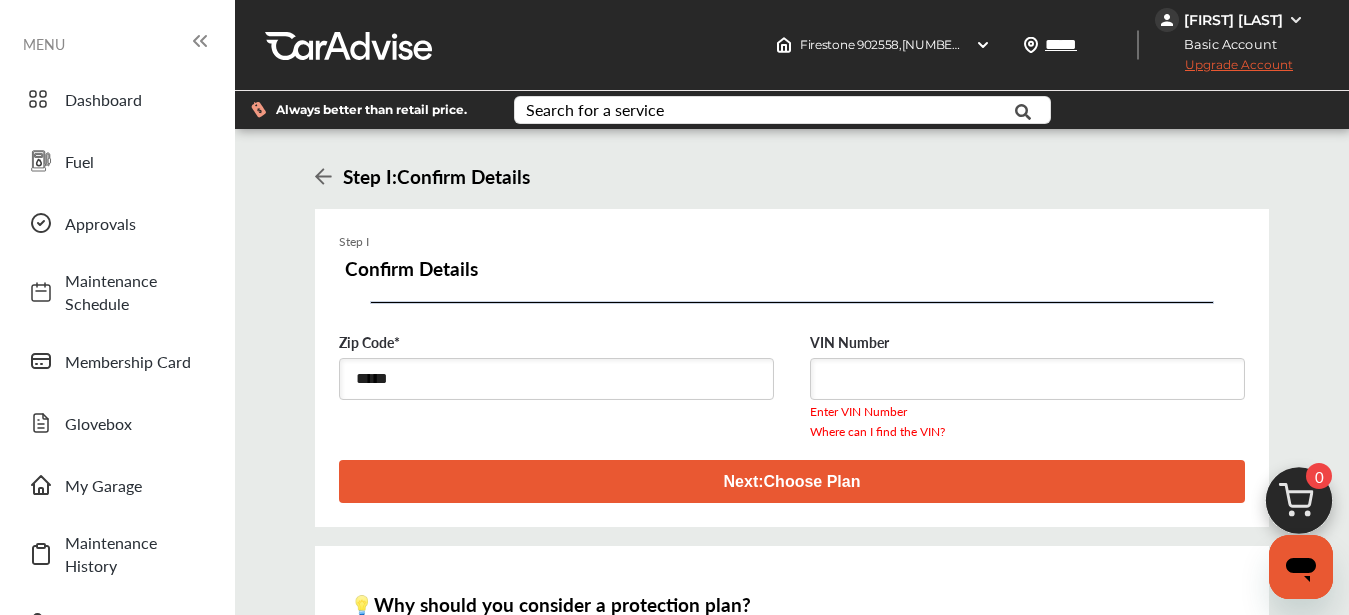 click 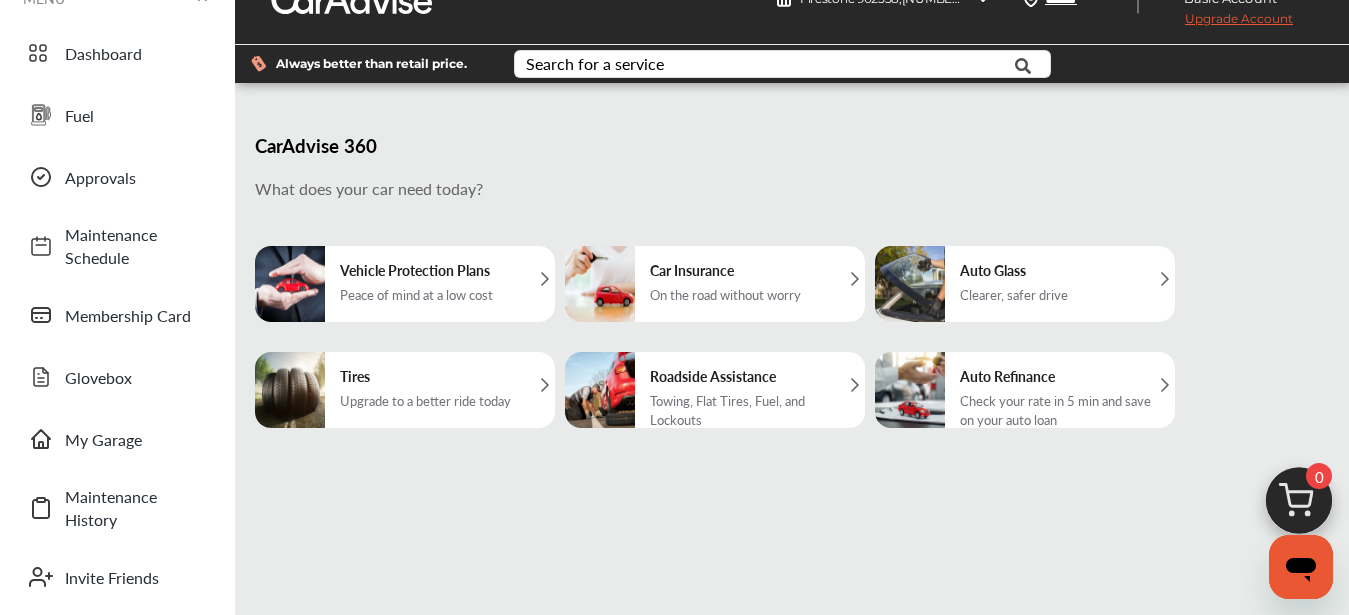 scroll, scrollTop: 0, scrollLeft: 0, axis: both 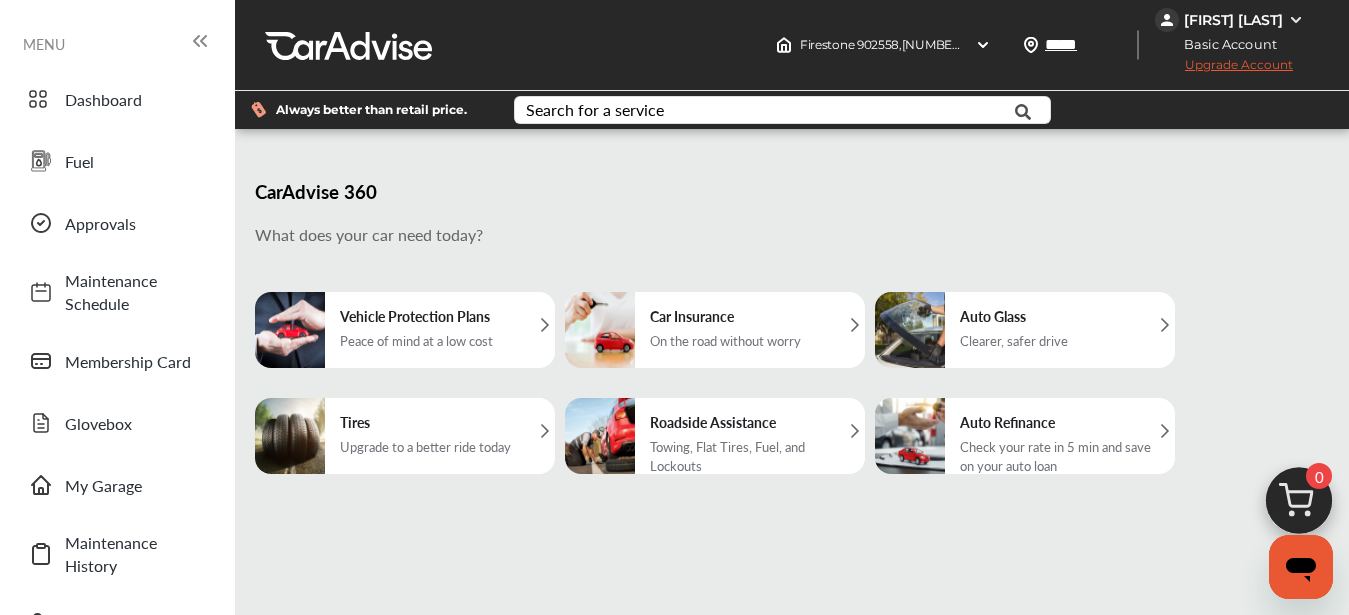 click on "Peace of mind at a low cost" at bounding box center (416, 340) 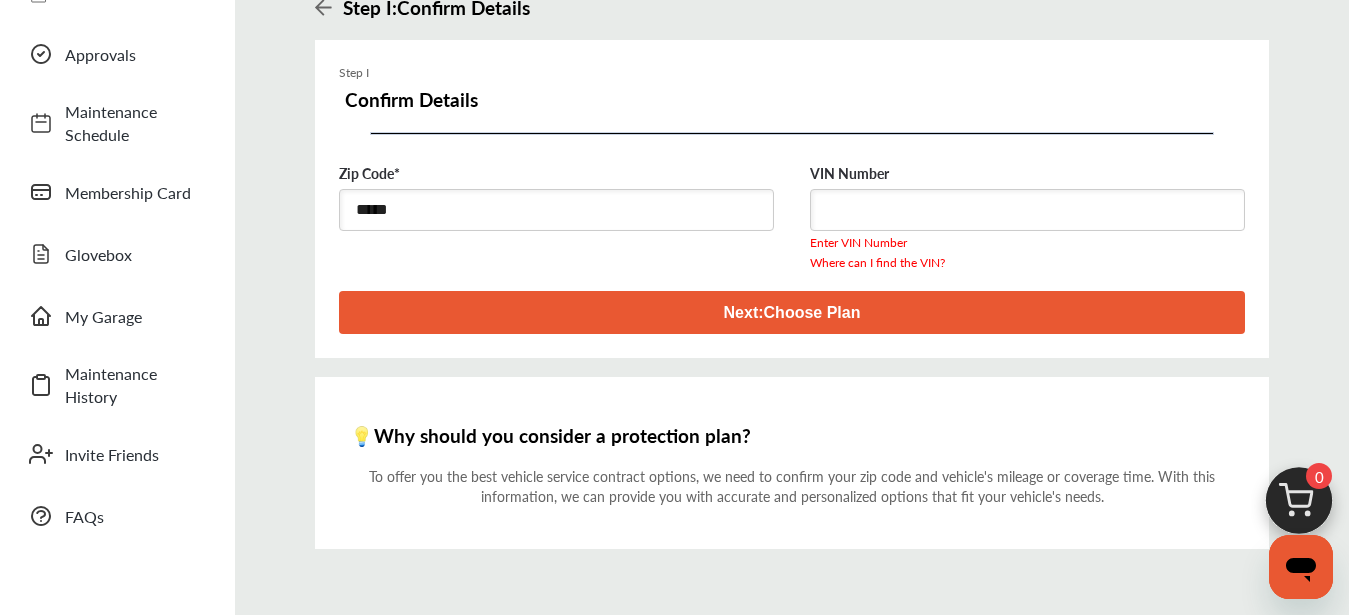 scroll, scrollTop: 199, scrollLeft: 0, axis: vertical 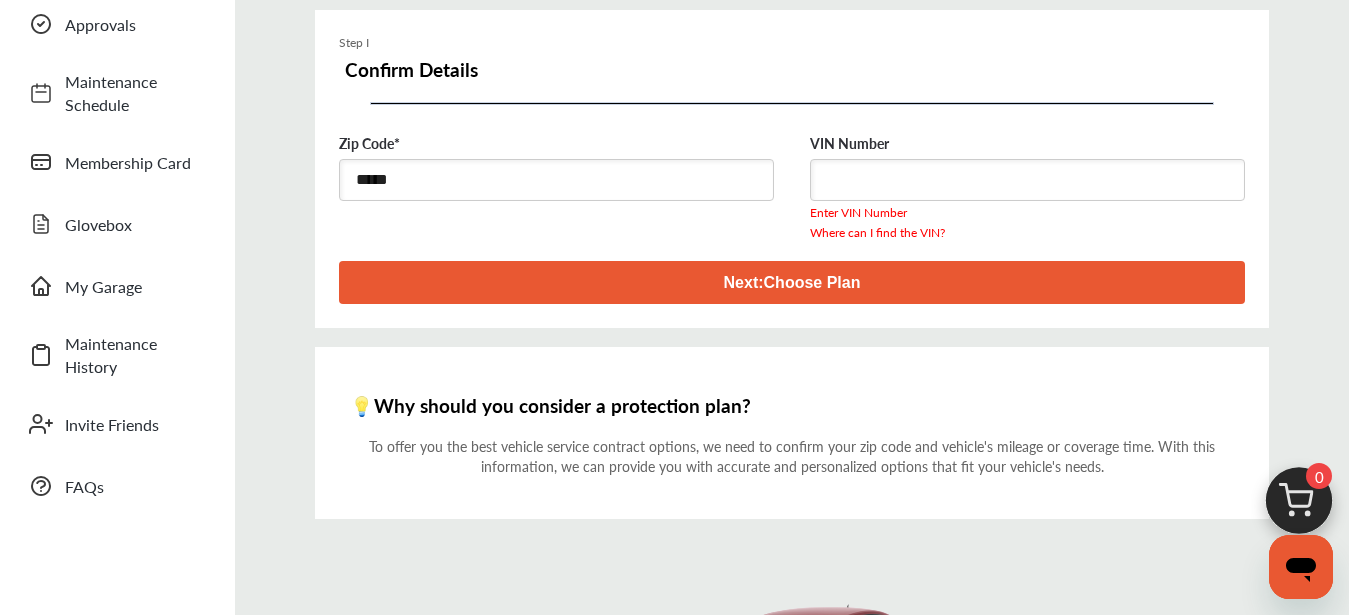 click at bounding box center (1027, 179) 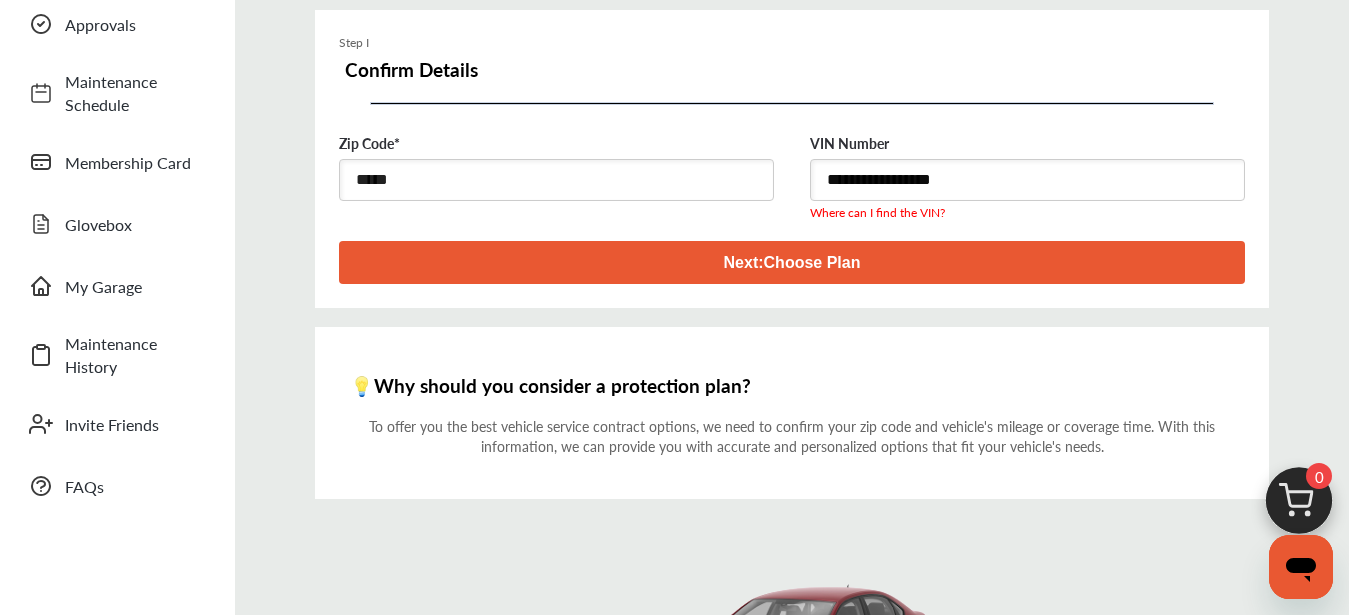 type on "**********" 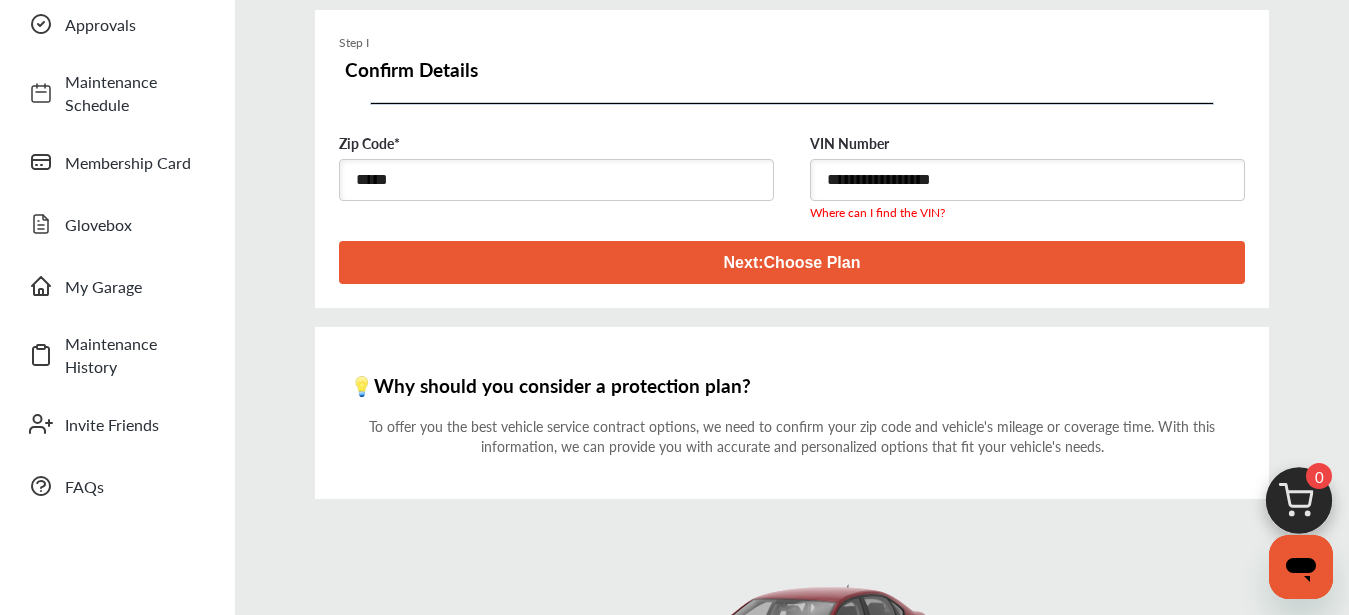 click on "Next :  Choose Plan" at bounding box center [792, 262] 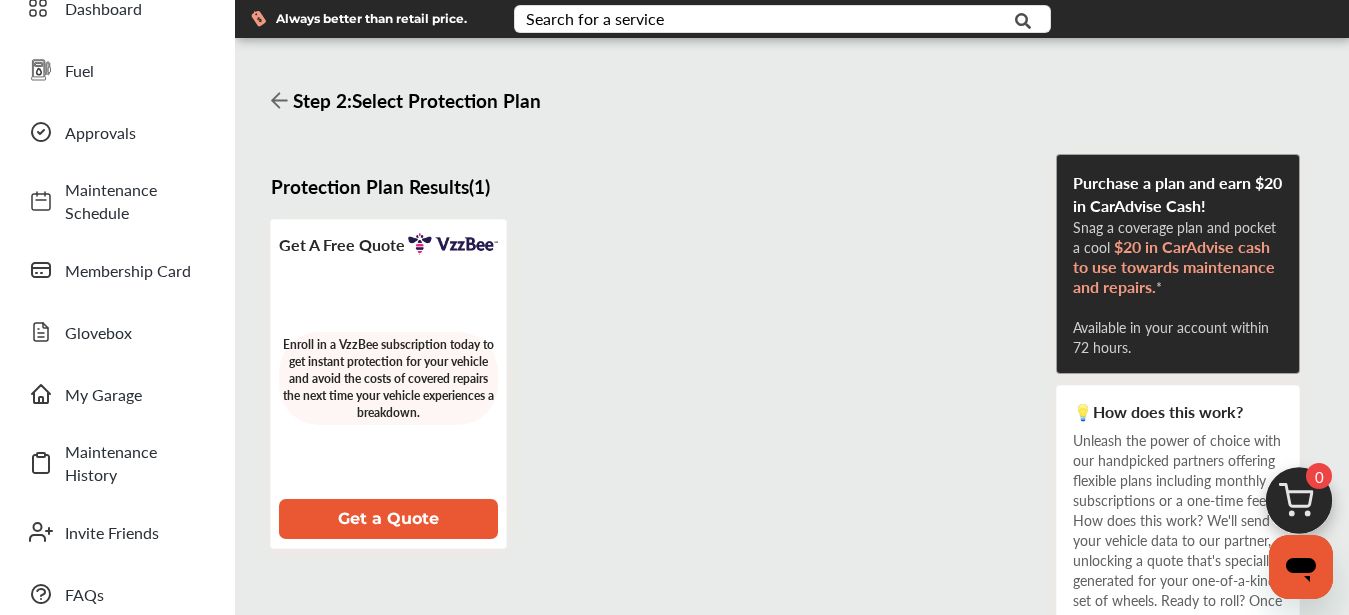 scroll, scrollTop: 92, scrollLeft: 0, axis: vertical 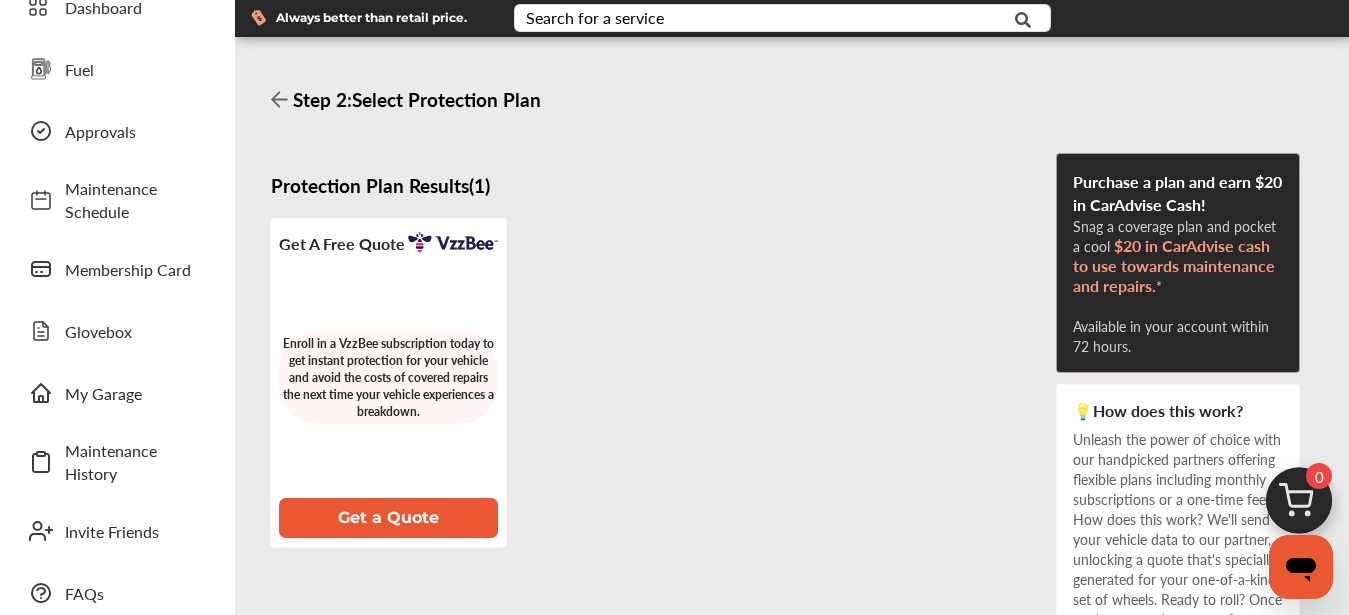 click on "Get a Quote" at bounding box center (388, 518) 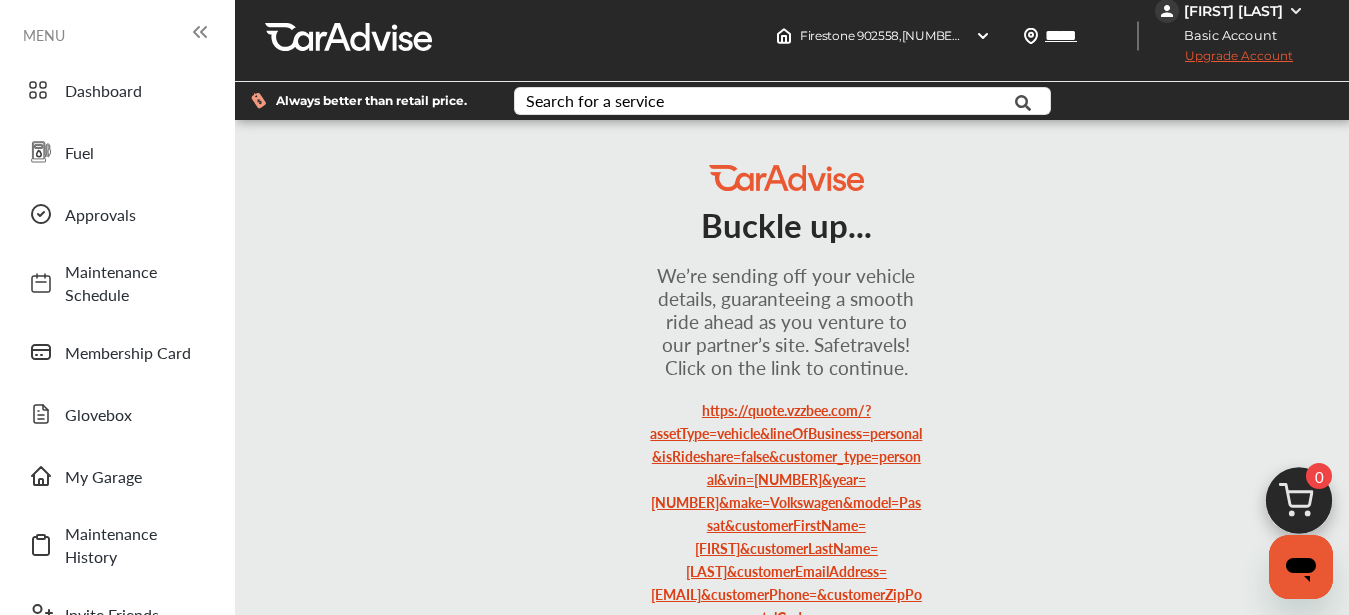 scroll, scrollTop: 0, scrollLeft: 0, axis: both 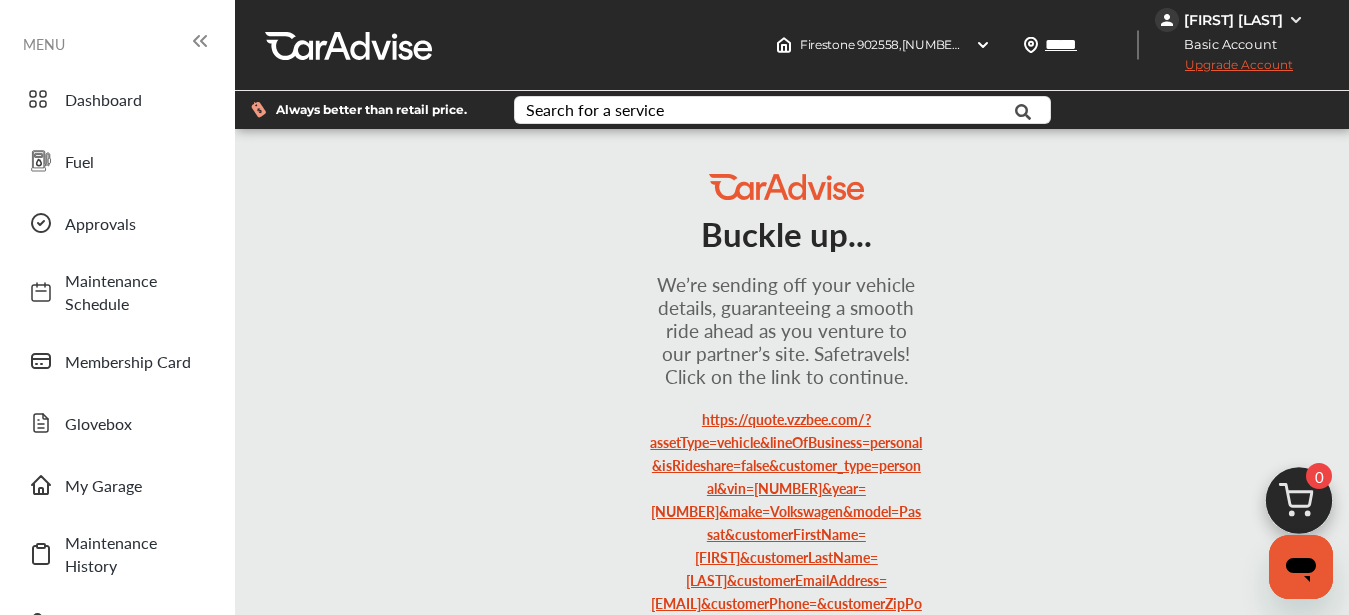 click on "https://quote.vzzbee.com/?assetType=vehicle&lineOfBusiness=personal&isRideshare=false&customer_type=personal&vin=[NUMBER]&year=[NUMBER]&make=Volkswagen&model=Passat&customerFirstName=[FIRST]&customerLastName=[LAST]&customerEmailAddress=[EMAIL]&customerPhone=&customerZipPostalCode=[POSTAL_CODE]&referralCode=CAAD3#/" at bounding box center [786, 534] 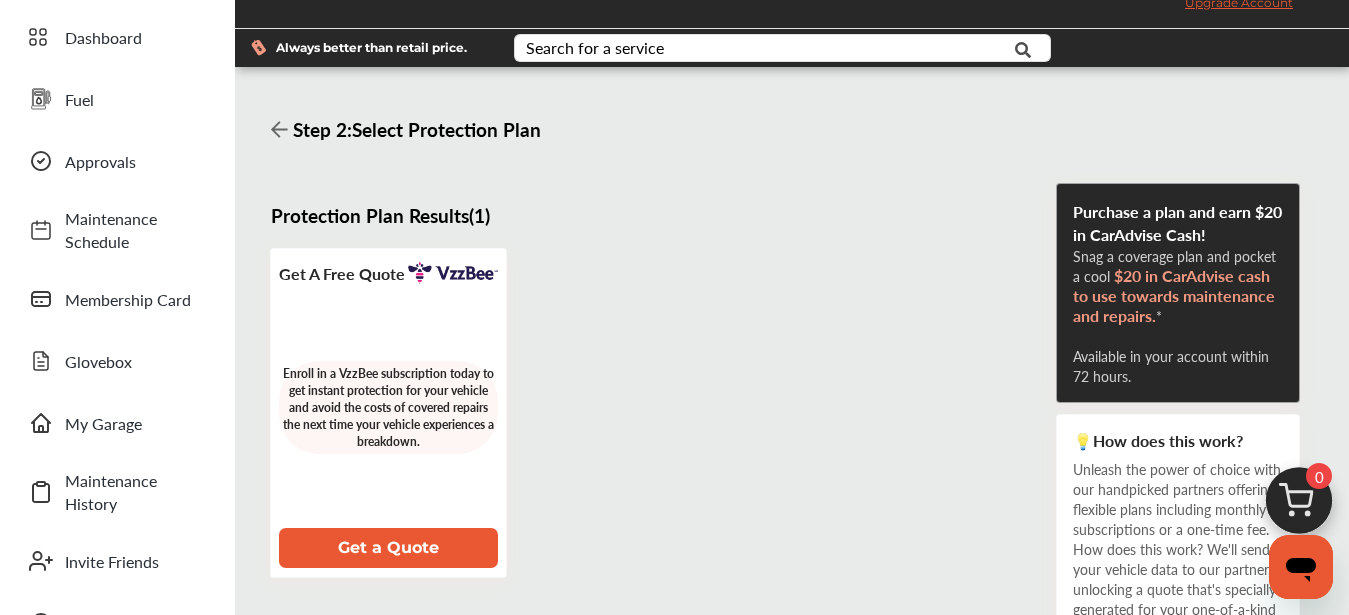 scroll, scrollTop: 0, scrollLeft: 0, axis: both 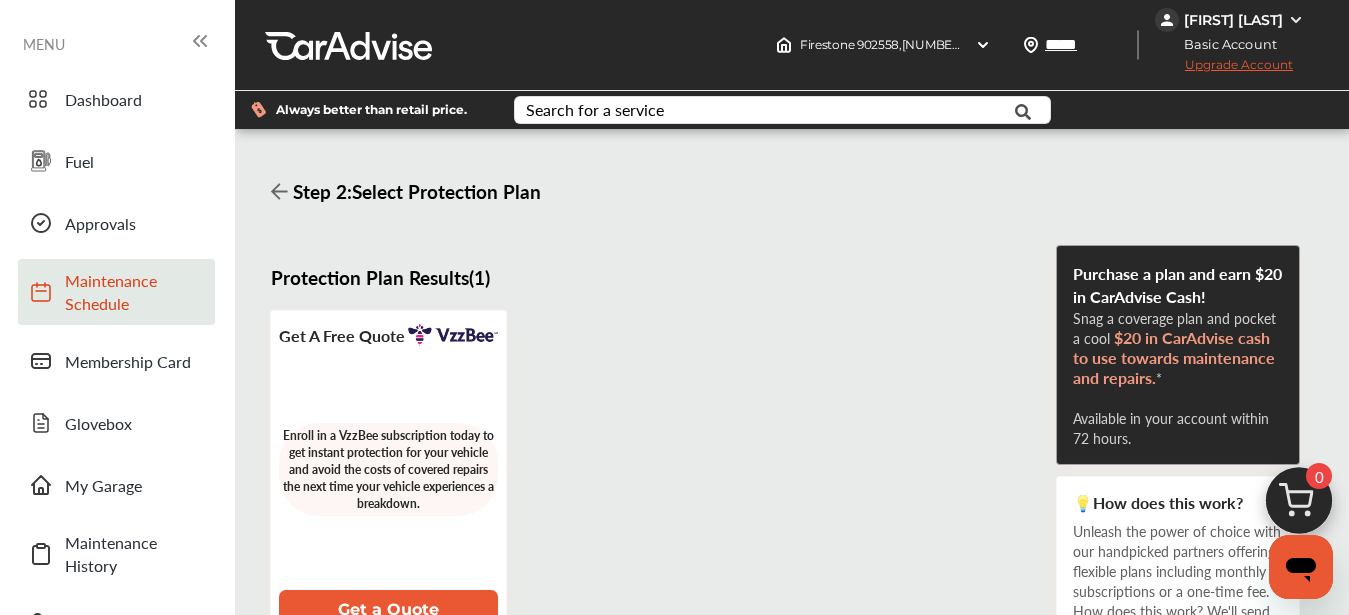 click on "Maintenance Schedule" at bounding box center (135, 292) 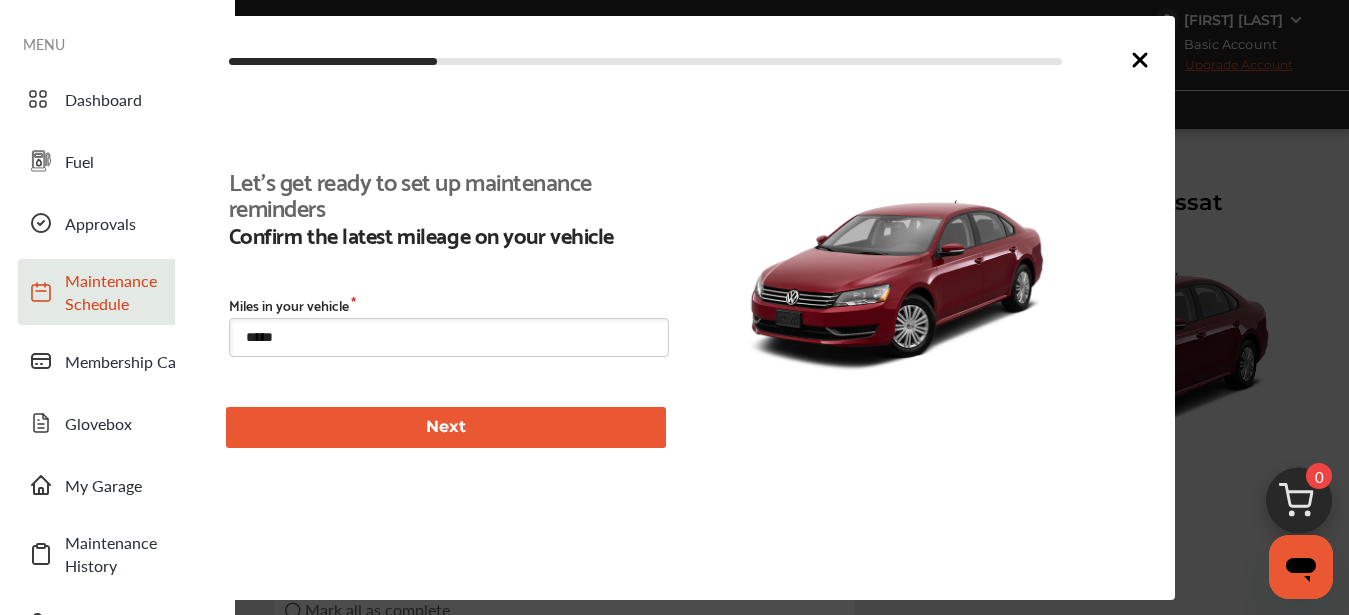 scroll, scrollTop: 440, scrollLeft: 0, axis: vertical 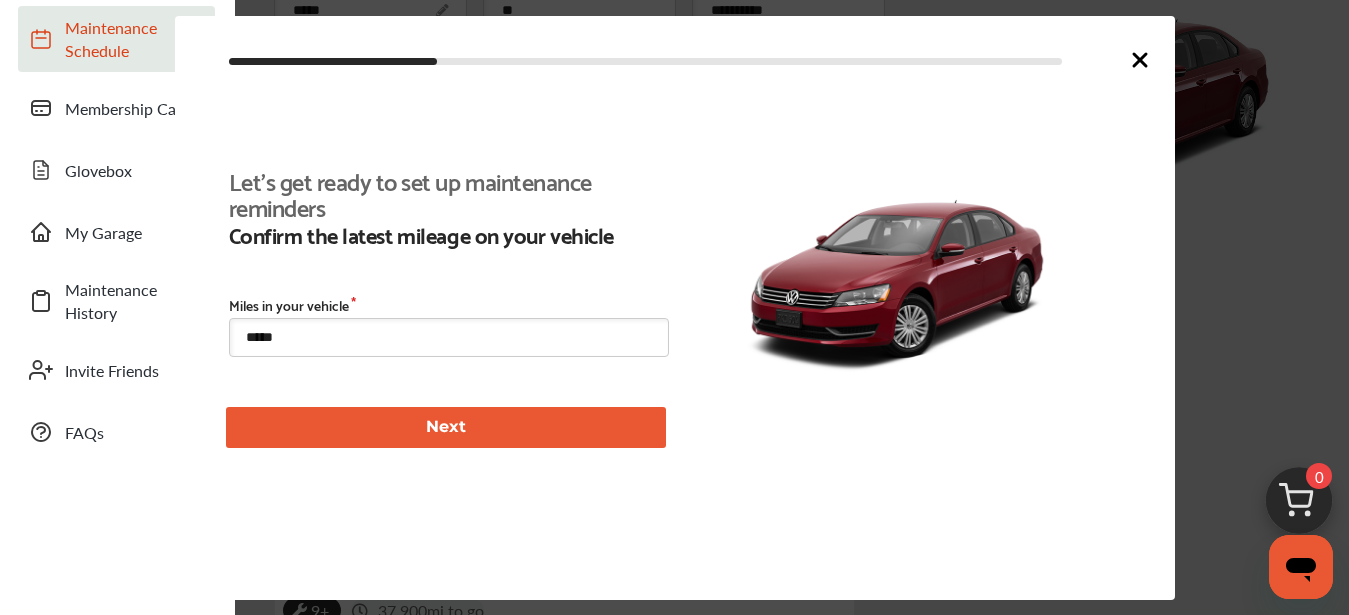 click on "Next" at bounding box center (446, 427) 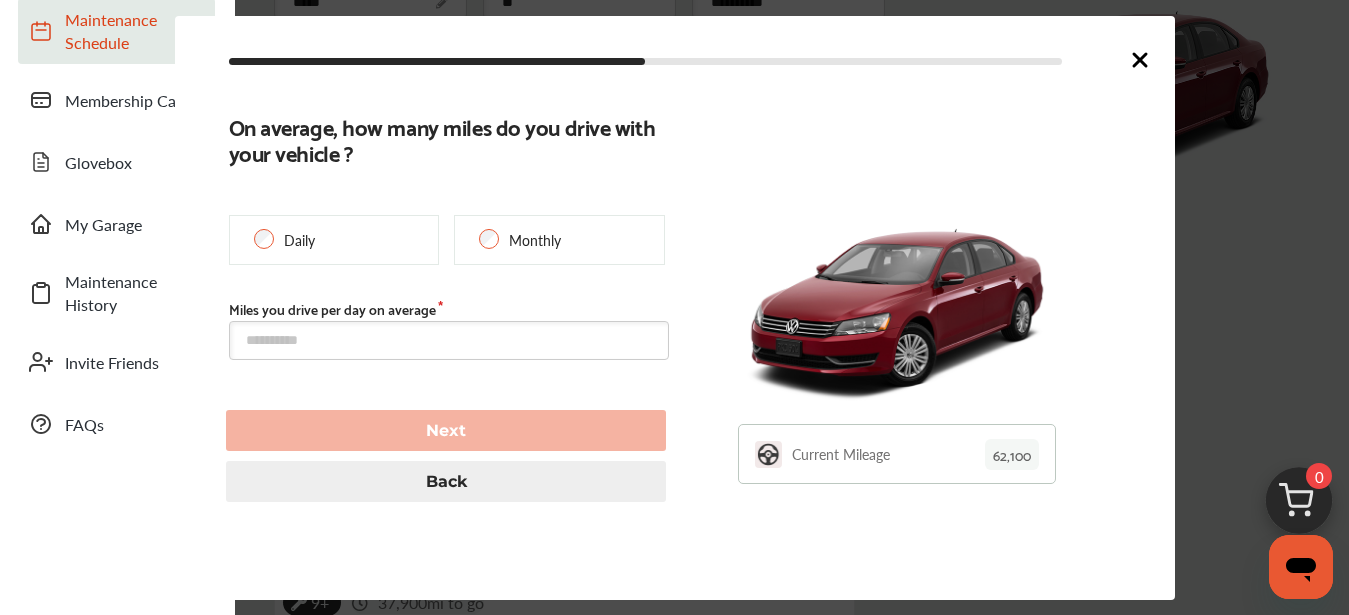 scroll, scrollTop: 481, scrollLeft: 0, axis: vertical 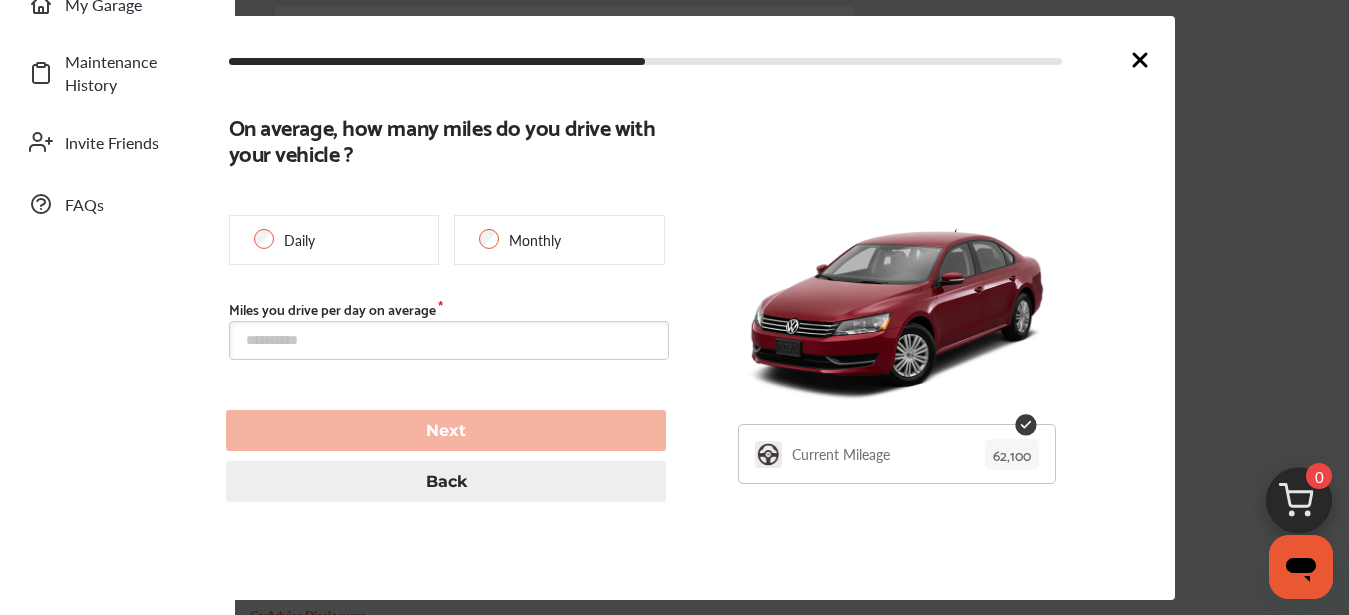 click on "Monthly" at bounding box center (535, 240) 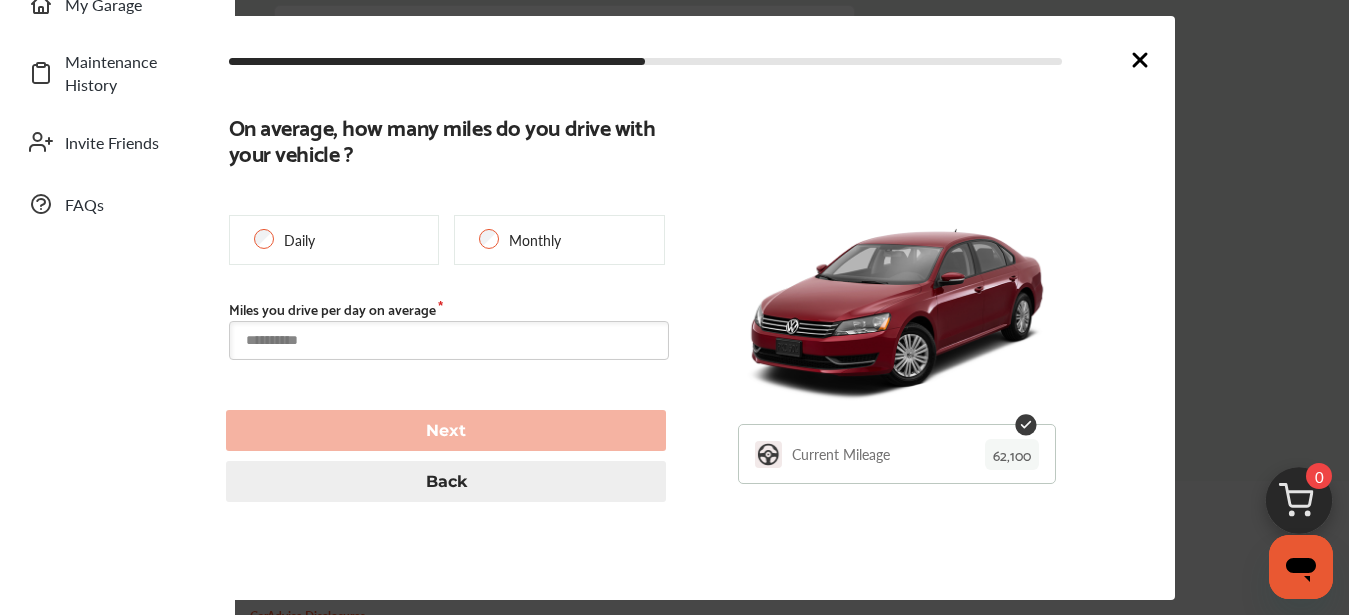 click at bounding box center [449, 340] 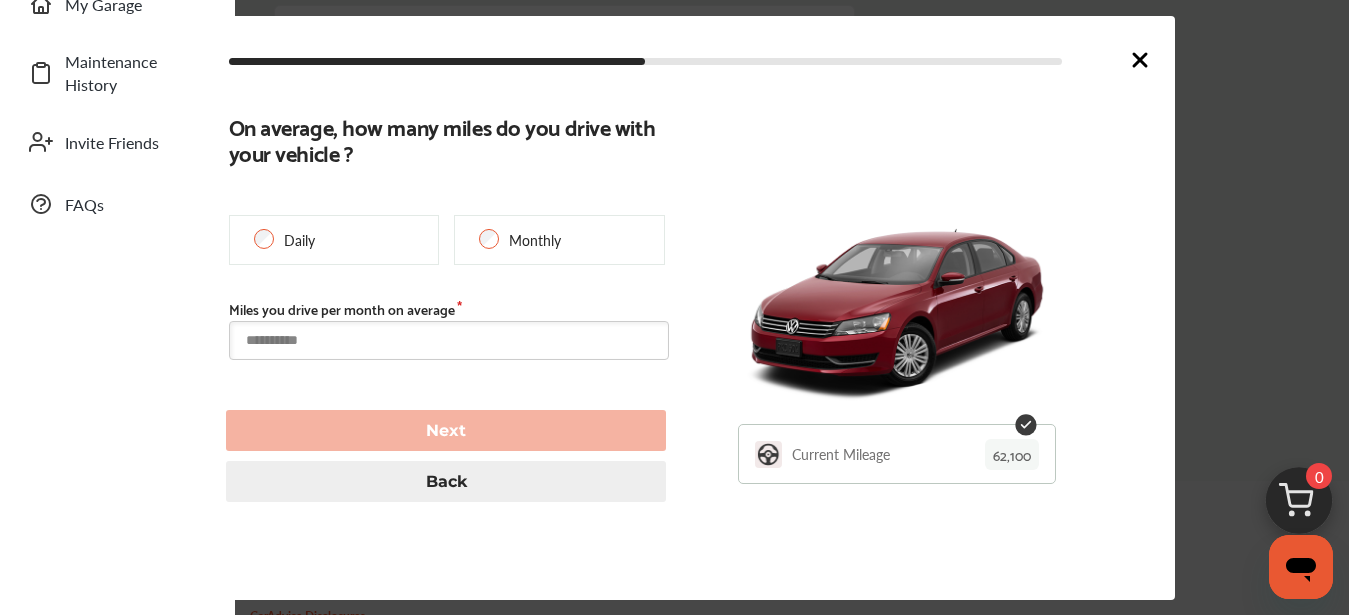 click at bounding box center [449, 340] 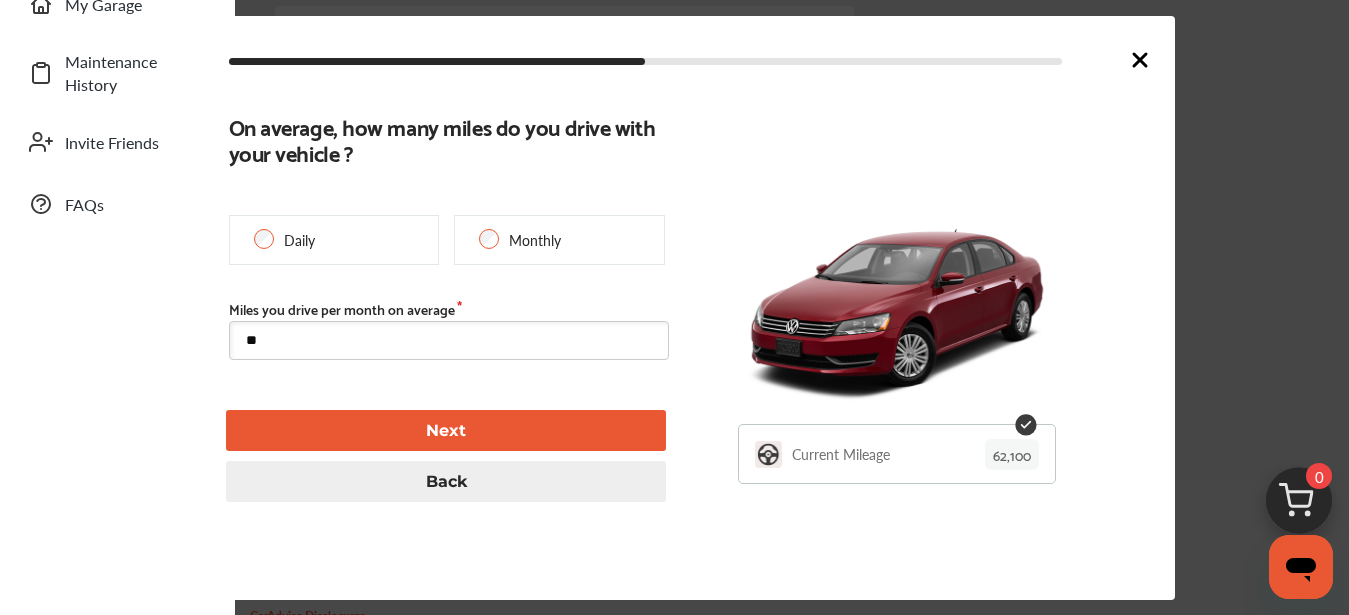 type on "***" 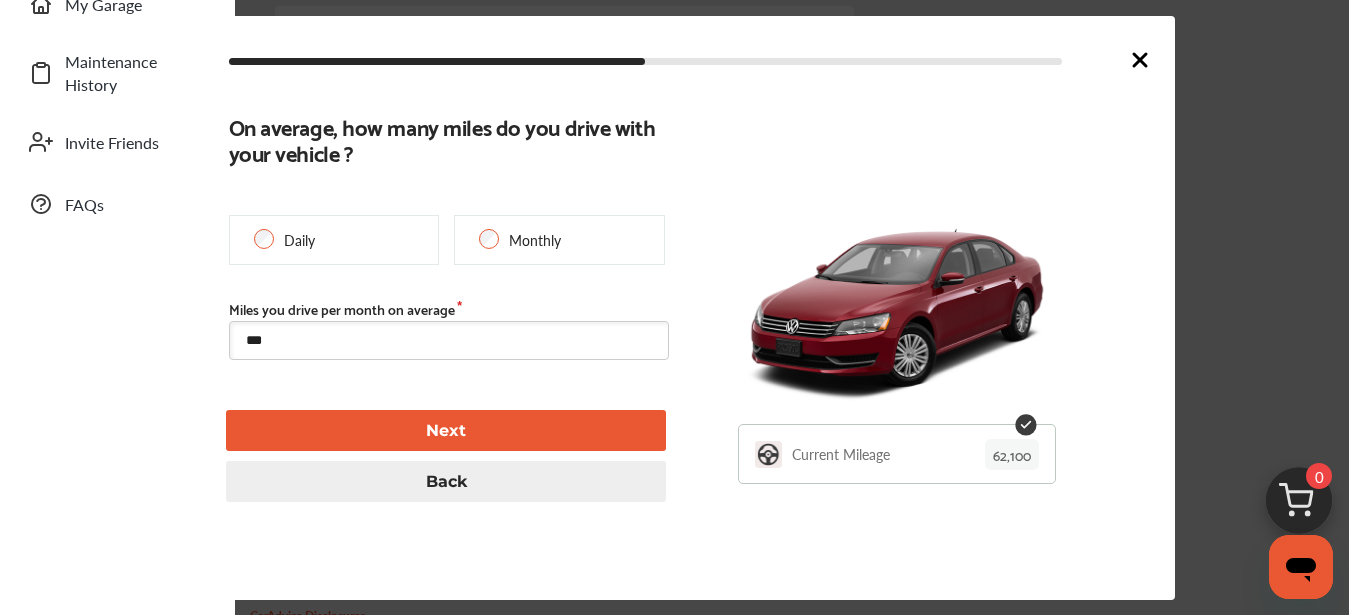 click on "Next" at bounding box center [446, 430] 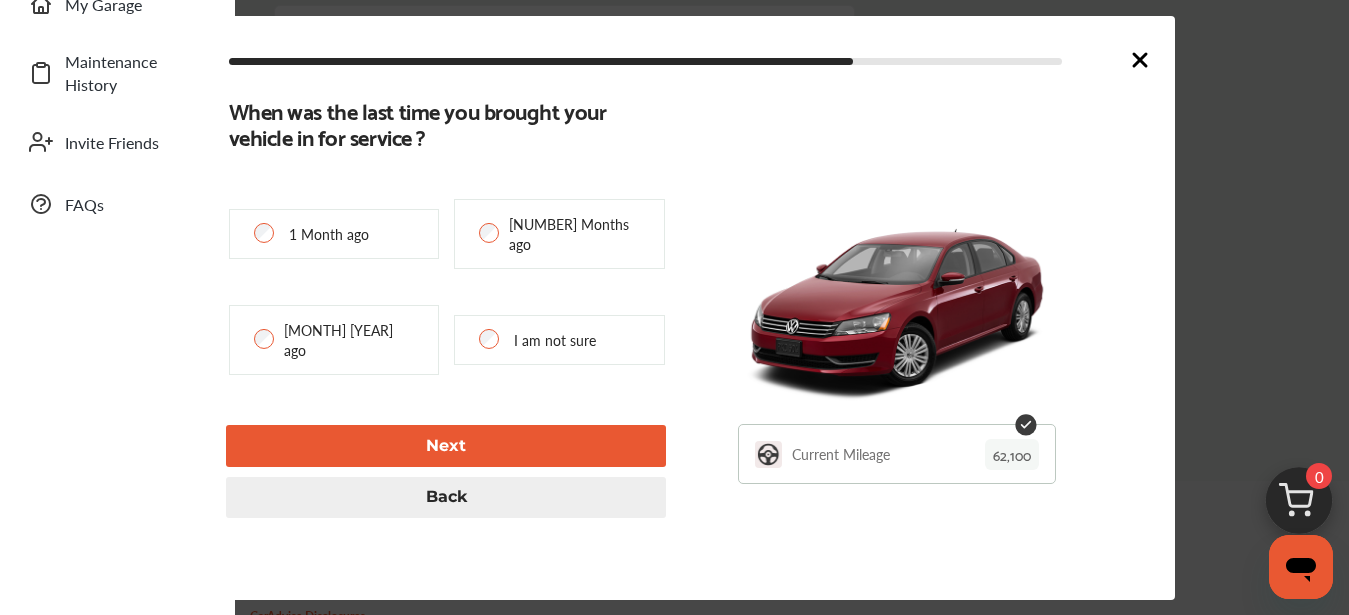 type on "**********" 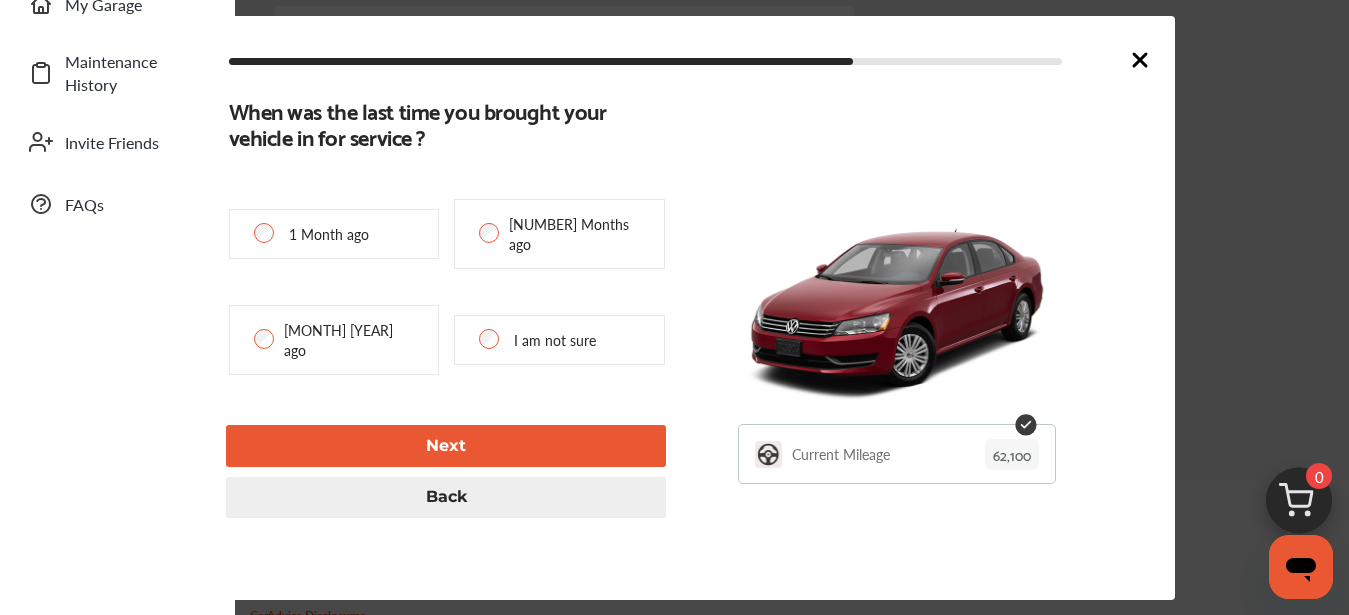 click on "Next" at bounding box center [446, 445] 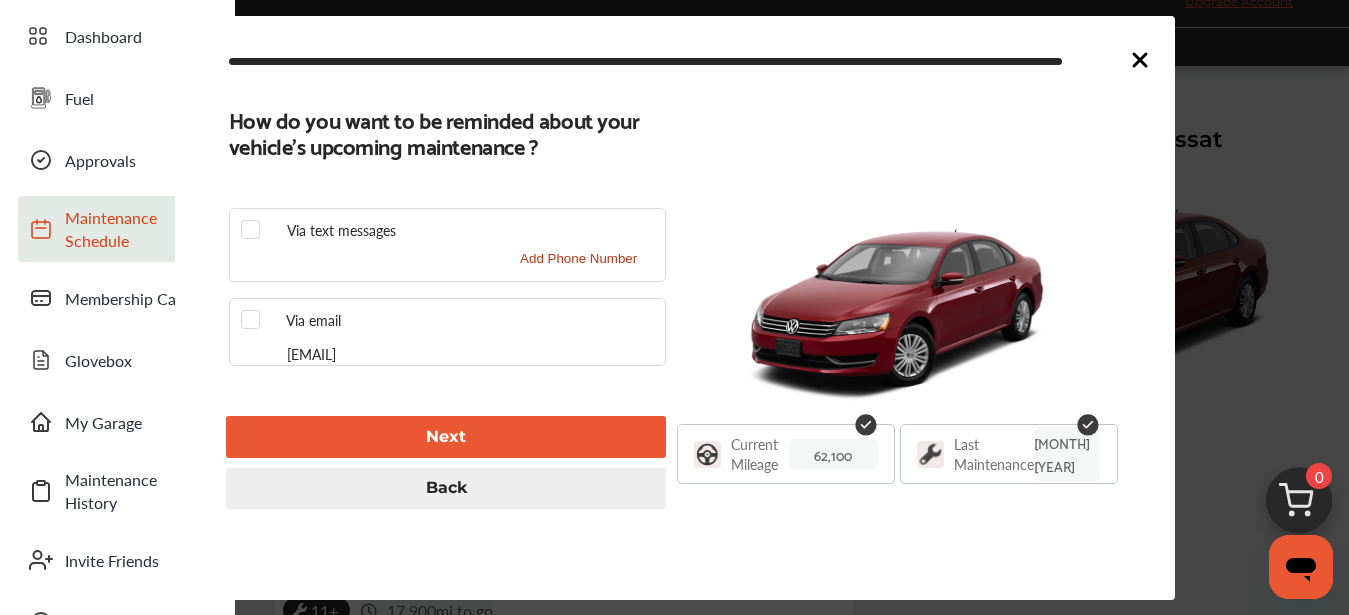 scroll, scrollTop: 0, scrollLeft: 0, axis: both 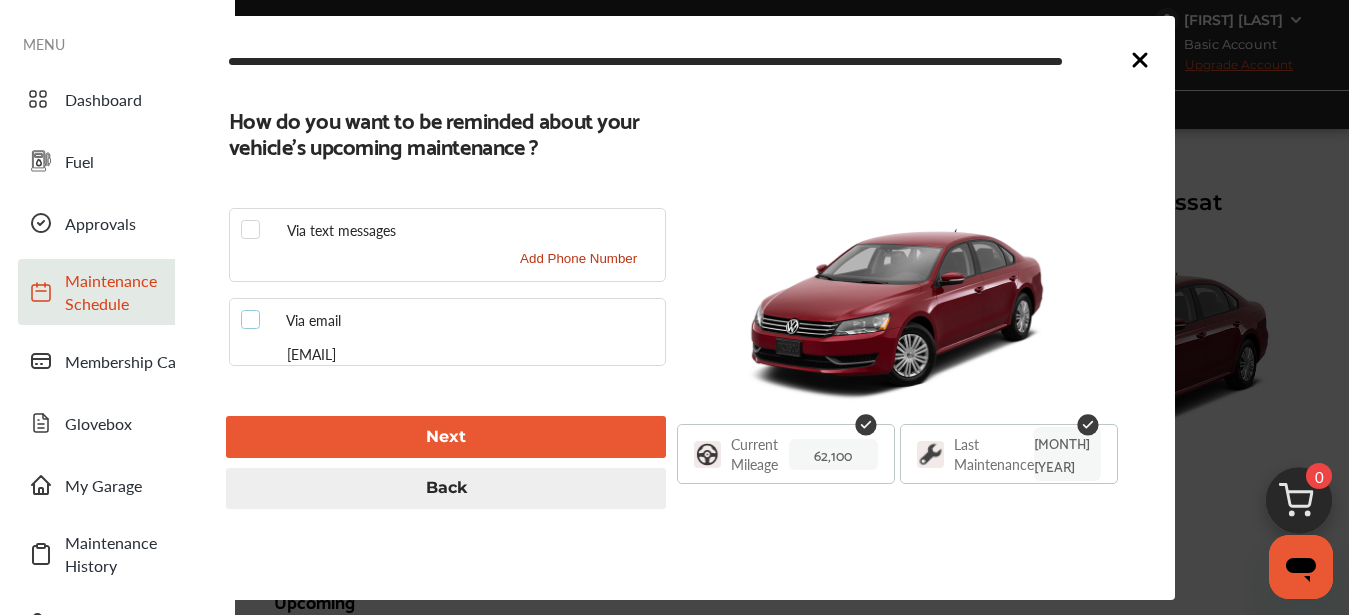 click at bounding box center [256, 310] 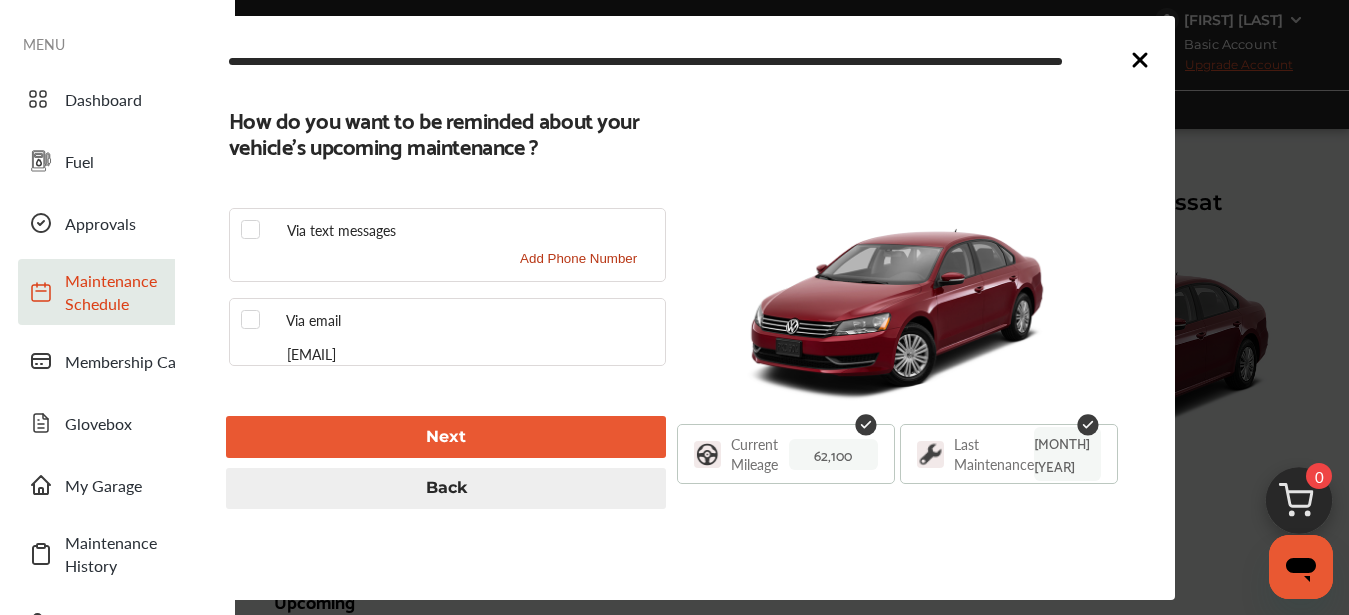 click on "Next" at bounding box center (446, 436) 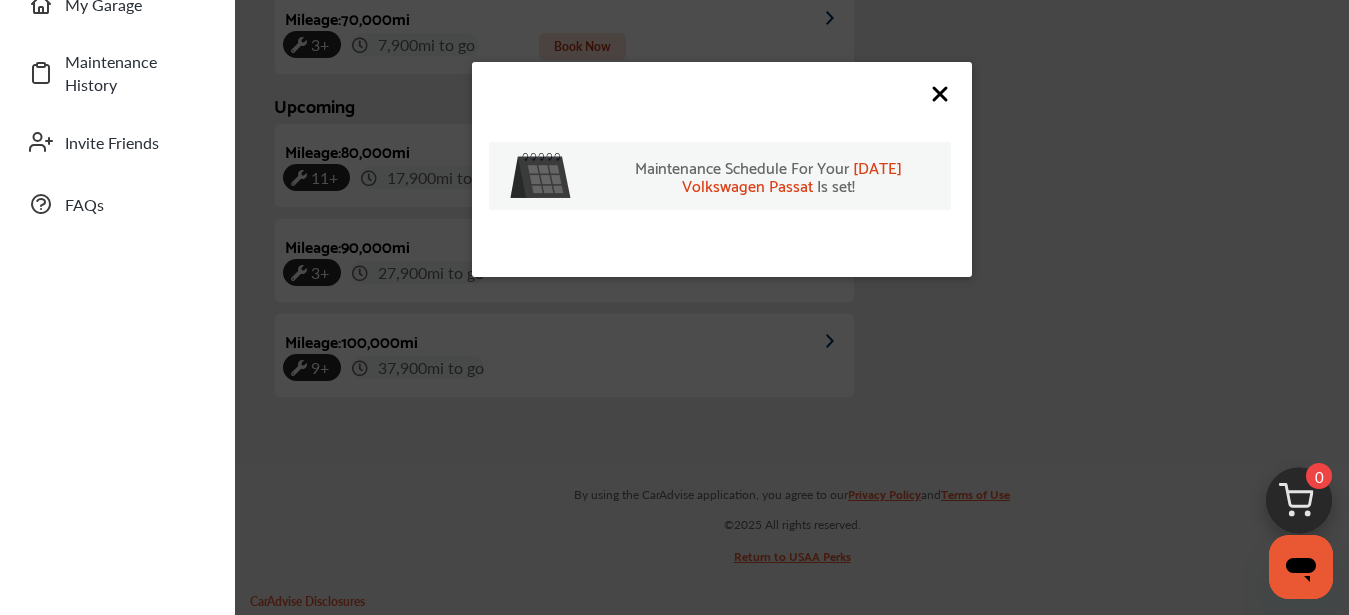 scroll, scrollTop: 466, scrollLeft: 0, axis: vertical 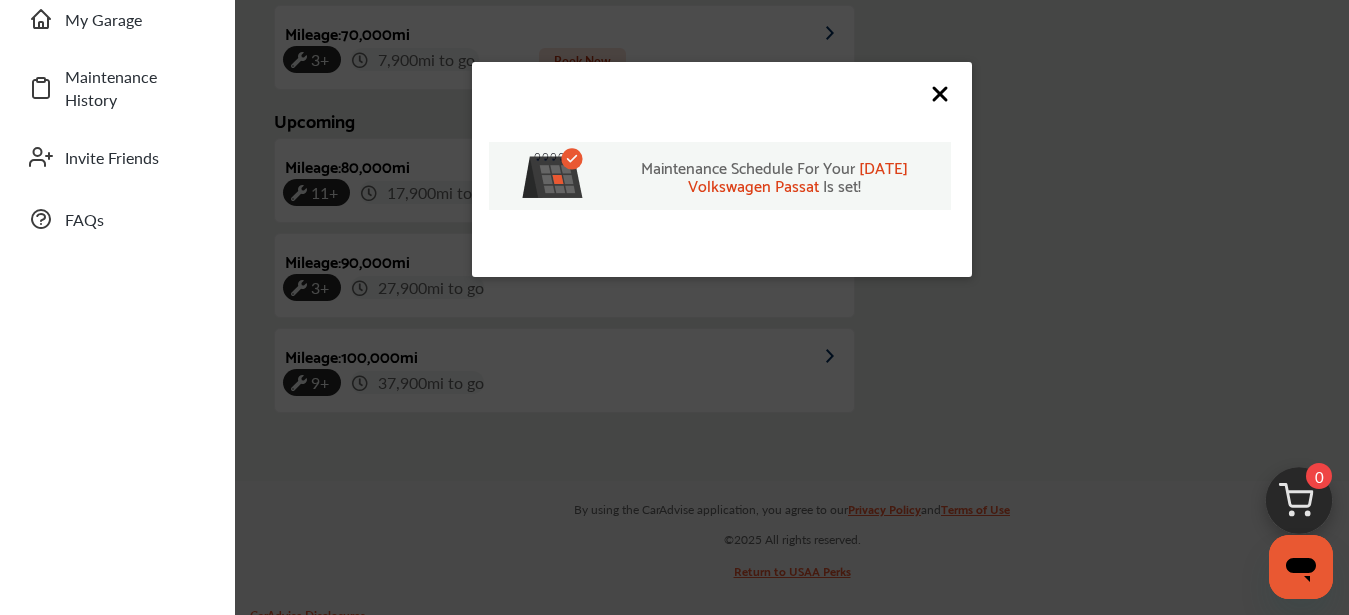 click 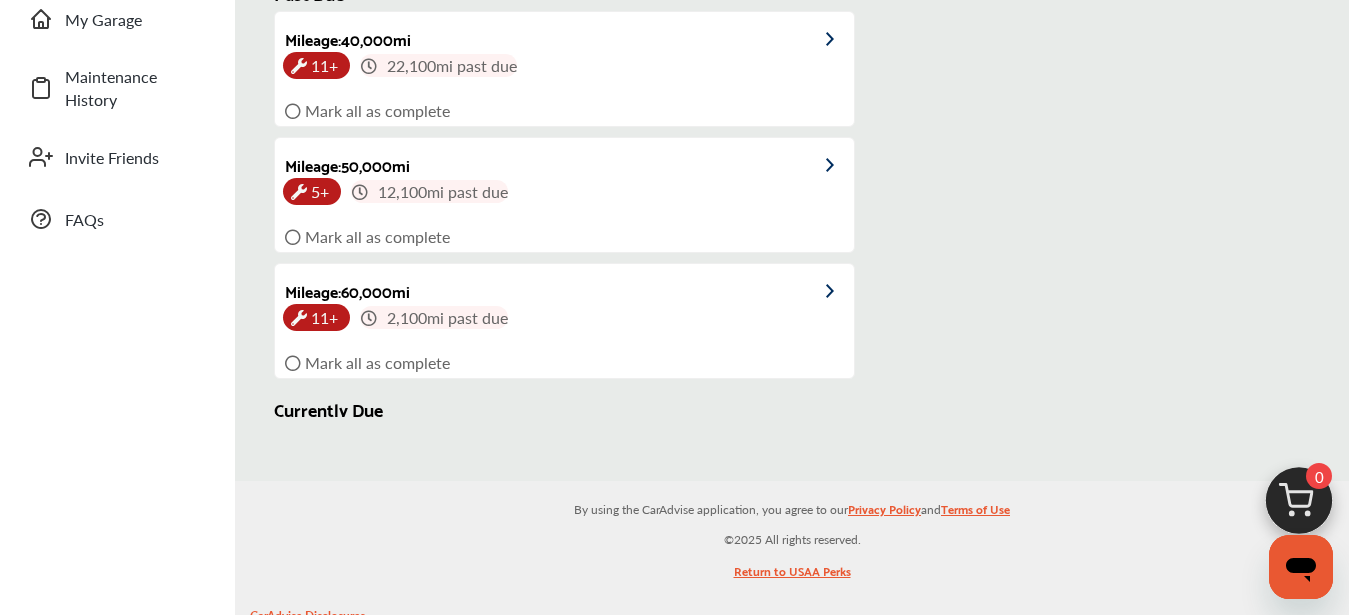 scroll, scrollTop: 0, scrollLeft: 0, axis: both 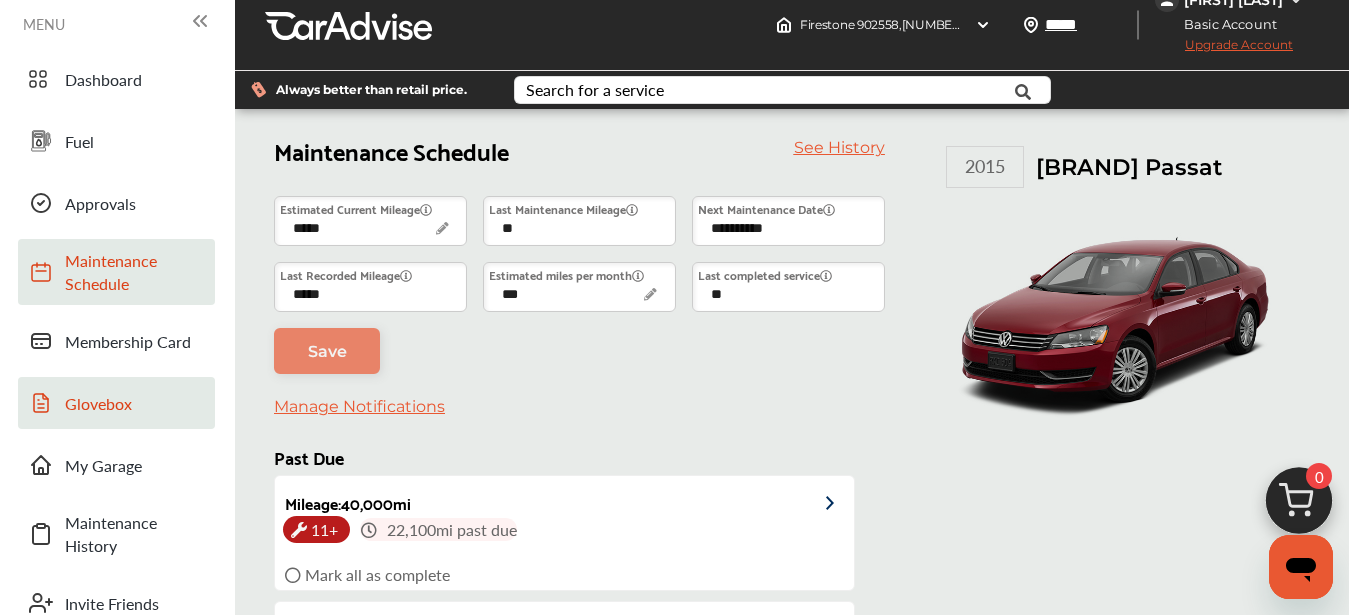 click on "Glovebox" at bounding box center (135, 403) 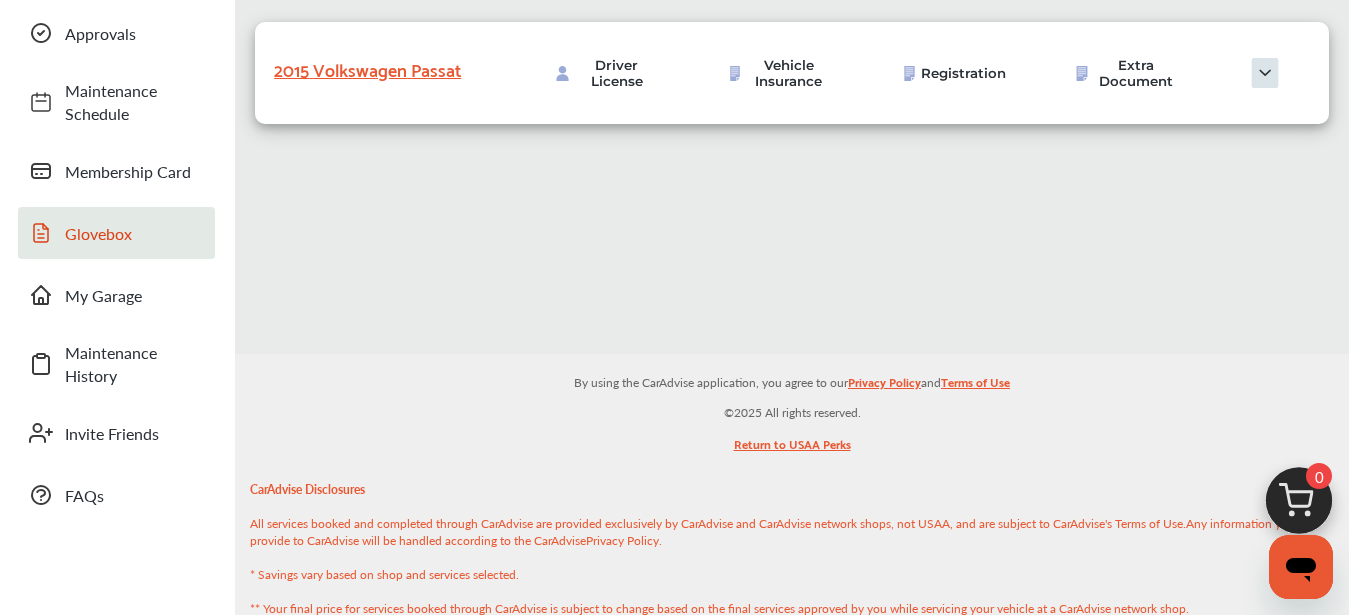 scroll, scrollTop: 191, scrollLeft: 0, axis: vertical 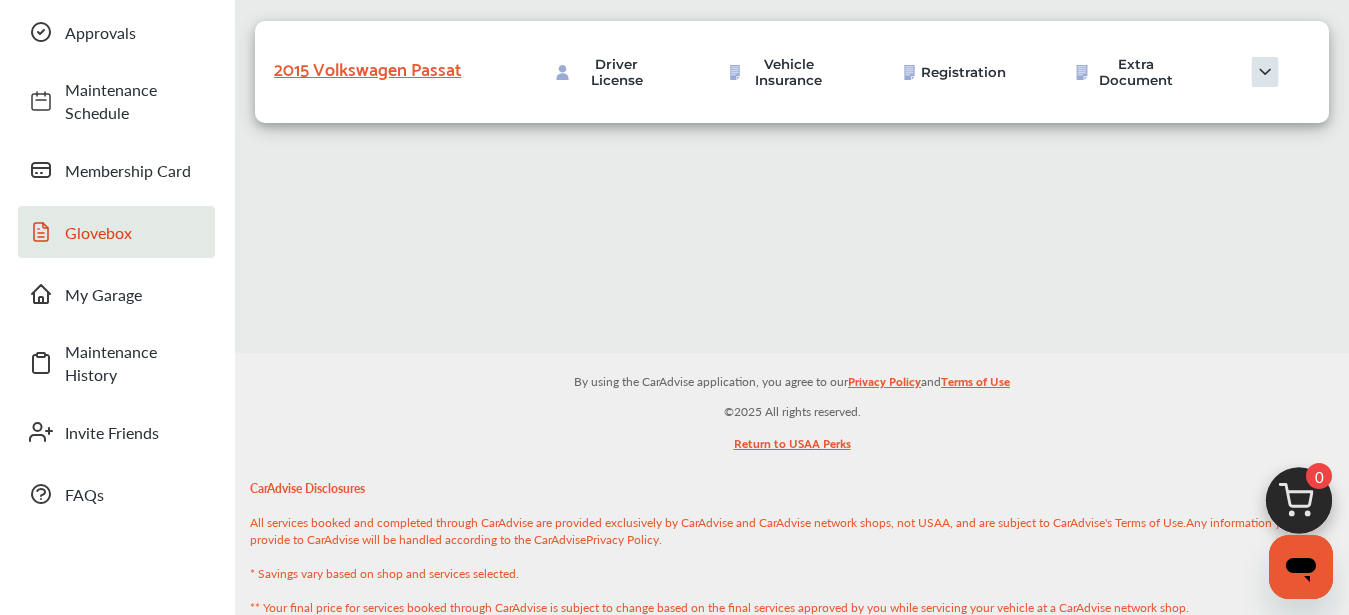 click at bounding box center (1265, 72) 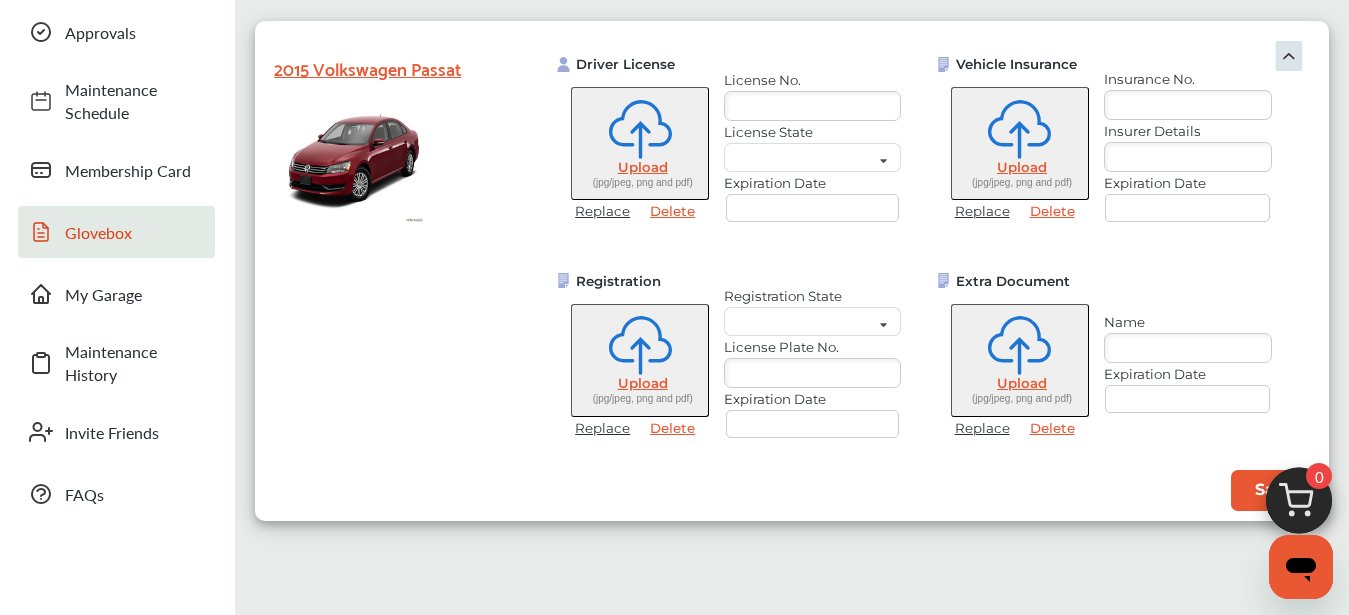 click on "Driver License Upload (jpg/jpeg, png and pdf) Replace Delete License No. License State Not Selected Alabama Alaska American Samoa Arizona Arkansas California Colorado Connecticut Delaware District of Columbia Federated States of Micronesia Florida Georgia Guam Hawaii Idaho Illinois Indiana Iowa Kansas Kentucky Louisiana Maine Marshall Islands Maryland Massachusetts Michigan Minnesota Mississippi Missouri Montana Nebraska Nevada New Hampshire New Jersey New Mexico New York North Carolina North Dakota Northern Mariana Islands Ohio Oklahoma Oregon Palau Pennsylvania Puerto Rico Rhode Island South Carolina South Dakota Tennessee Texas Utah Vermont Virgin Islands Virginia Washington West Virginia Wisconsin Wyoming Expiration Date Vehicle Insurance Upload (jpg/jpeg, png and pdf) Replace Delete Insurance No. Insurer Details Expiration Date Registration Upload (jpg/jpeg, png and pdf) Replace Delete Registration State Not Selected Alabama Alaska American Samoa Arizona Arkansas California Colorado Connecticut Florida" at bounding box center [933, 253] 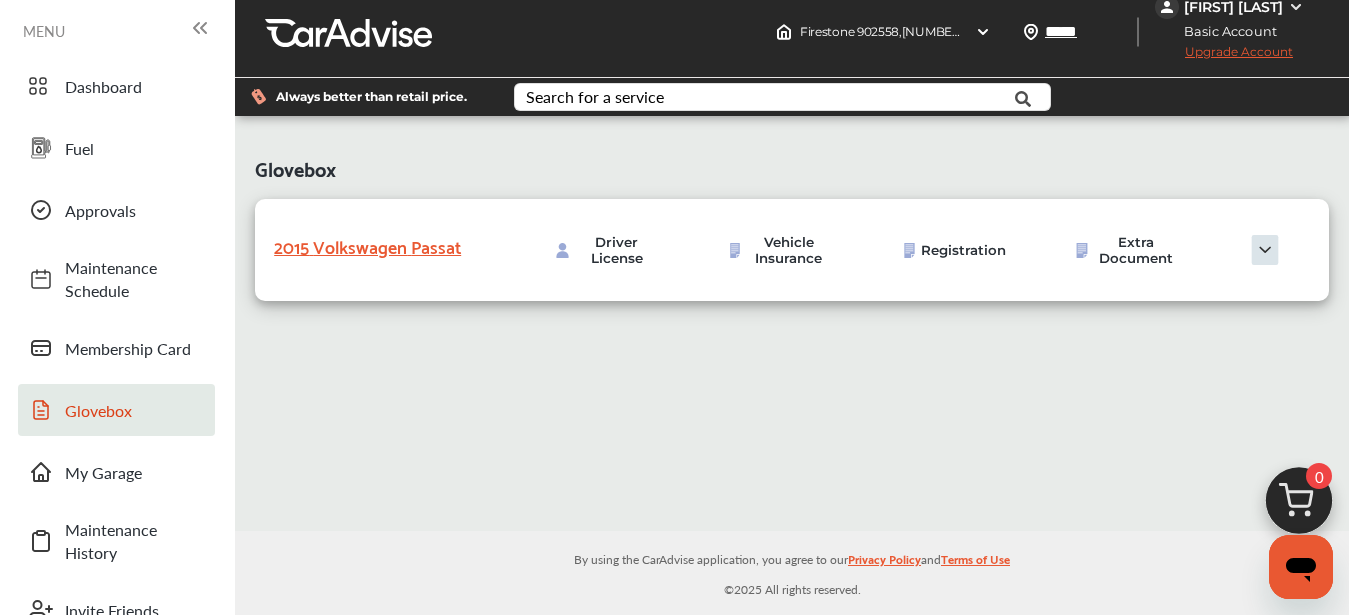scroll, scrollTop: 0, scrollLeft: 0, axis: both 